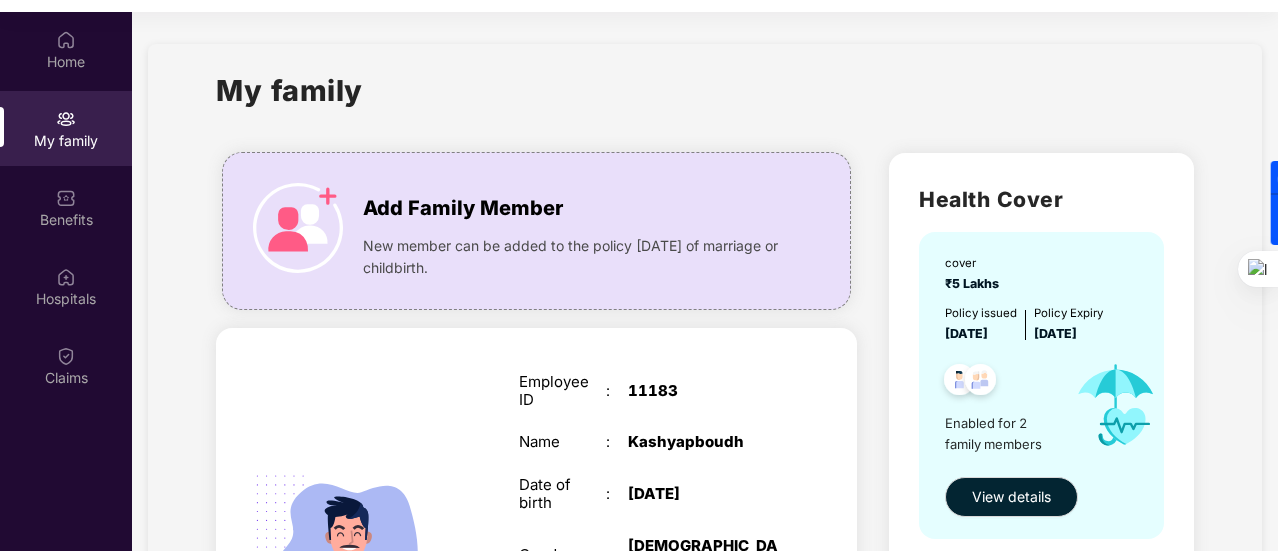 scroll, scrollTop: 100, scrollLeft: 0, axis: vertical 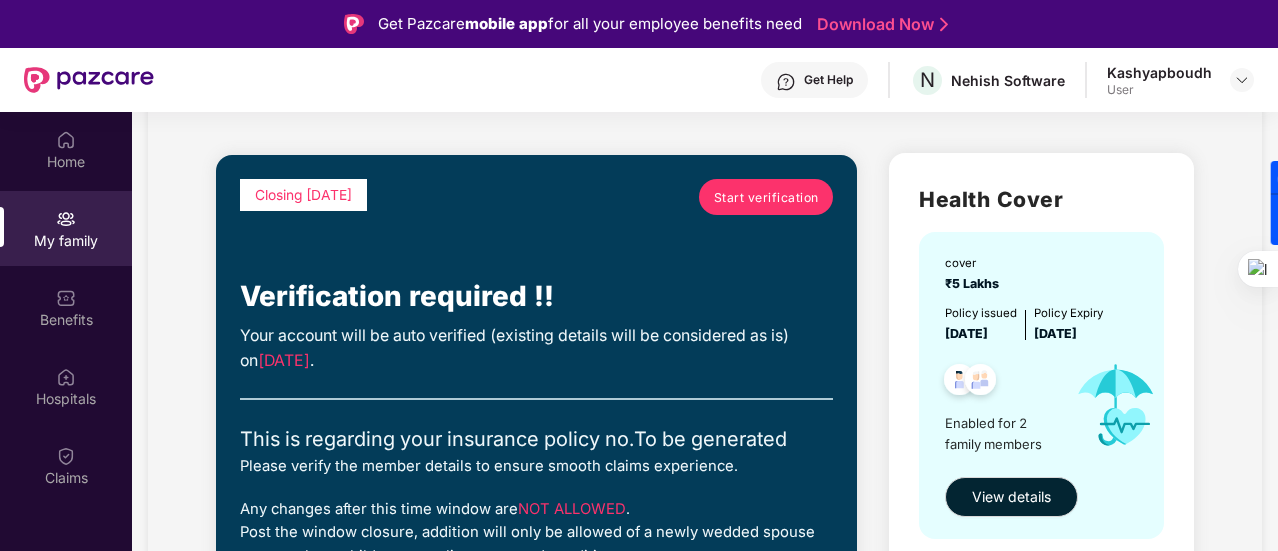 click on "Start verification" at bounding box center [766, 197] 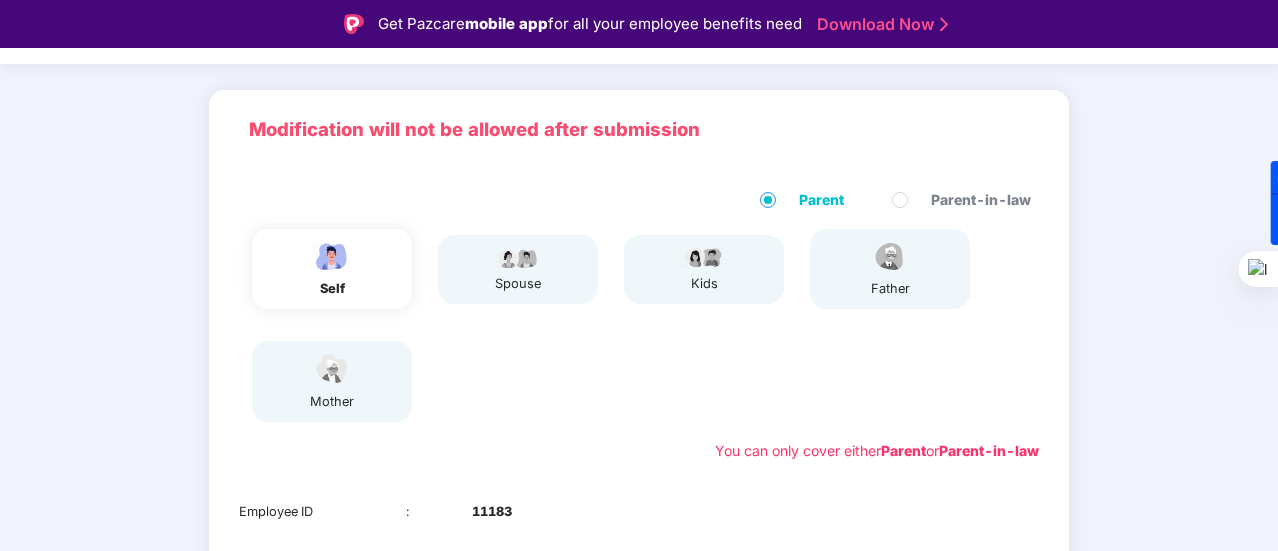 click on "mother" at bounding box center (332, 381) 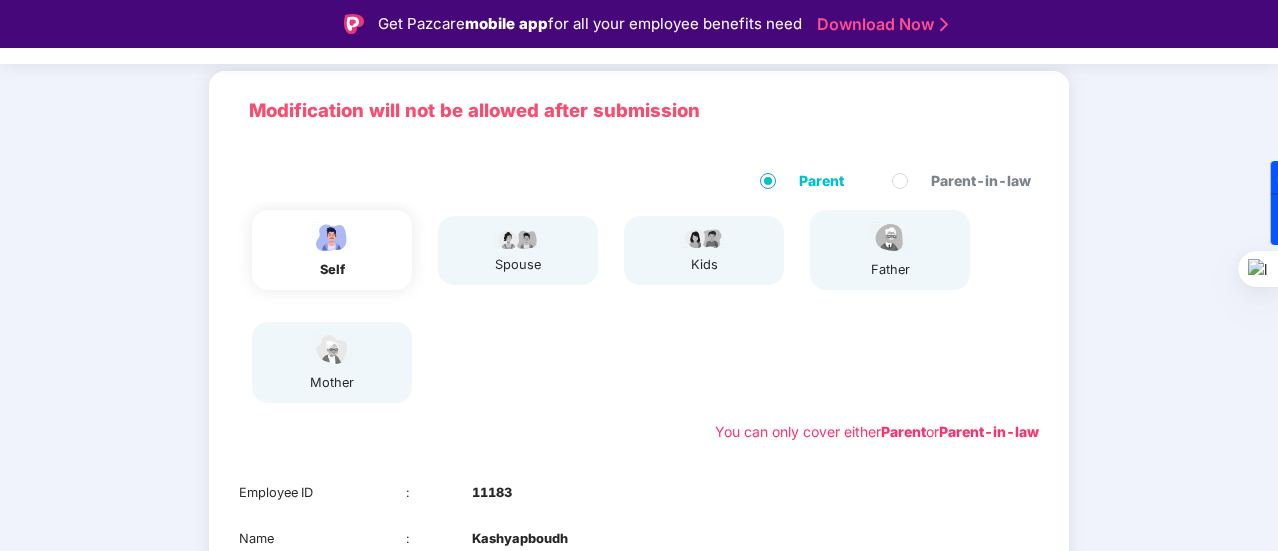 scroll, scrollTop: 3, scrollLeft: 0, axis: vertical 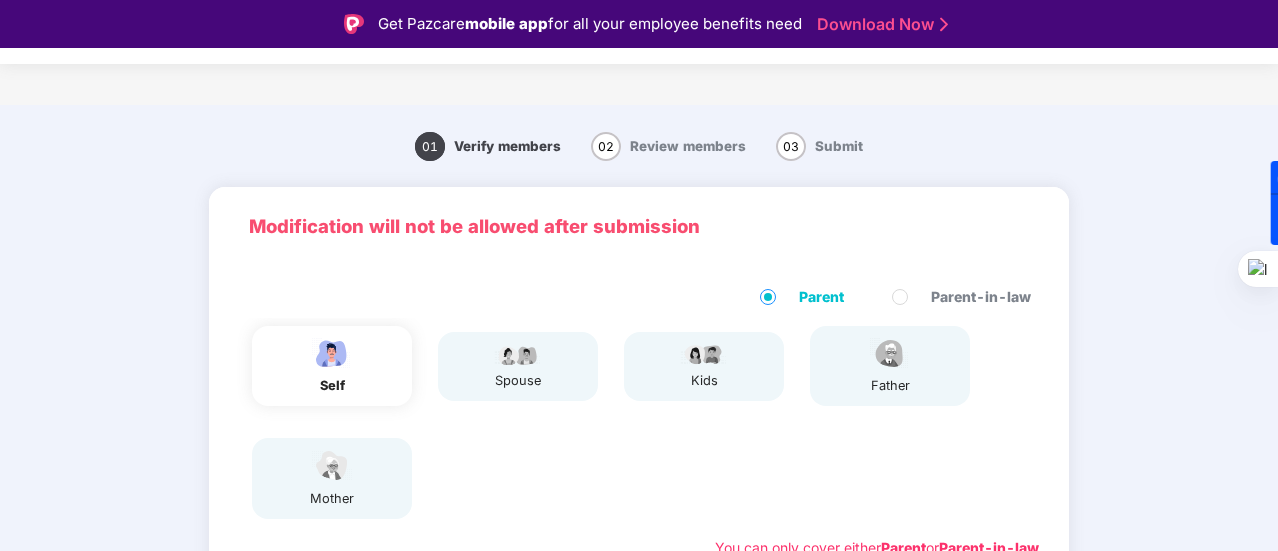 click on "02" at bounding box center [606, 146] 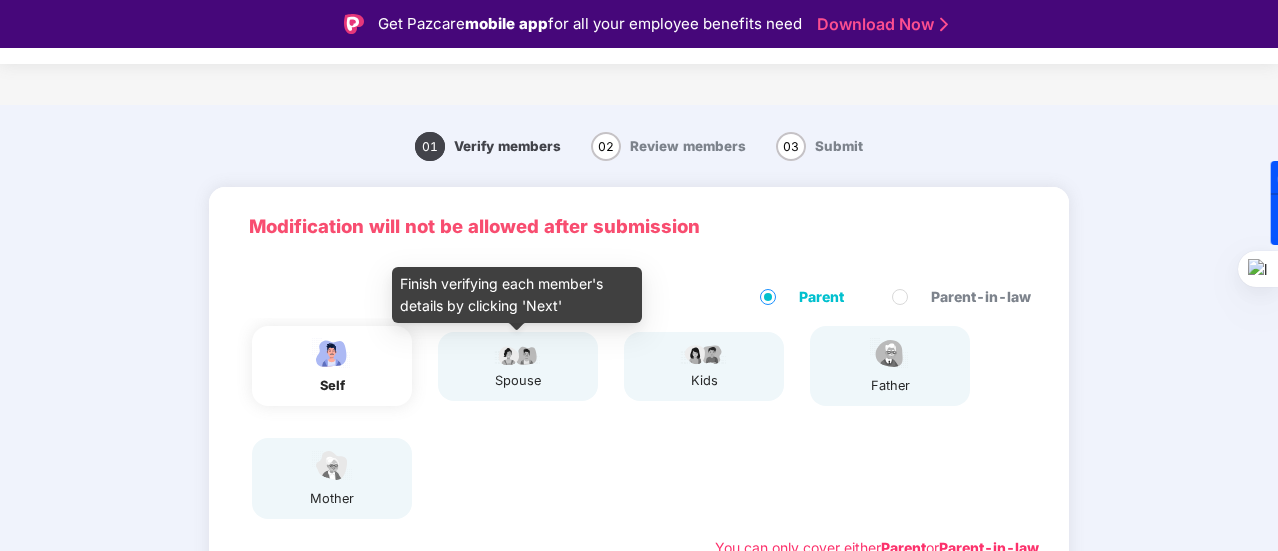 click at bounding box center (518, 354) 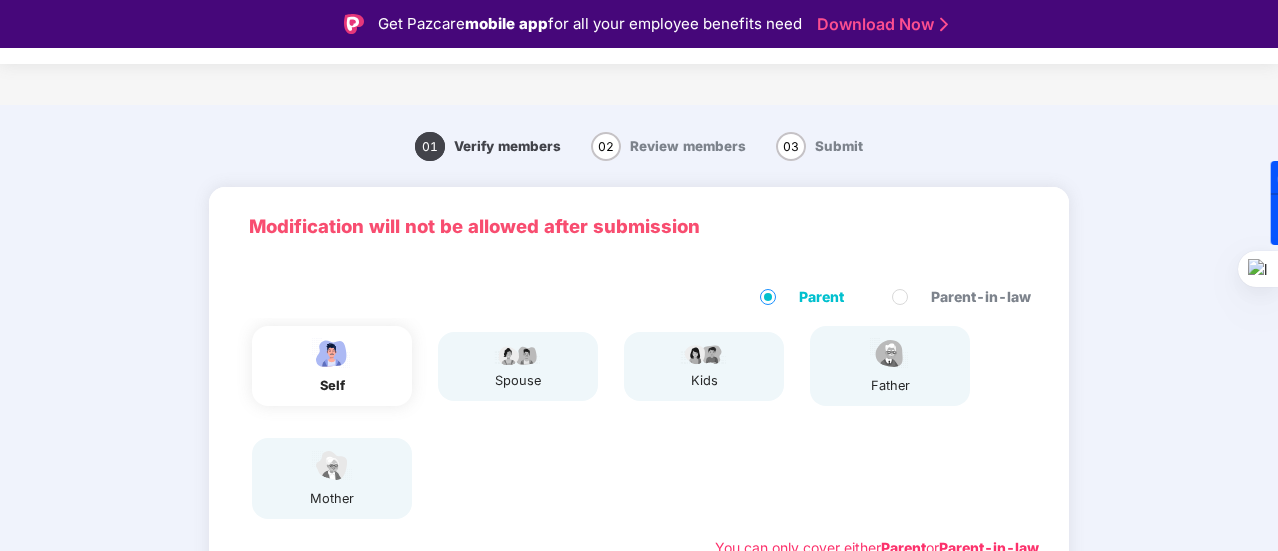 click on "mother" at bounding box center [332, 478] 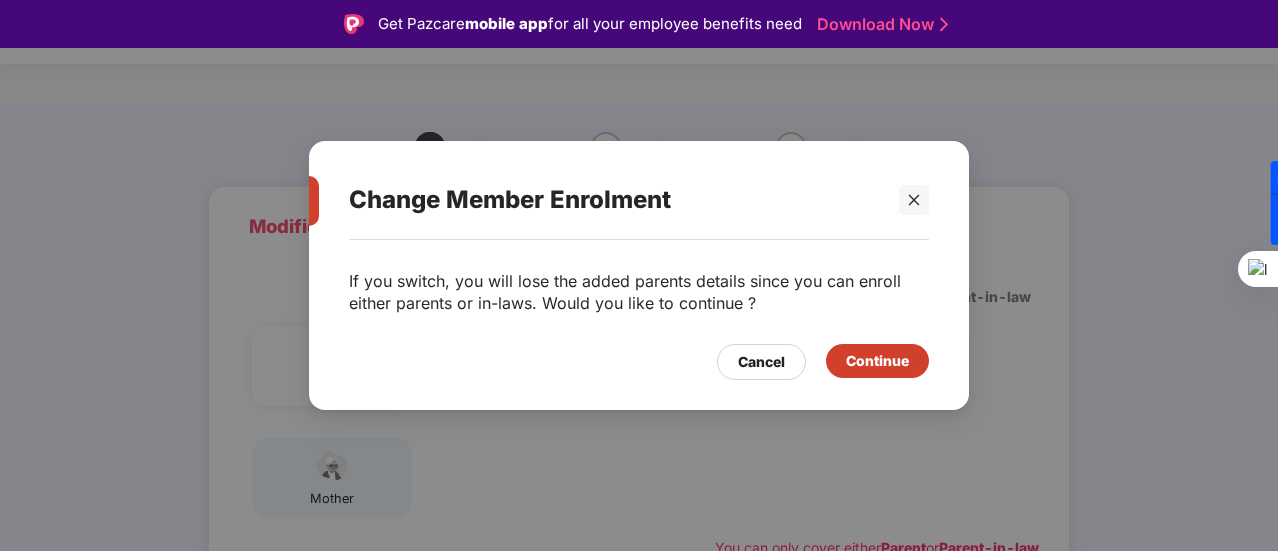 click on "Continue" at bounding box center [877, 361] 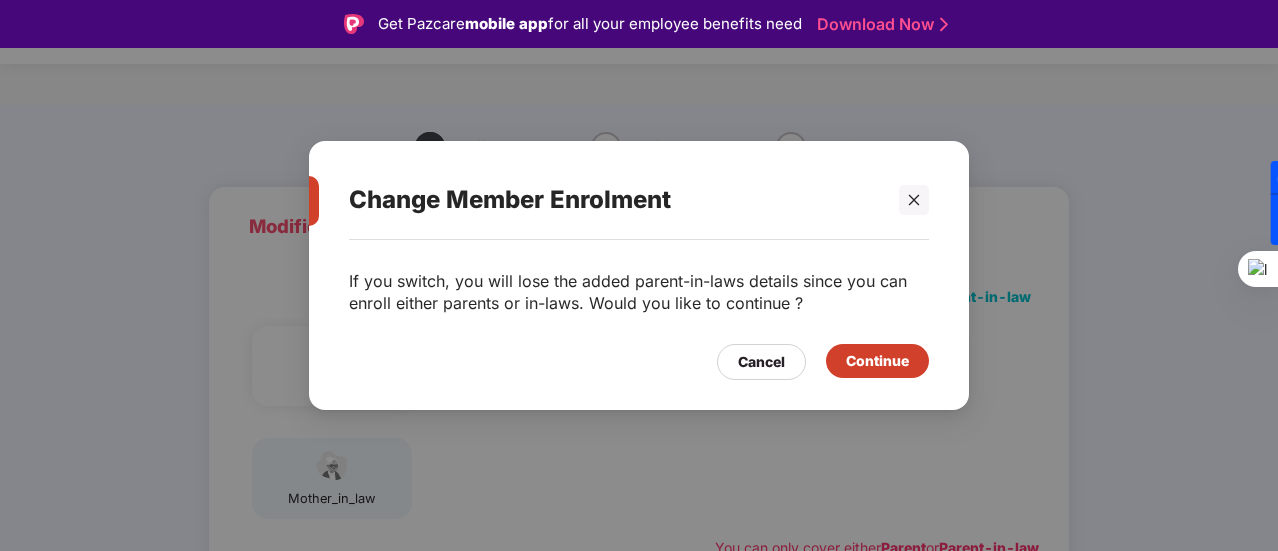 click on "Continue" at bounding box center (877, 361) 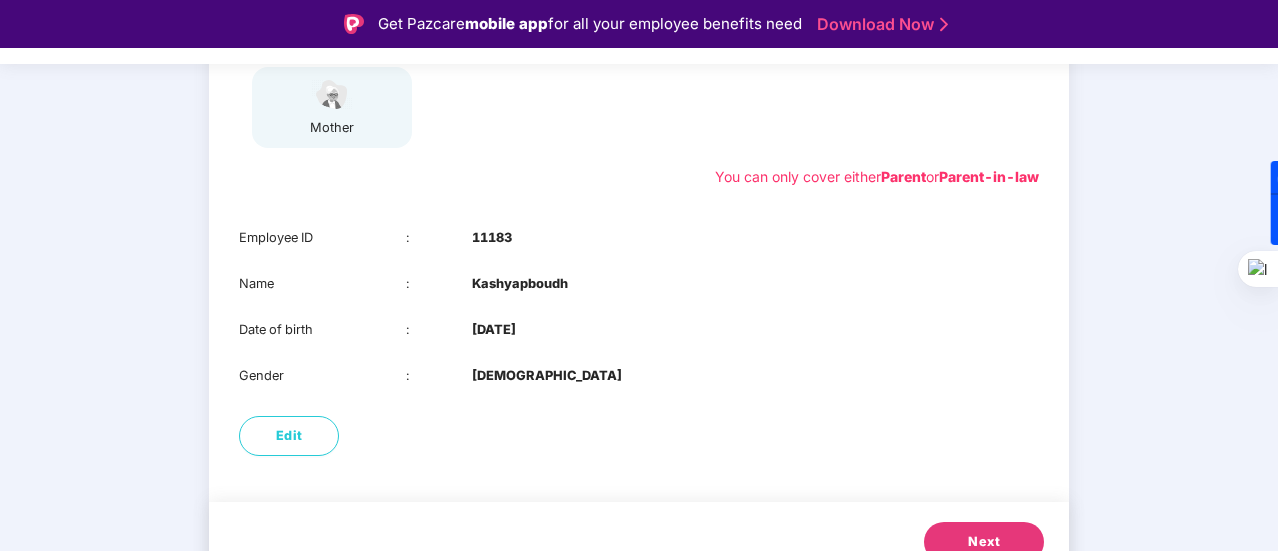 scroll, scrollTop: 403, scrollLeft: 0, axis: vertical 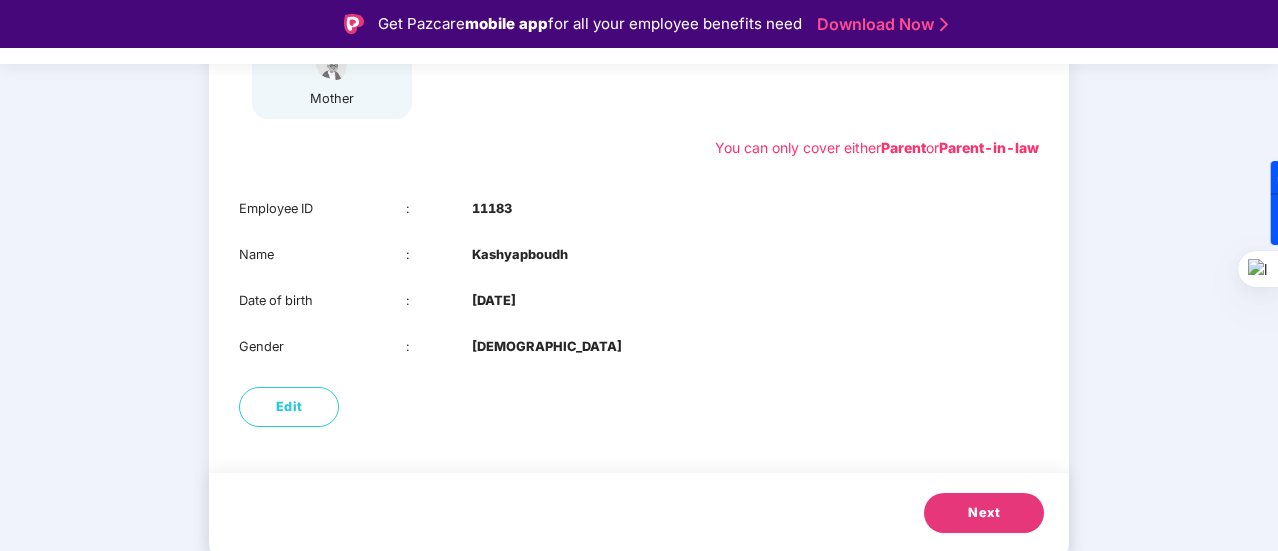 click on "Next" at bounding box center (984, 513) 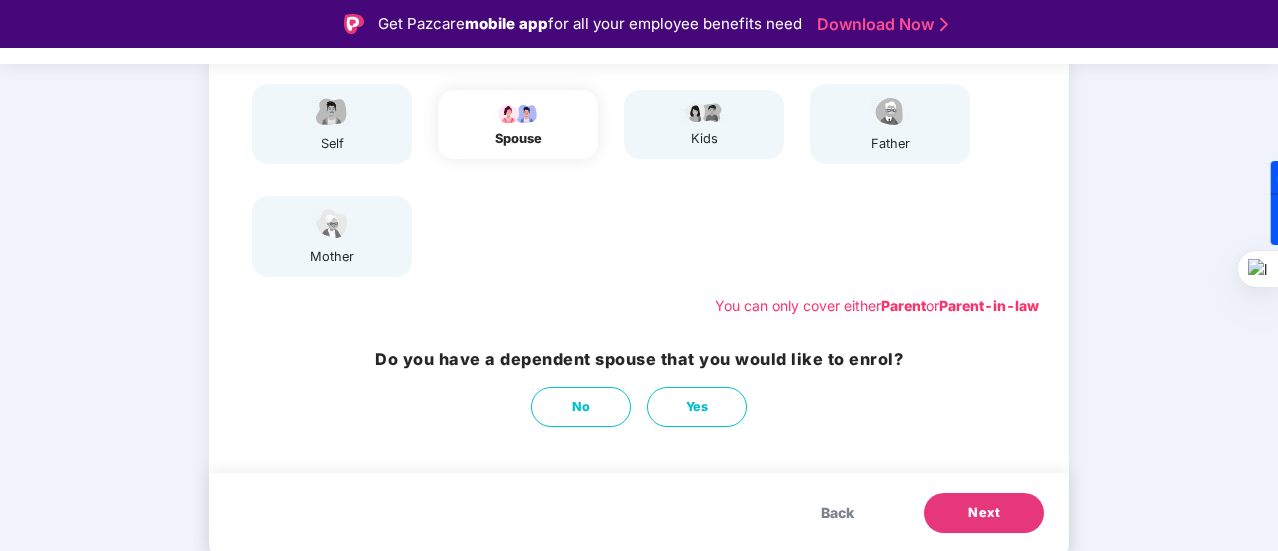 scroll, scrollTop: 48, scrollLeft: 0, axis: vertical 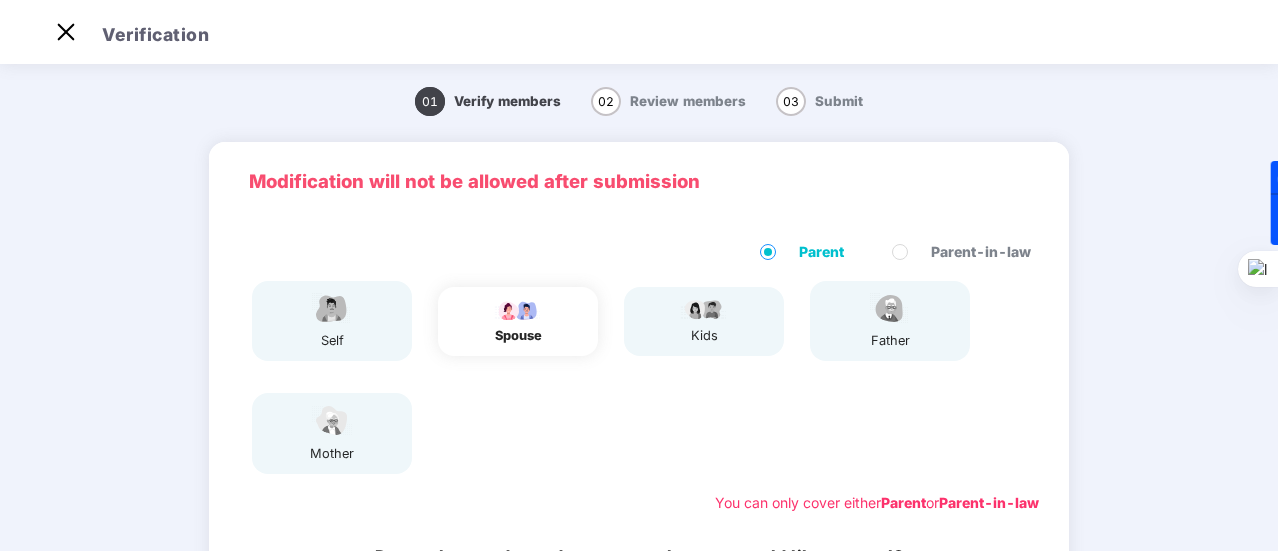 click on "mother" at bounding box center (332, 433) 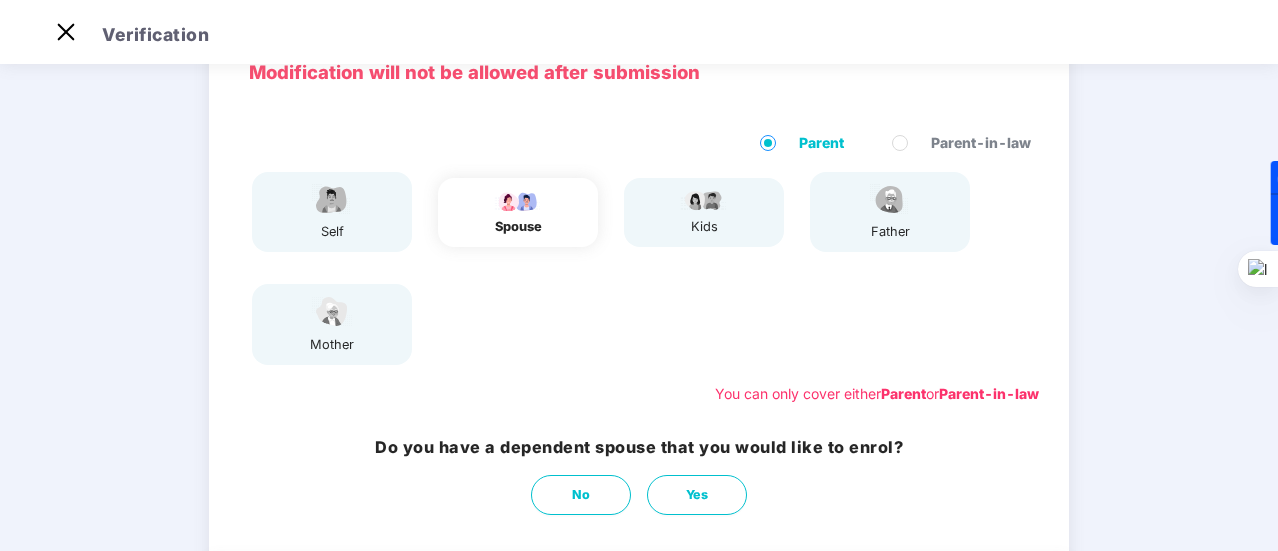 scroll, scrollTop: 245, scrollLeft: 0, axis: vertical 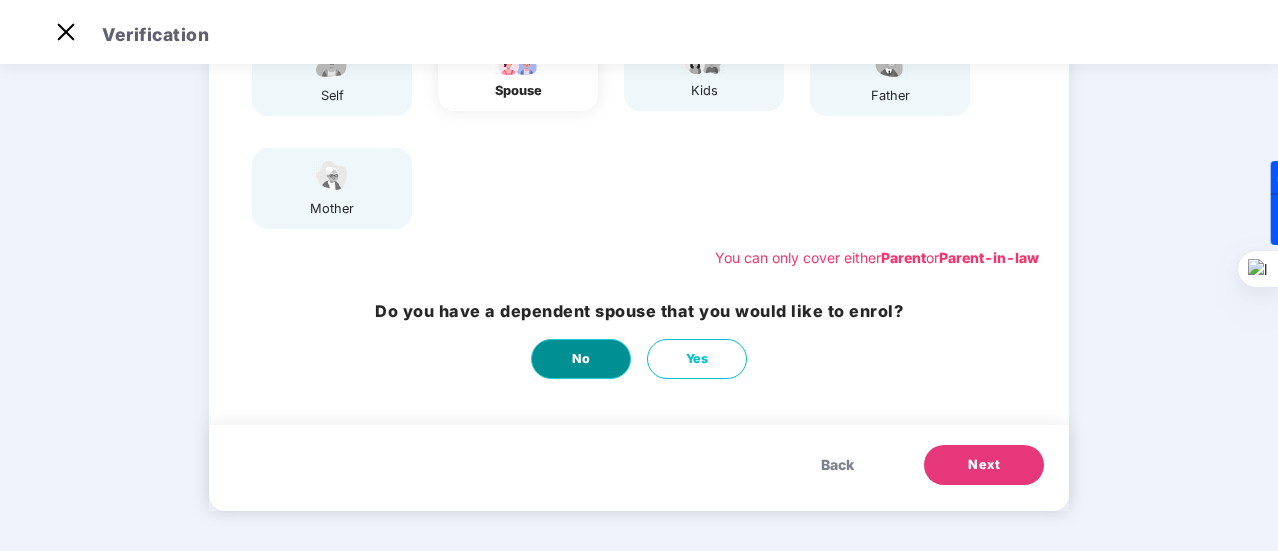click on "No" at bounding box center [581, 359] 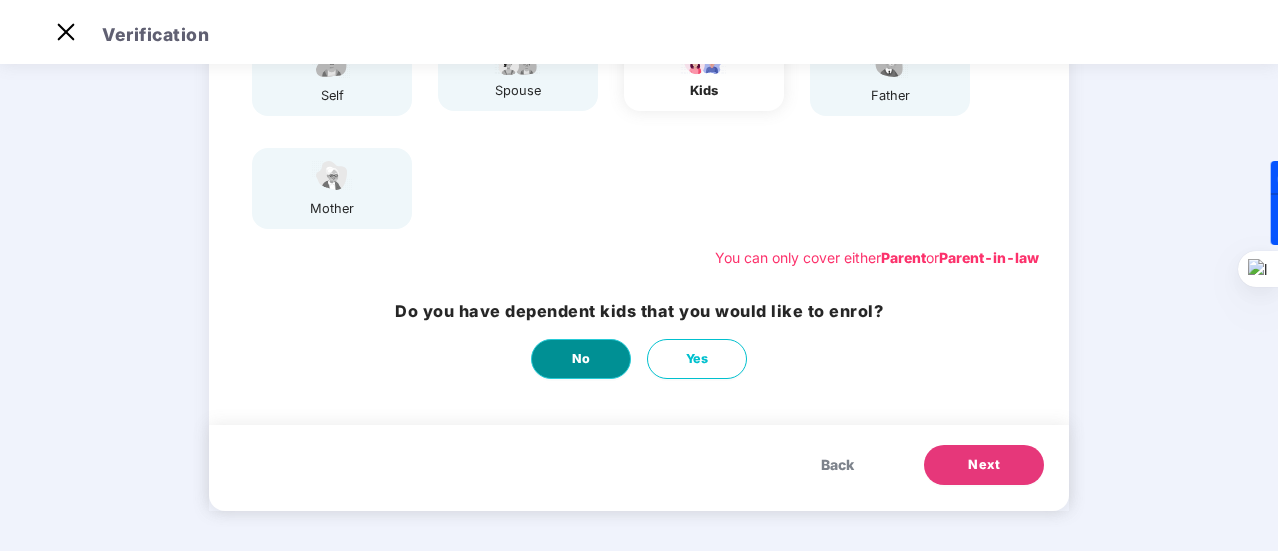 scroll, scrollTop: 0, scrollLeft: 0, axis: both 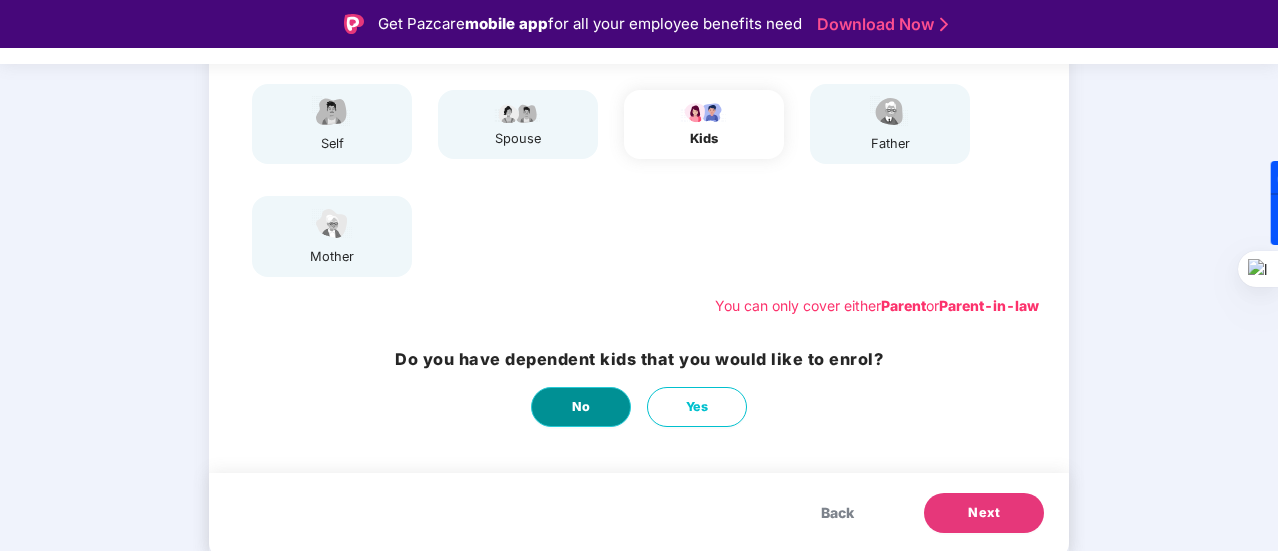 click on "No" at bounding box center [581, 407] 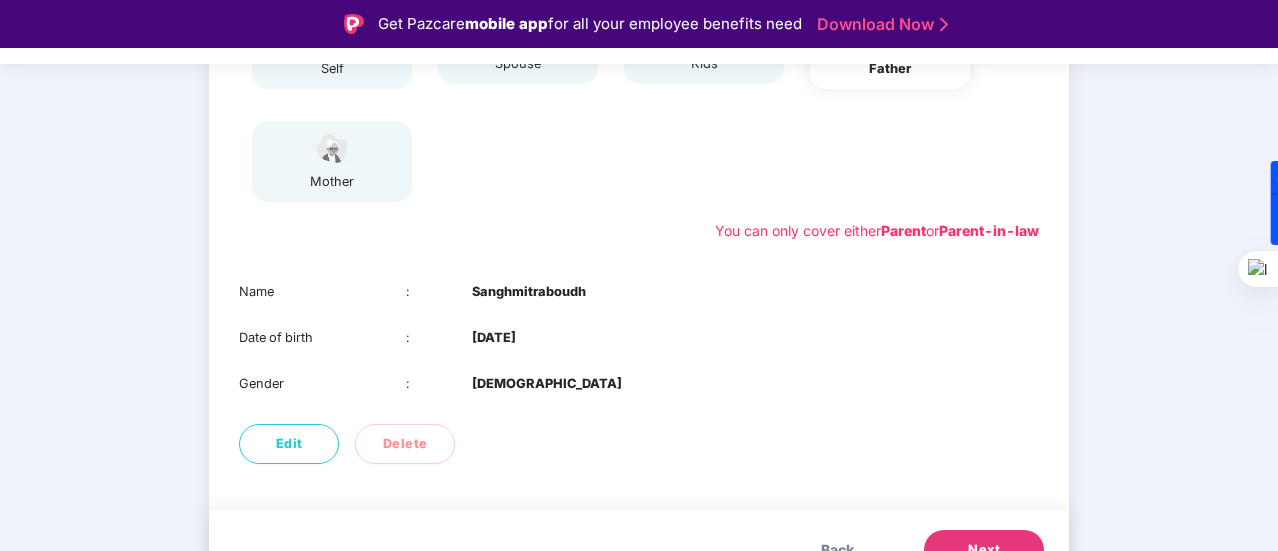 scroll, scrollTop: 345, scrollLeft: 0, axis: vertical 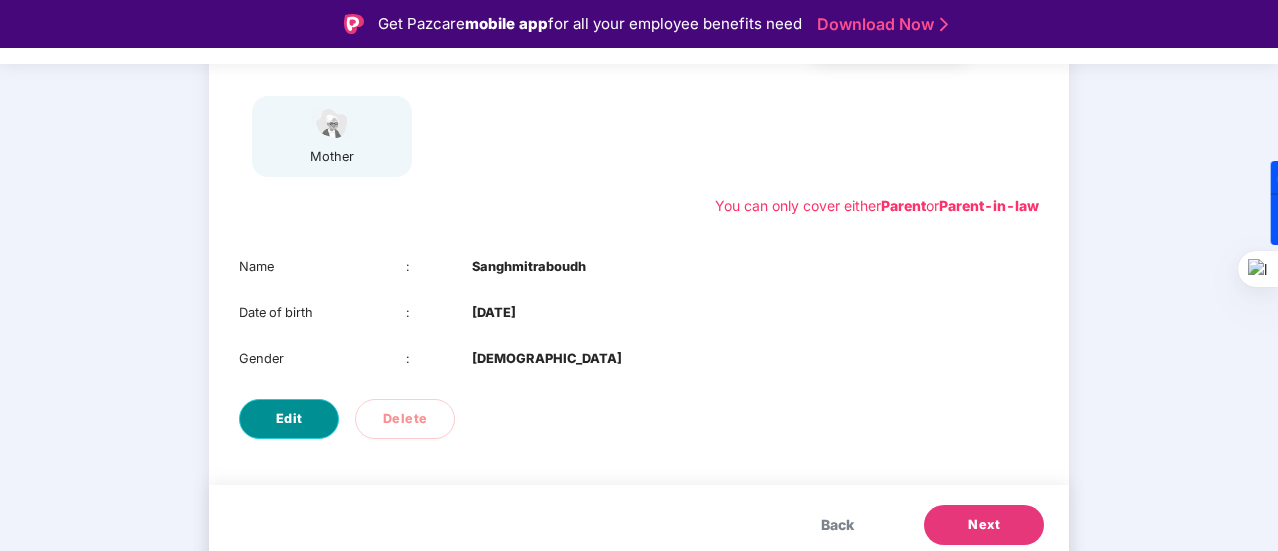 click on "Edit" at bounding box center (289, 419) 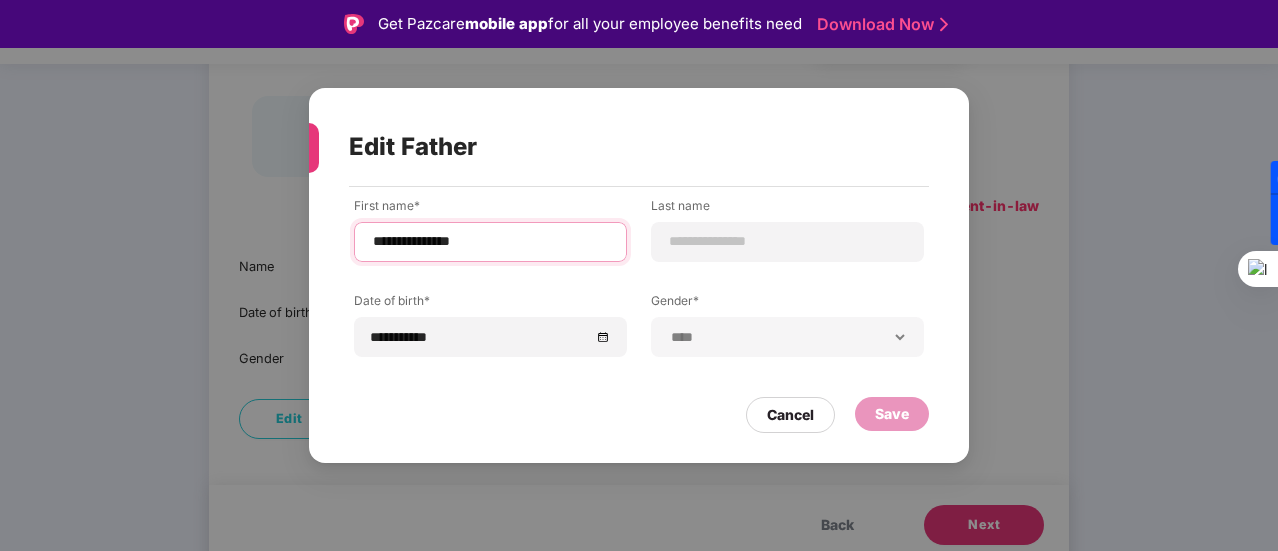 click on "**********" at bounding box center (490, 241) 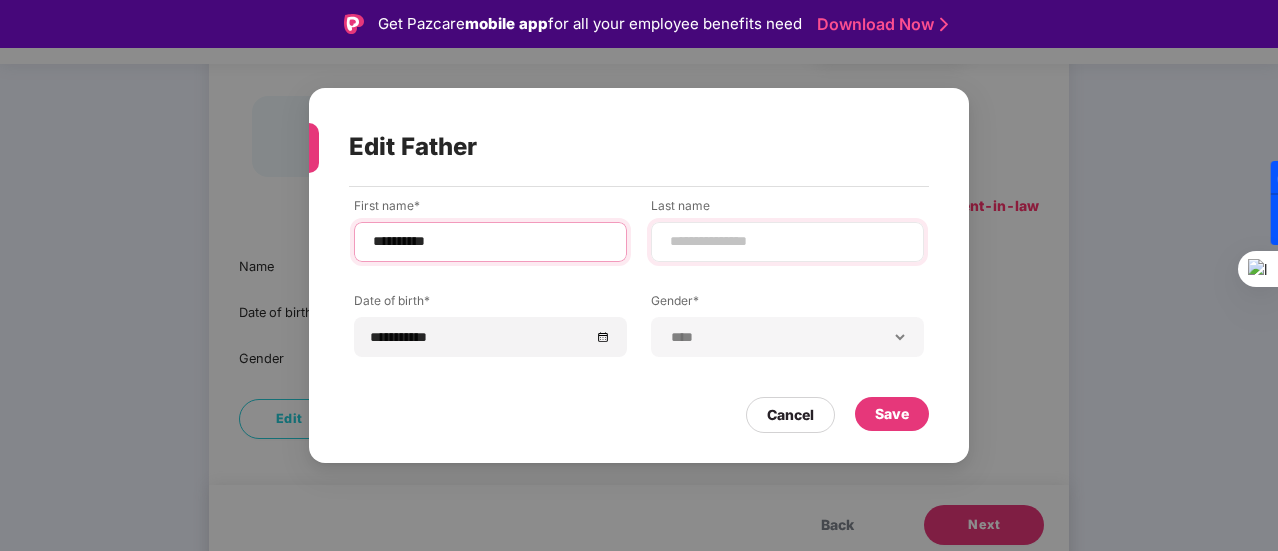 type on "**********" 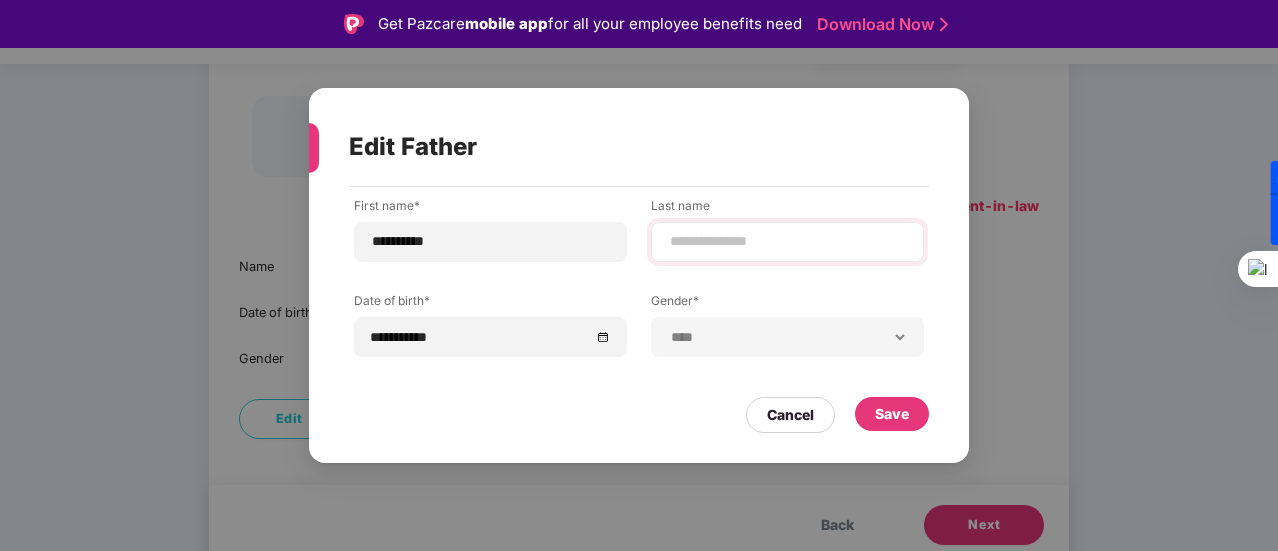 click at bounding box center [787, 242] 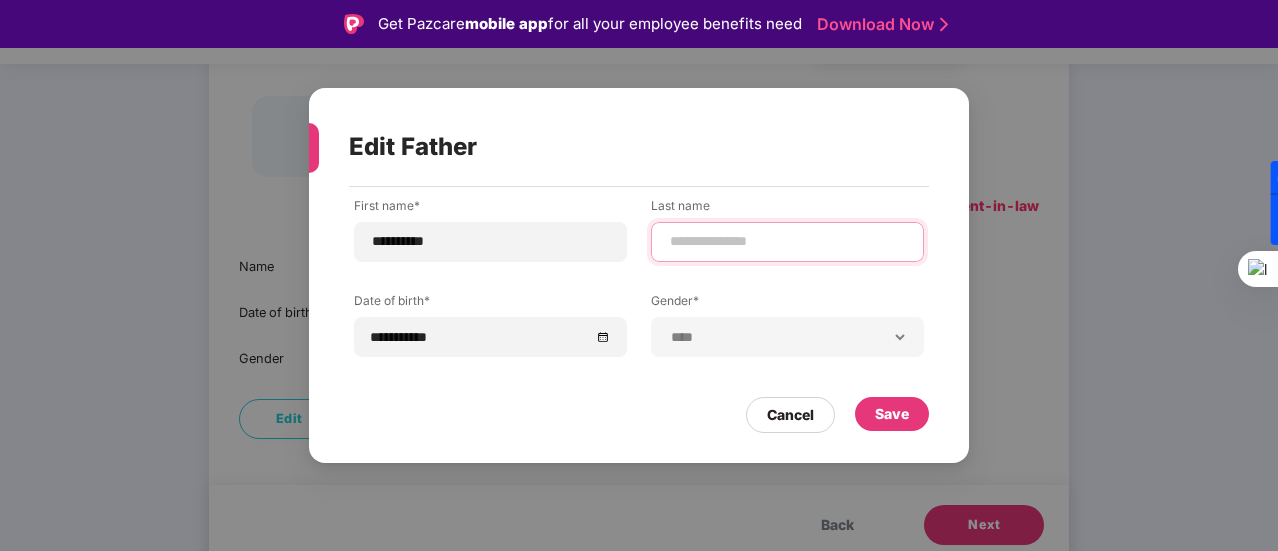 click at bounding box center [787, 241] 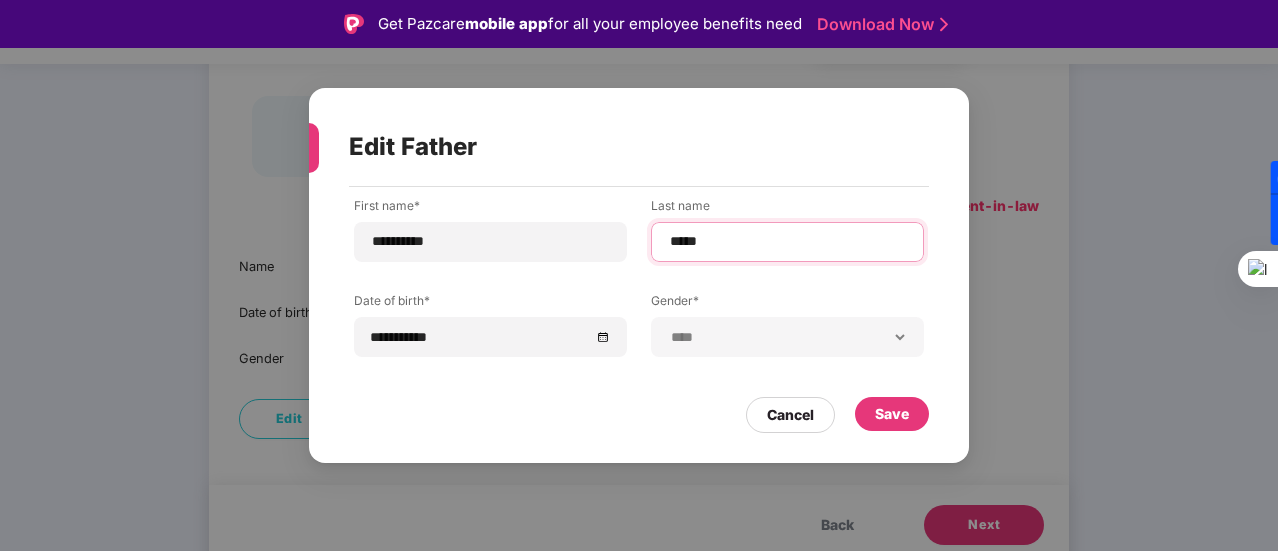 type on "*****" 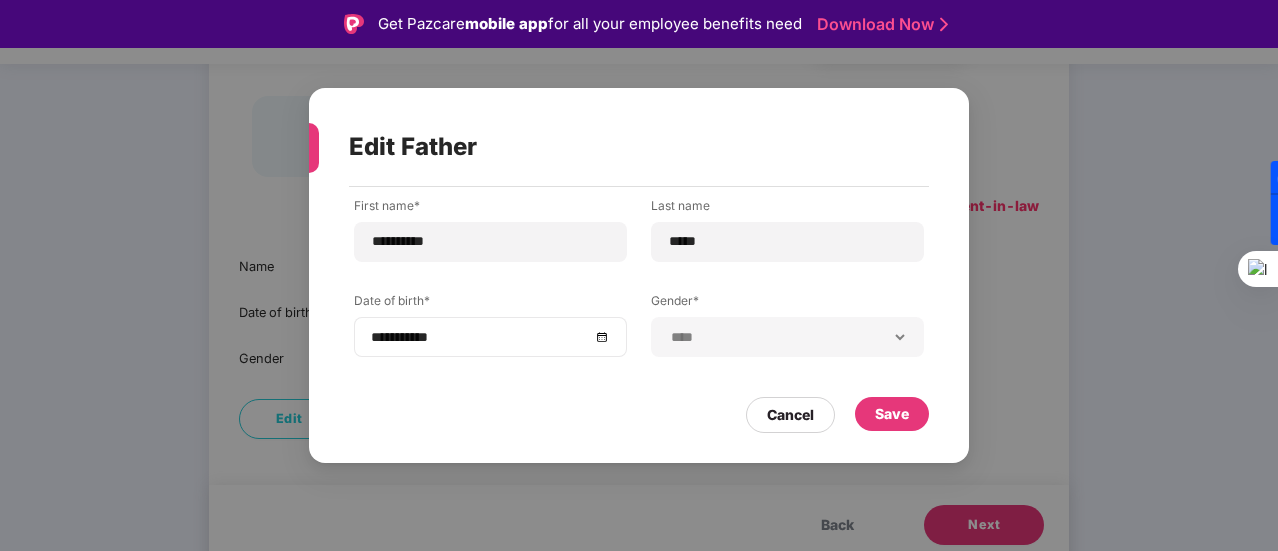 click on "**********" at bounding box center [490, 337] 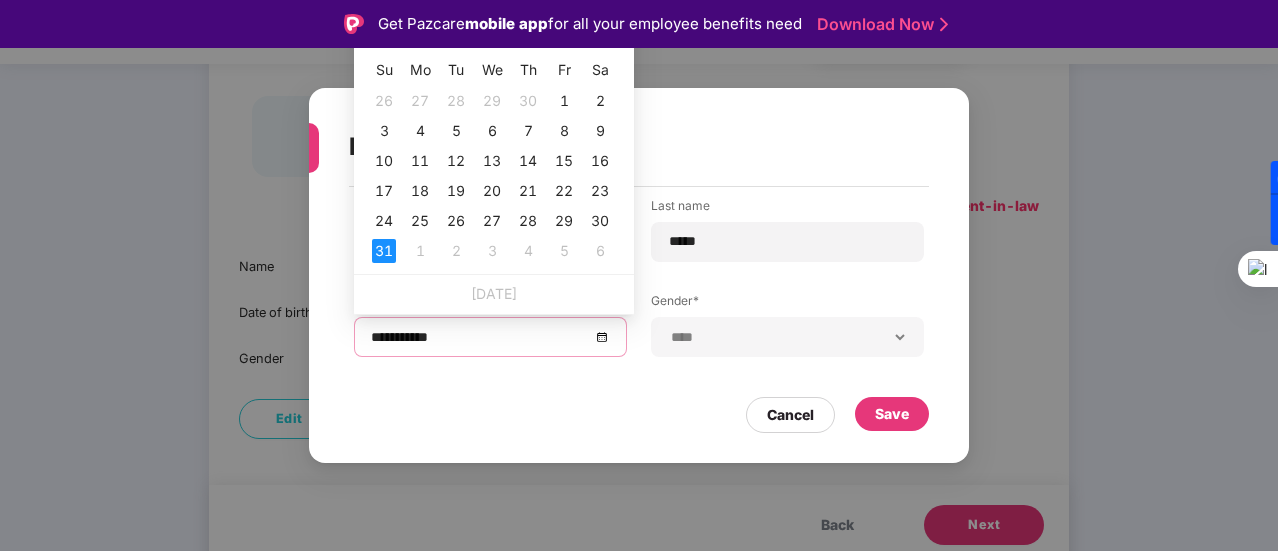 click on "**********" at bounding box center (490, 337) 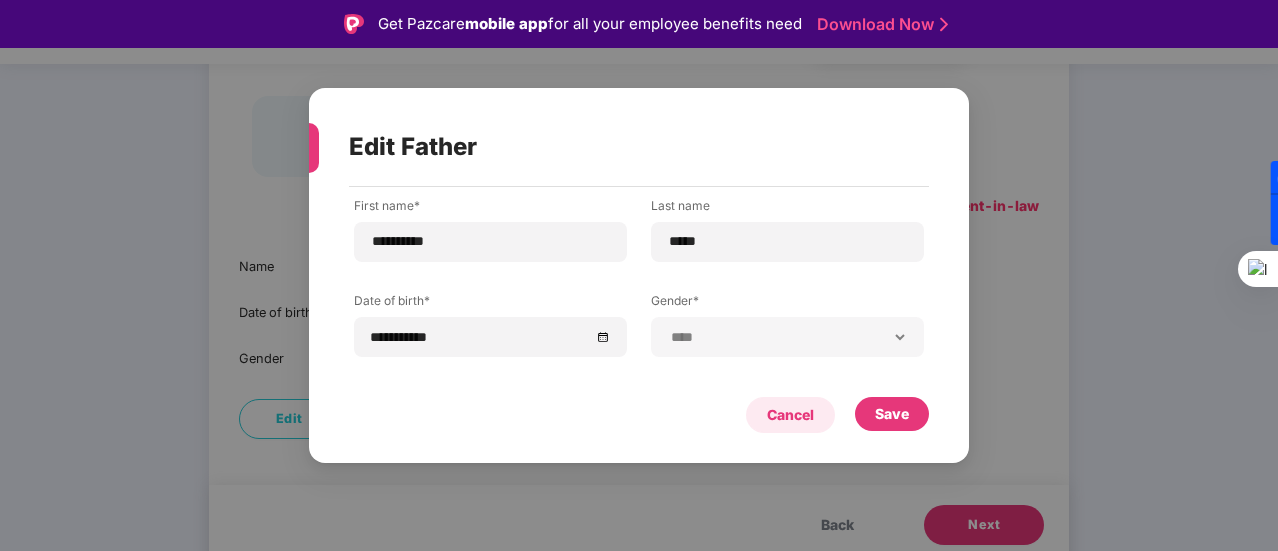 click on "Cancel" at bounding box center (790, 415) 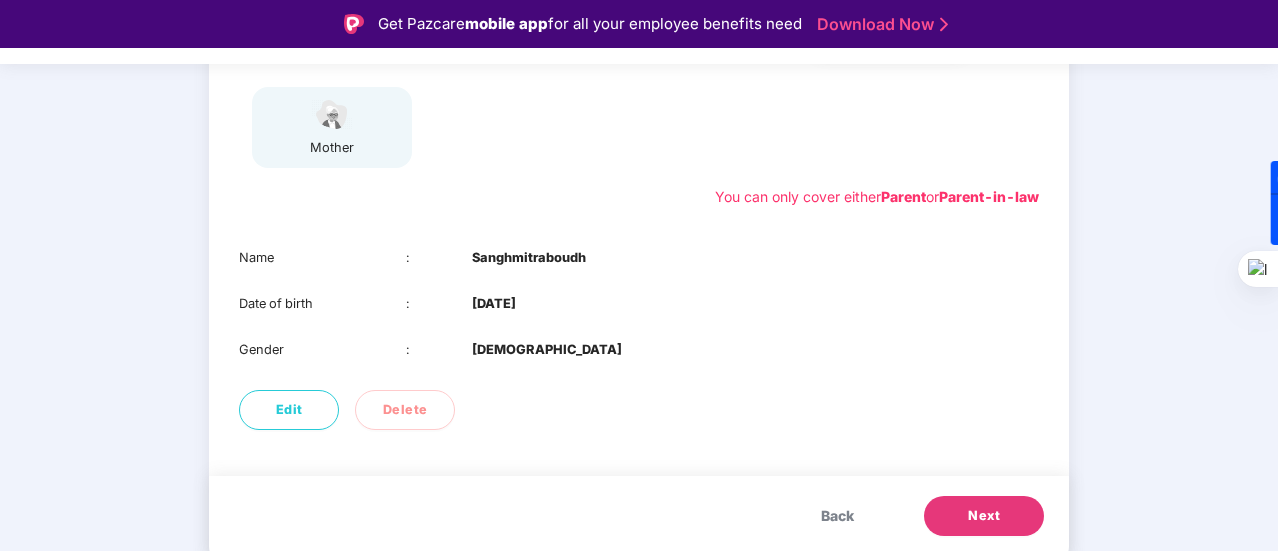 scroll, scrollTop: 357, scrollLeft: 0, axis: vertical 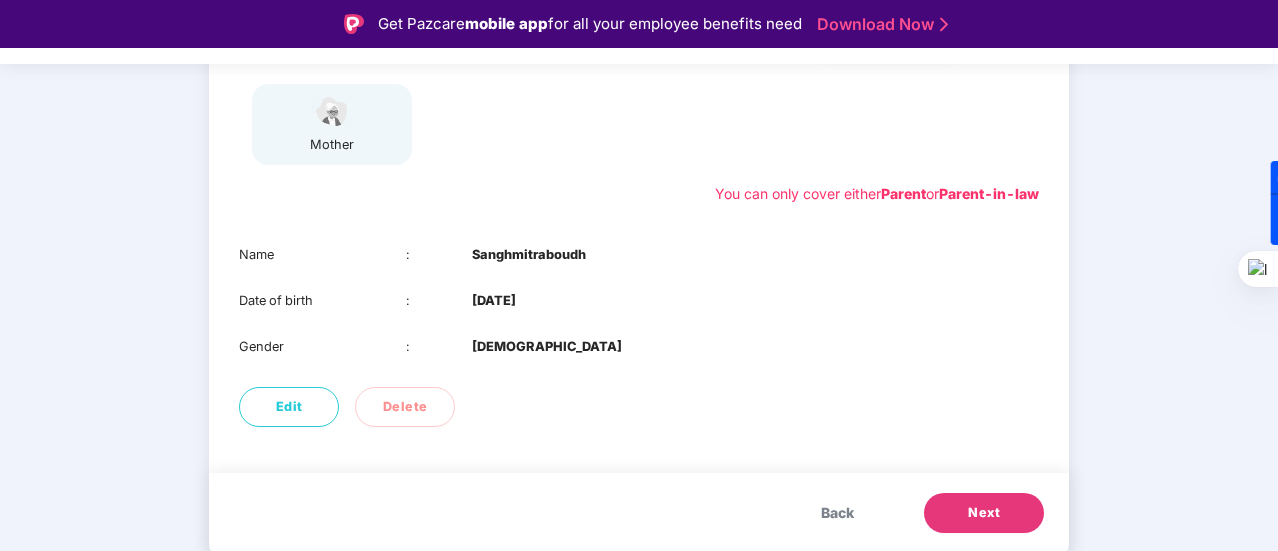 click on "Back" at bounding box center (837, 513) 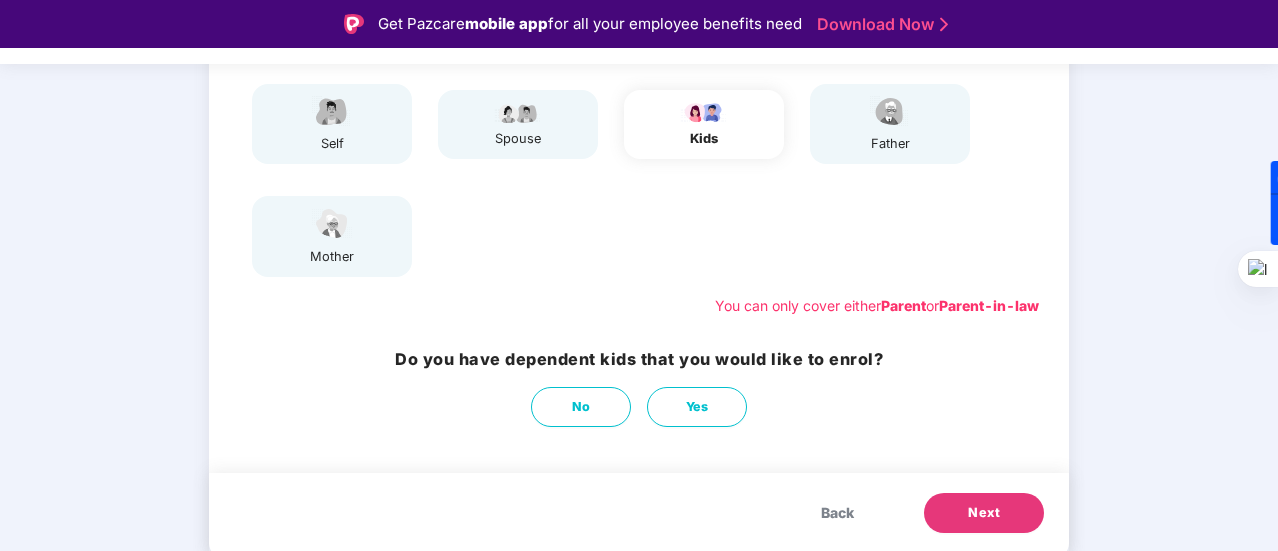 scroll, scrollTop: 48, scrollLeft: 0, axis: vertical 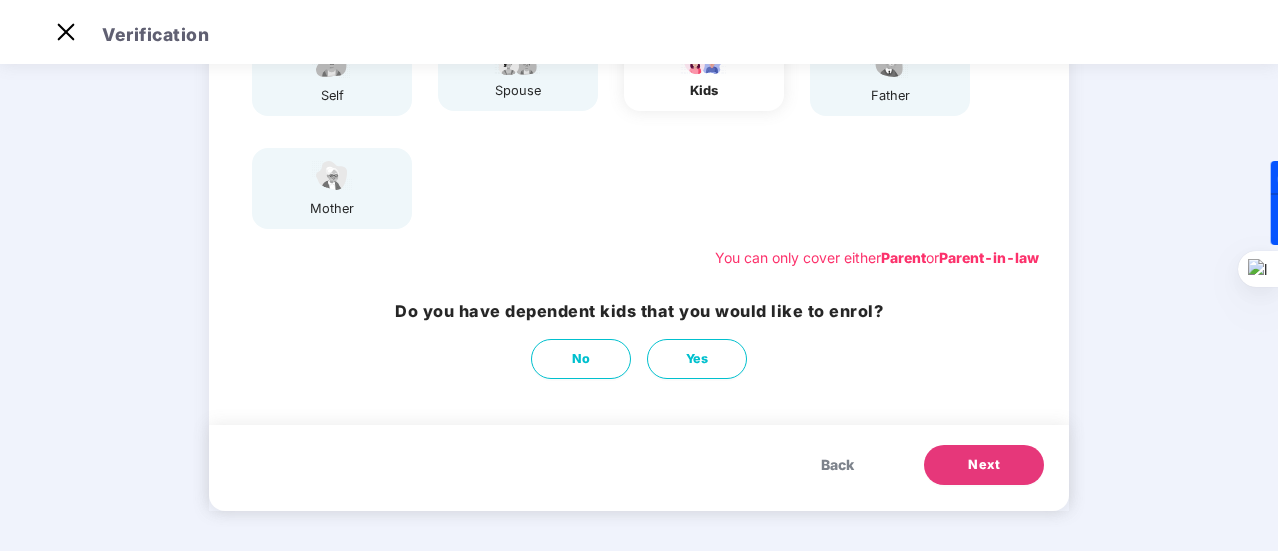click on "Back" at bounding box center [837, 465] 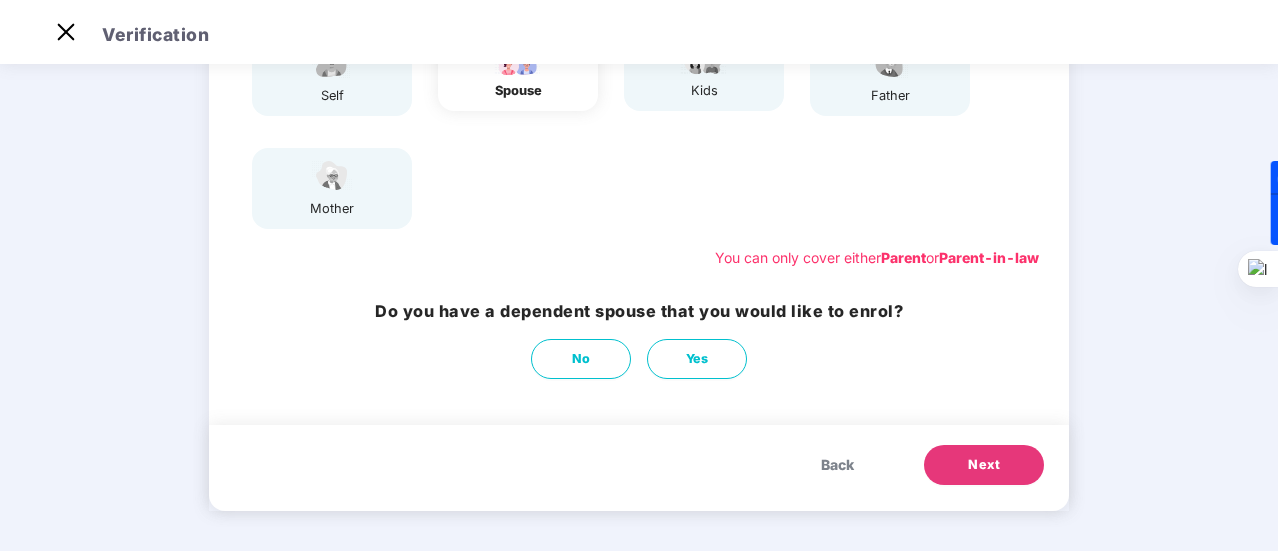 click on "Back" at bounding box center [837, 465] 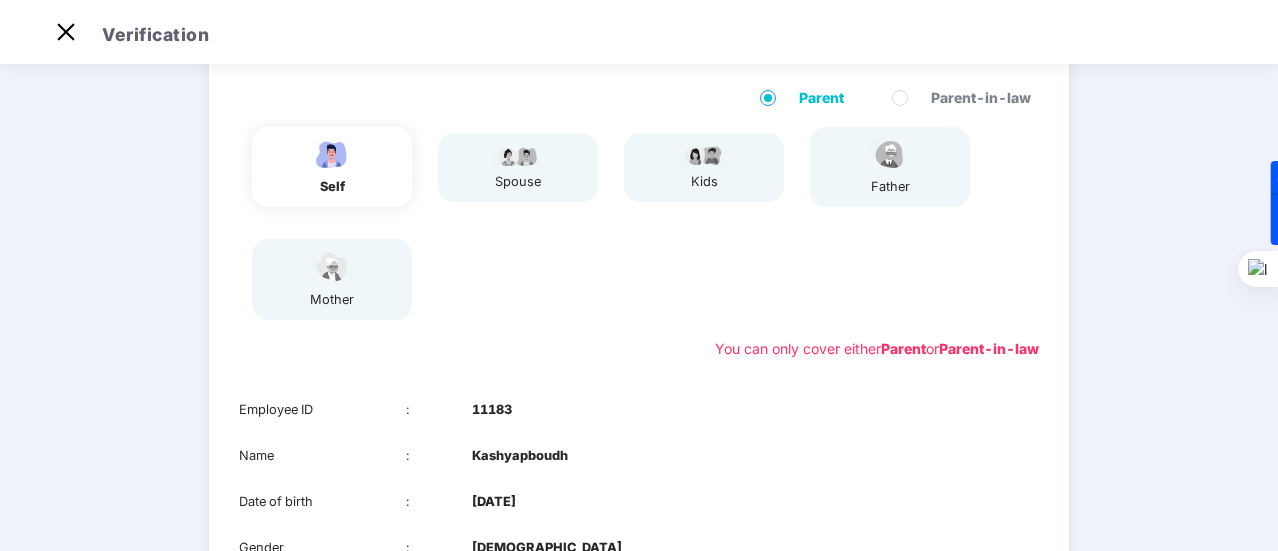 scroll, scrollTop: 345, scrollLeft: 0, axis: vertical 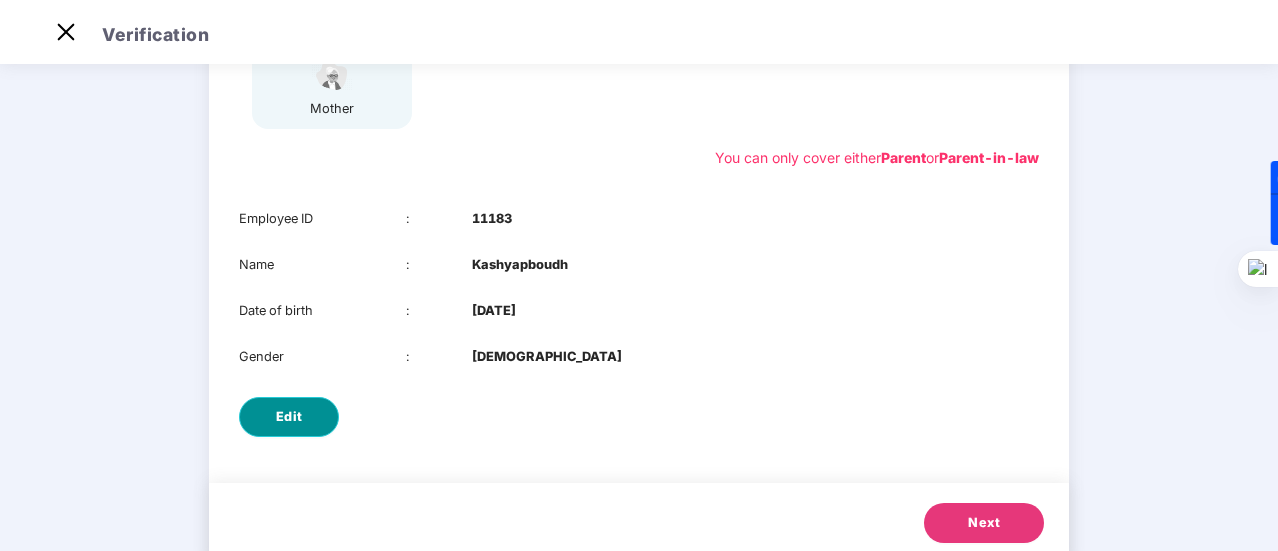 click on "Edit" at bounding box center (289, 417) 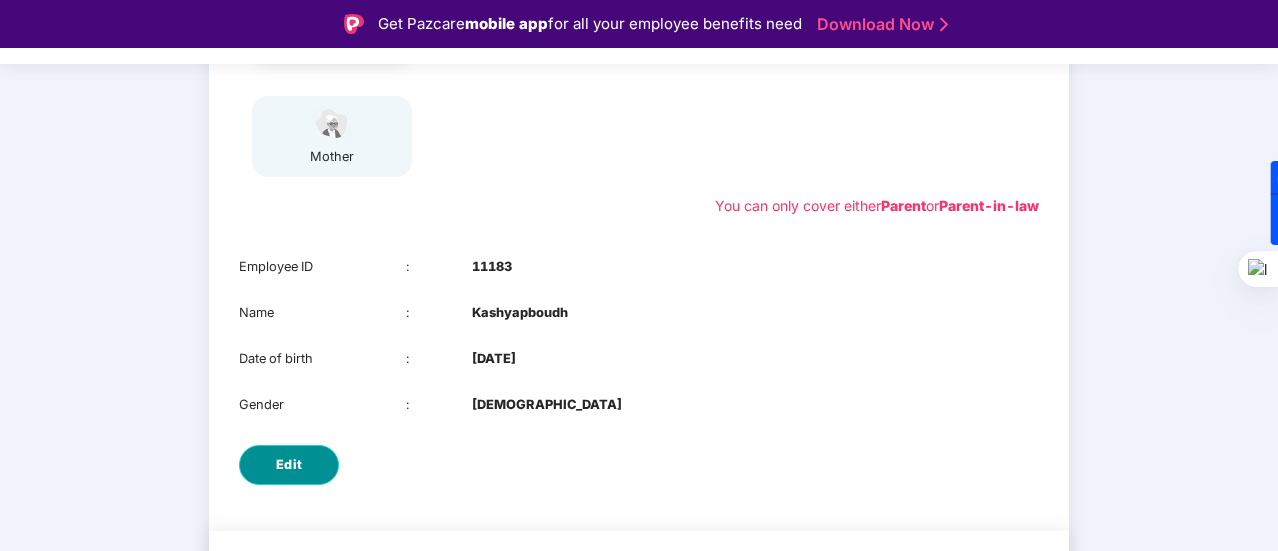select on "****" 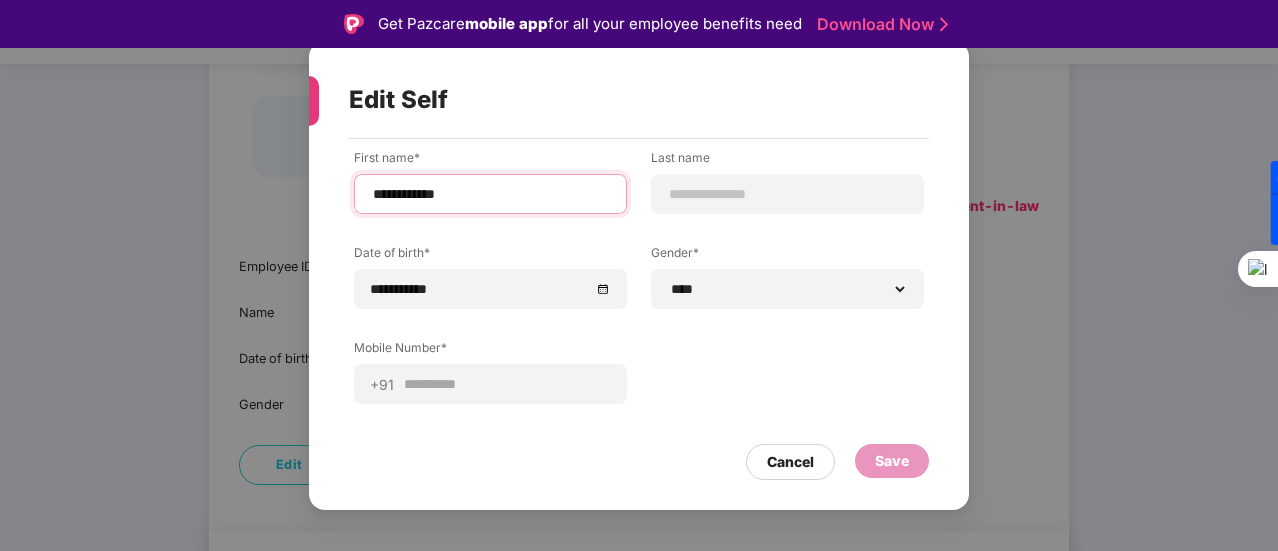 drag, startPoint x: 430, startPoint y: 195, endPoint x: 502, endPoint y: 206, distance: 72.835434 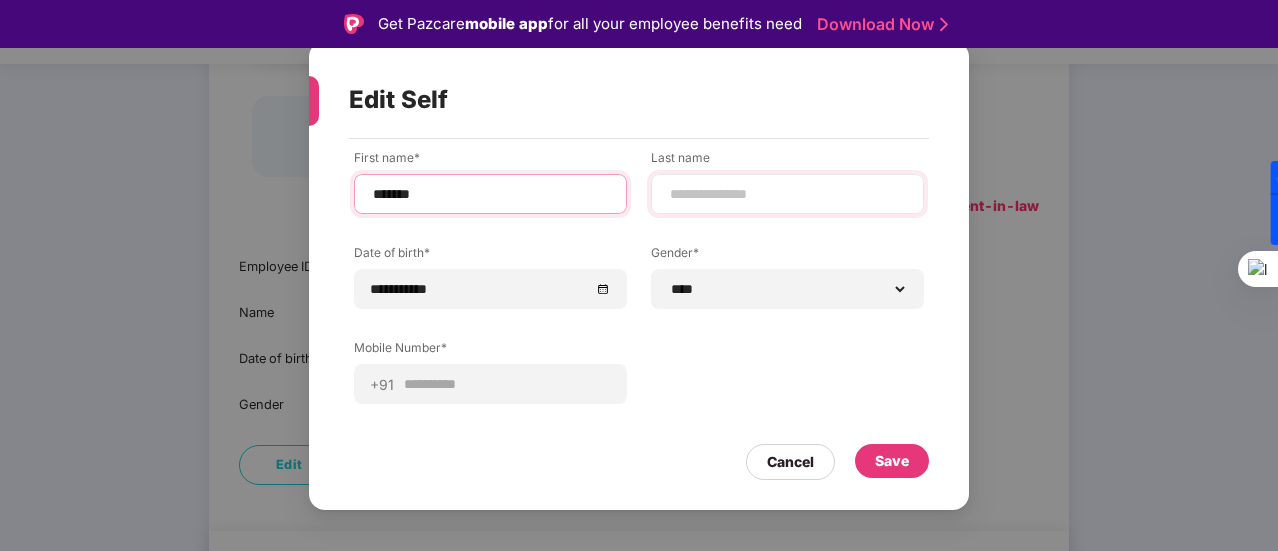 type on "*******" 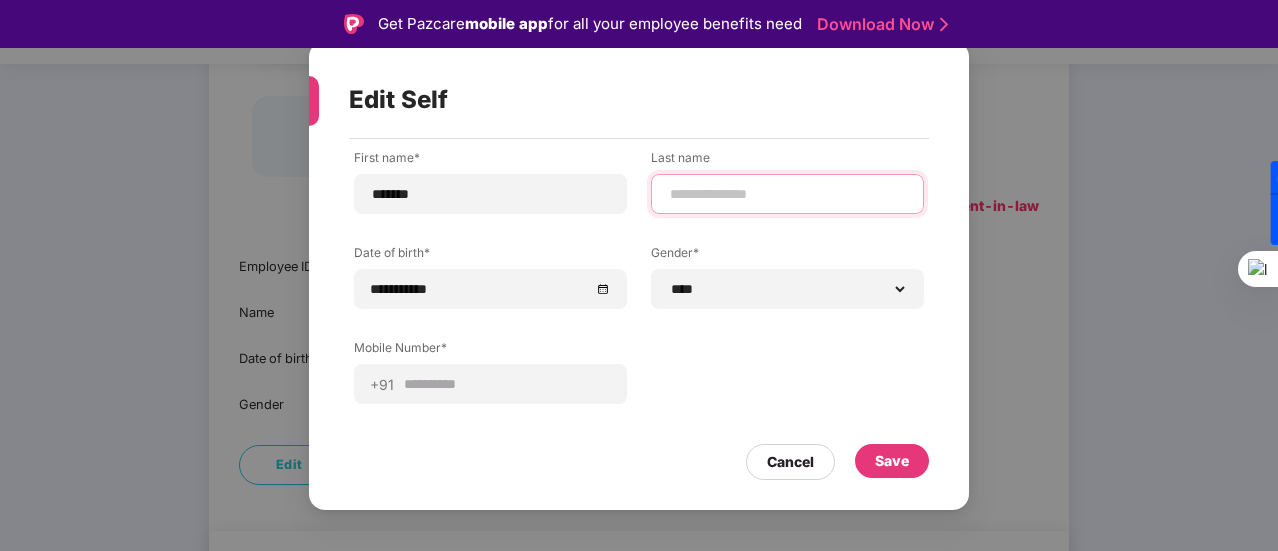 click at bounding box center [787, 194] 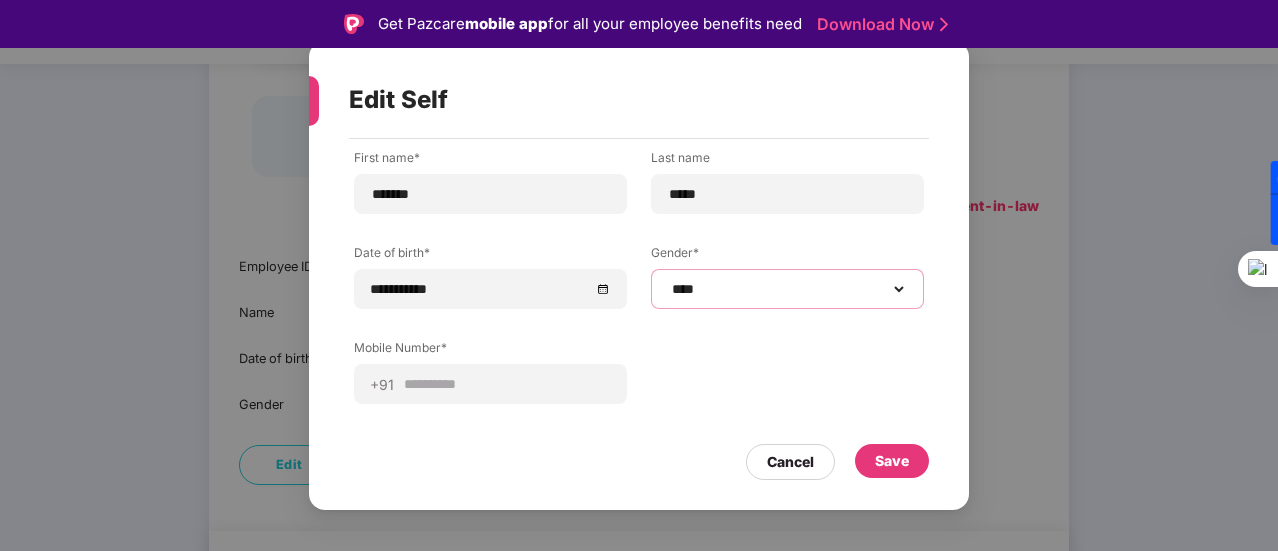 click on "**********" at bounding box center [787, 289] 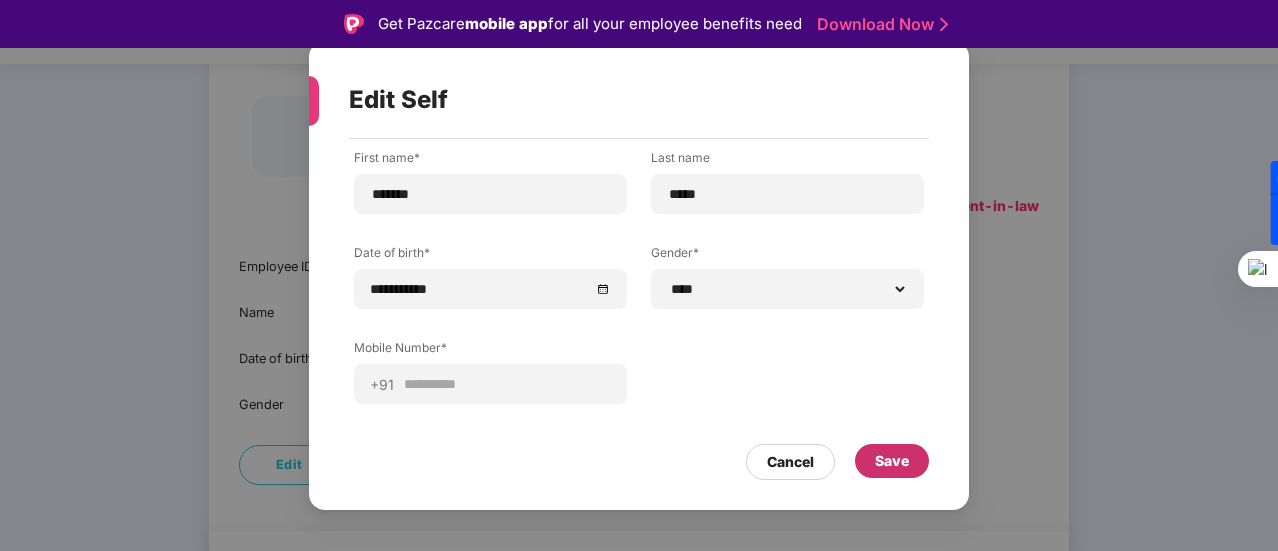 click on "Save" at bounding box center (892, 461) 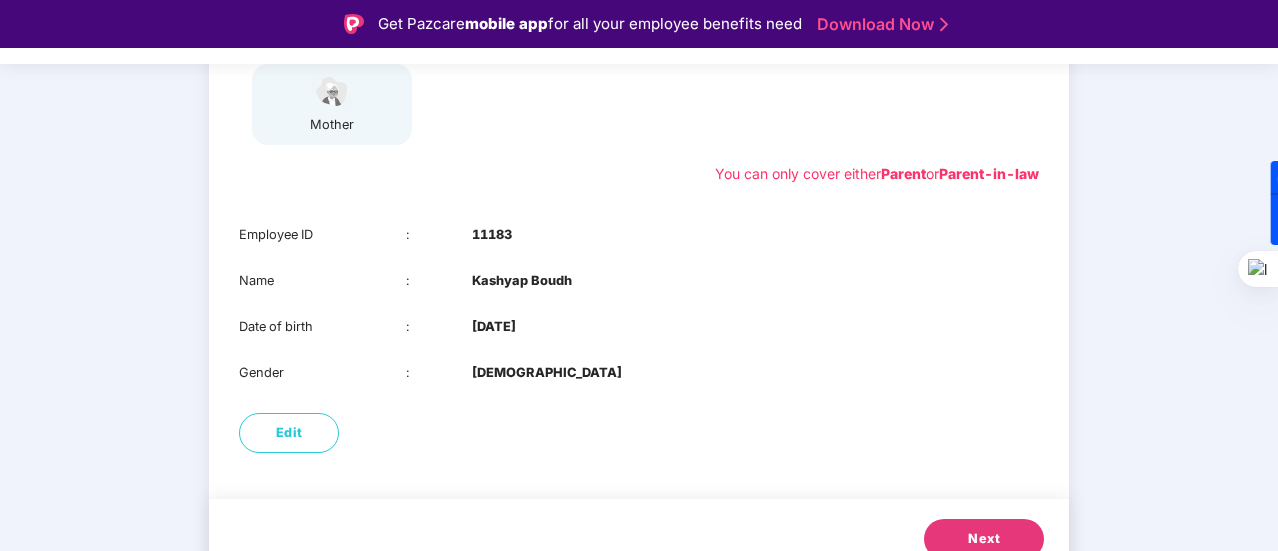 scroll, scrollTop: 403, scrollLeft: 0, axis: vertical 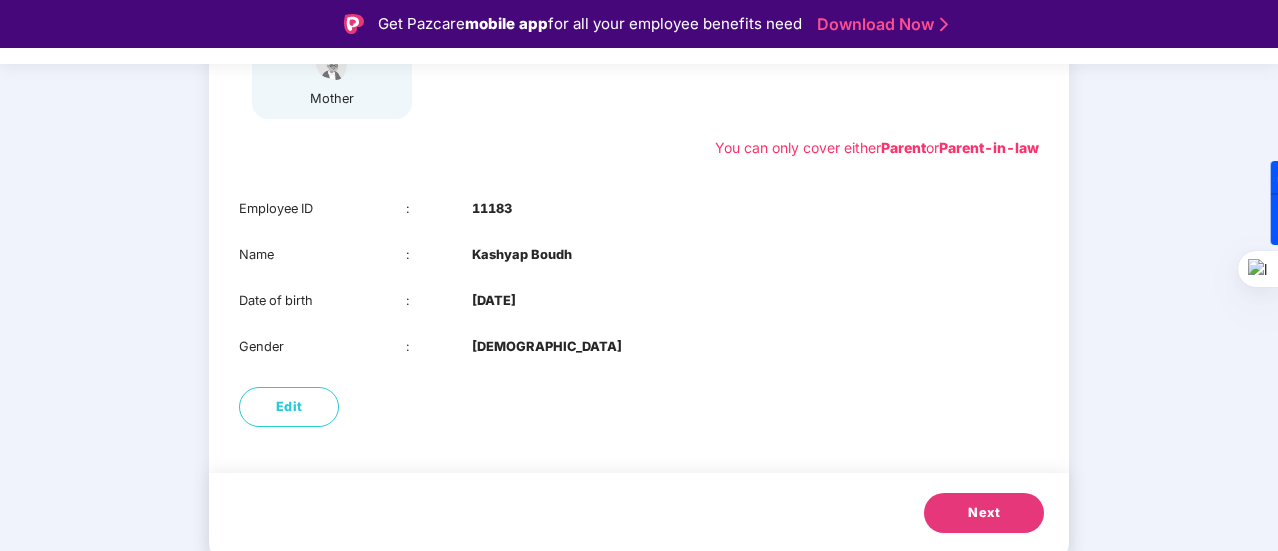 click on "Next" at bounding box center [984, 513] 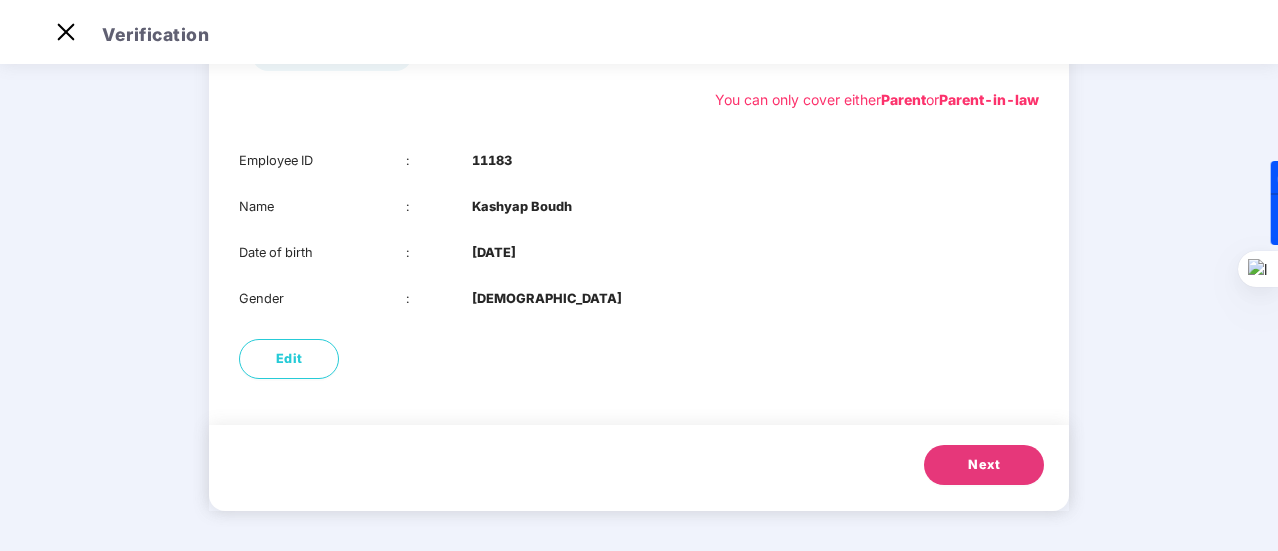 scroll, scrollTop: 245, scrollLeft: 0, axis: vertical 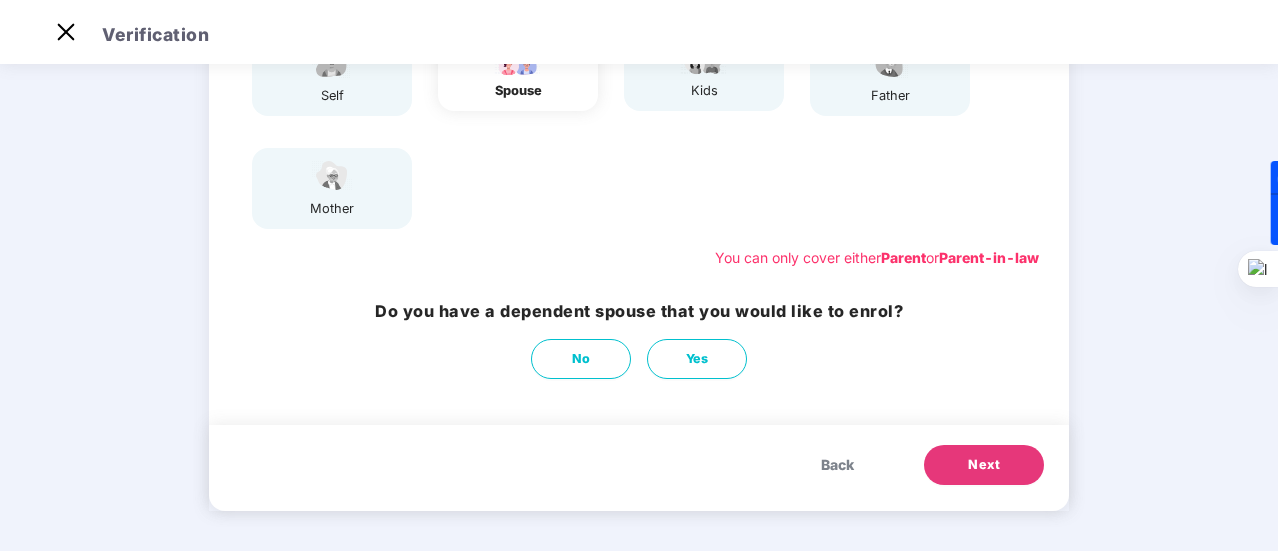 click on "mother" at bounding box center (332, 188) 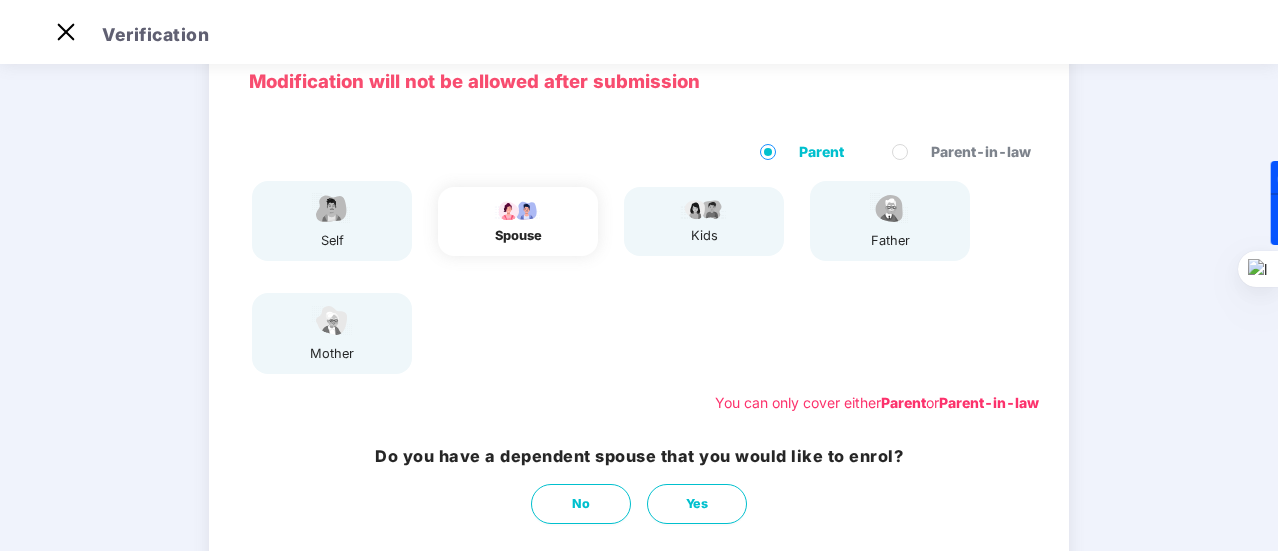 scroll, scrollTop: 245, scrollLeft: 0, axis: vertical 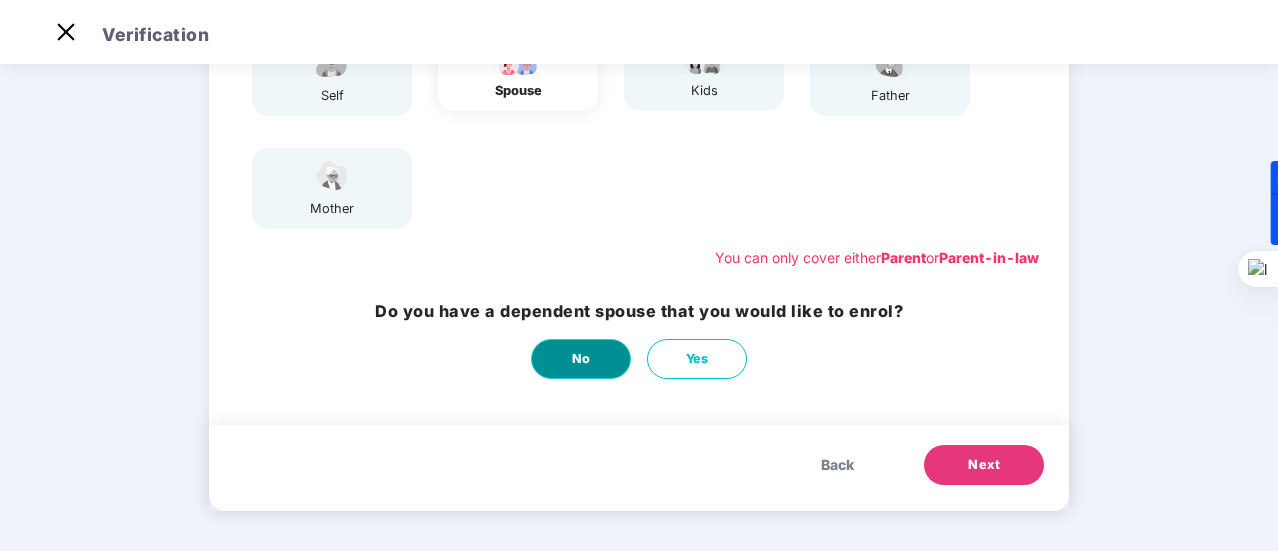 click on "No" at bounding box center (581, 359) 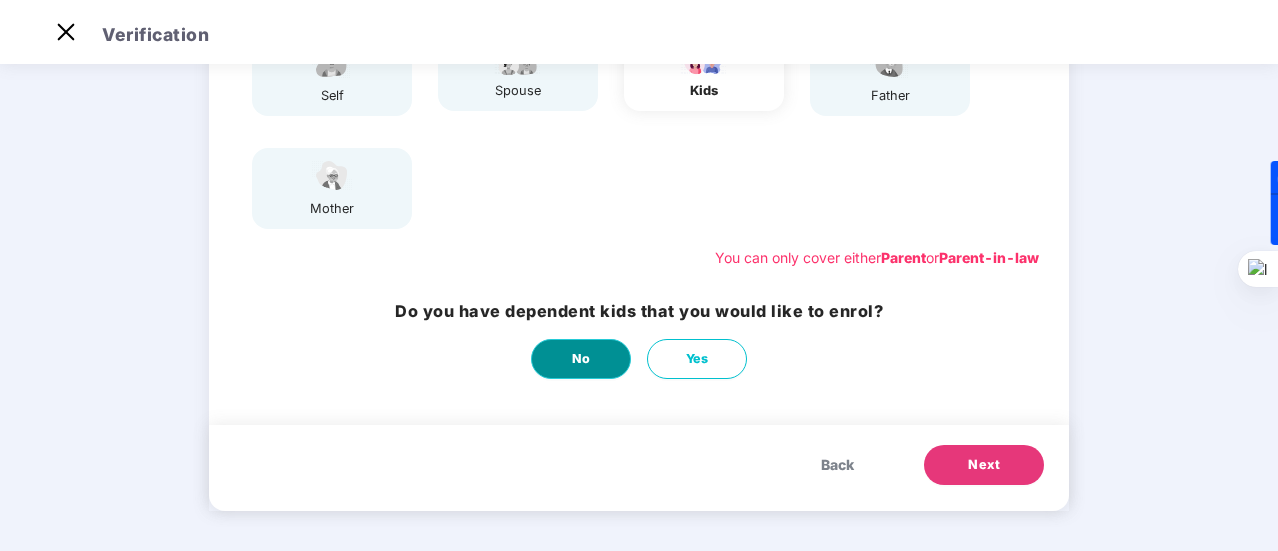 scroll, scrollTop: 0, scrollLeft: 0, axis: both 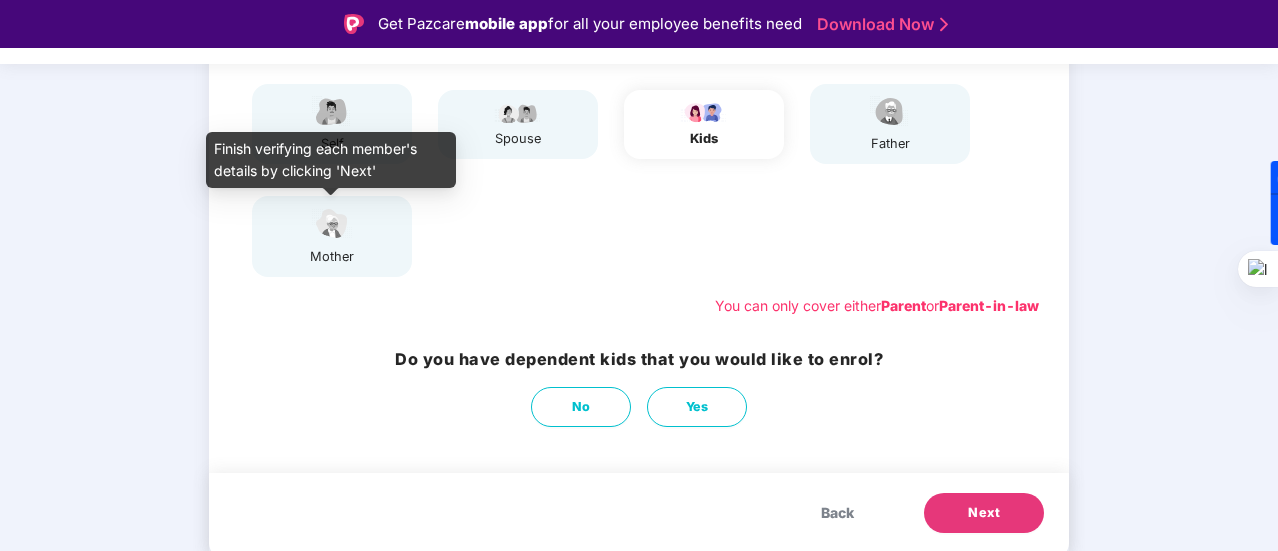 click on "mother" at bounding box center (332, 257) 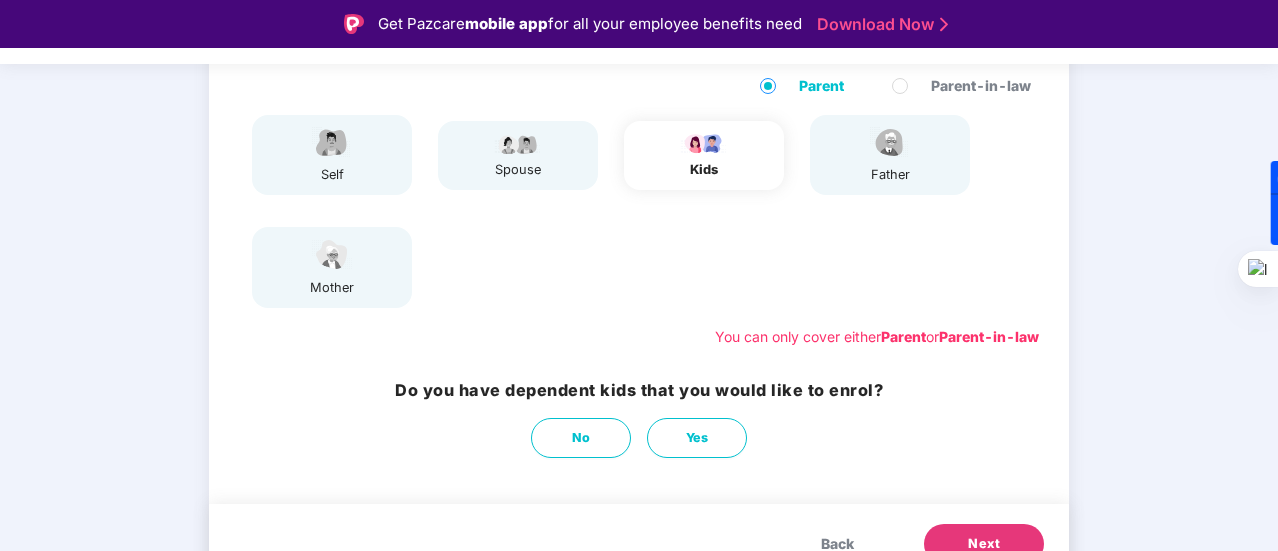 scroll, scrollTop: 245, scrollLeft: 0, axis: vertical 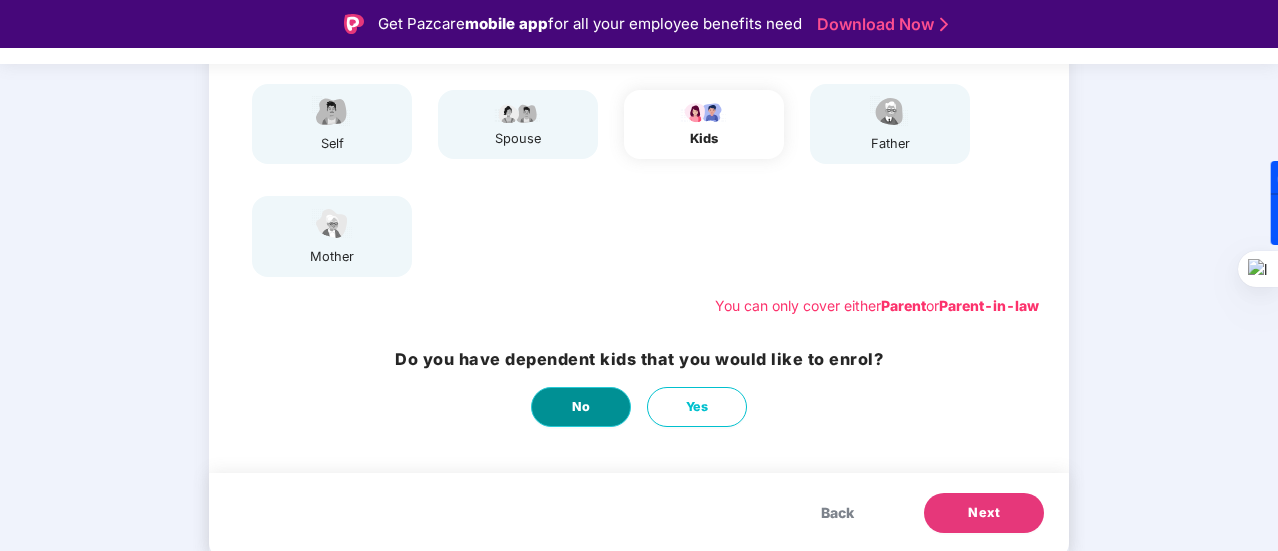 click on "No" at bounding box center (581, 407) 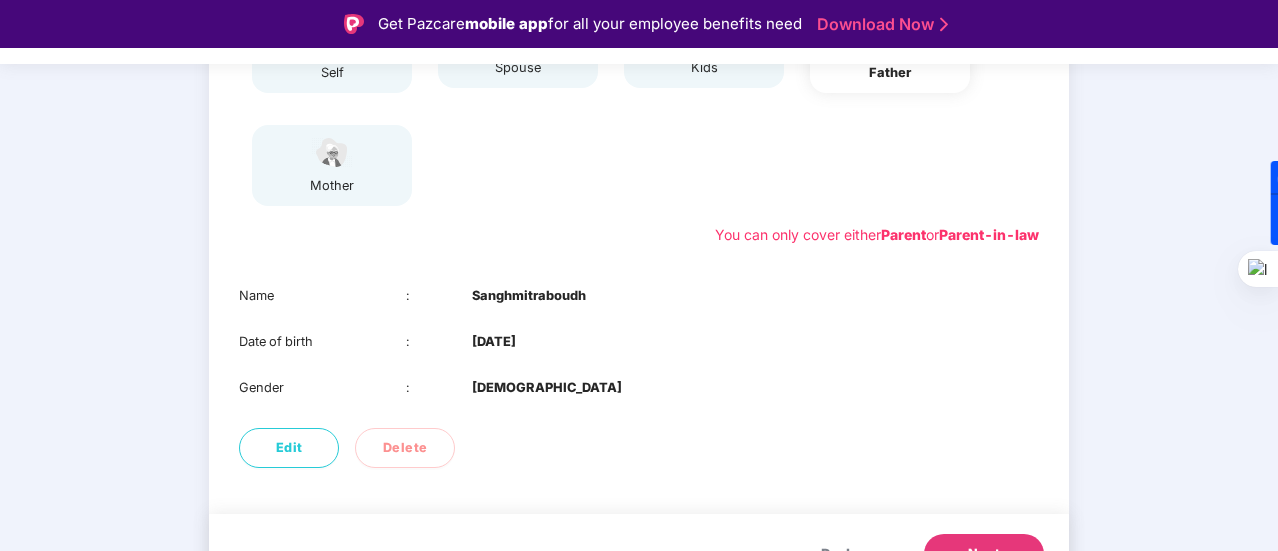 scroll, scrollTop: 345, scrollLeft: 0, axis: vertical 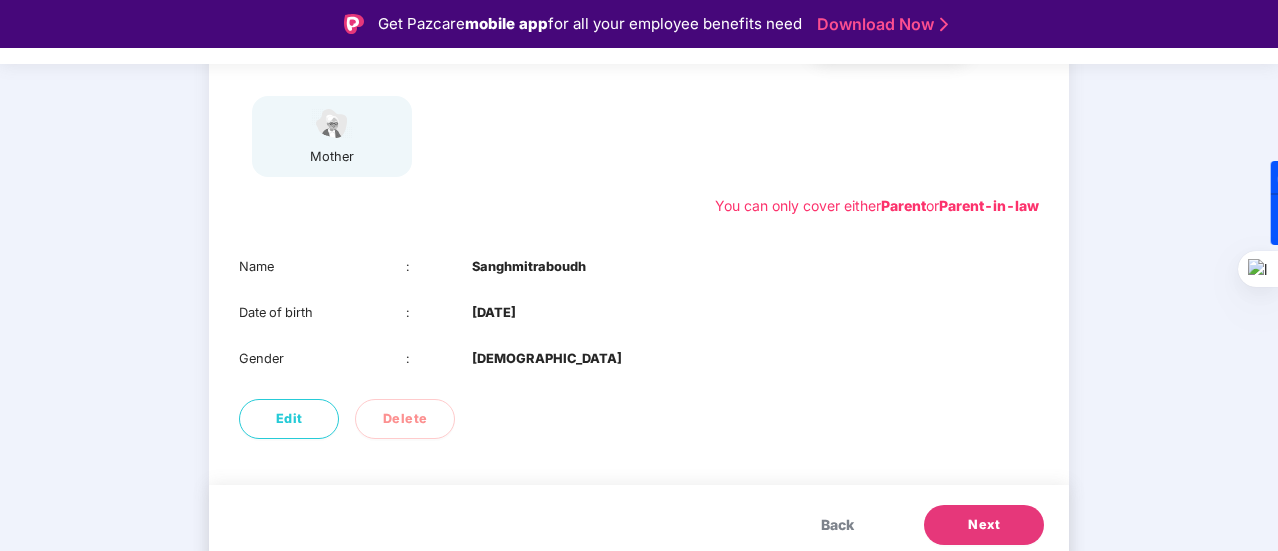 click on "Edit" at bounding box center (289, 419) 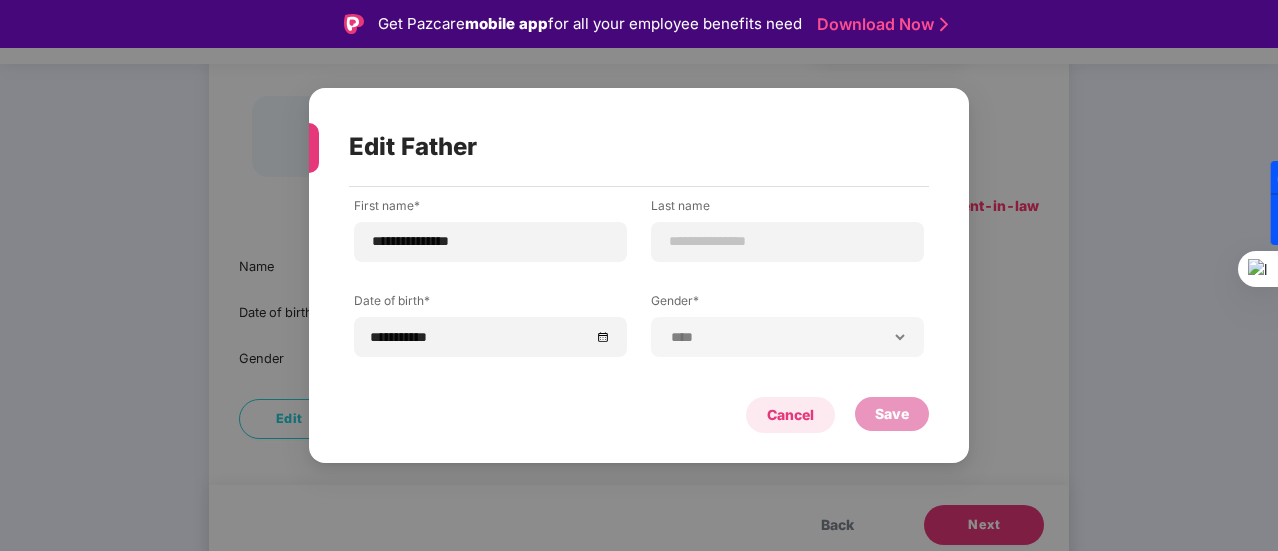 click on "Cancel" at bounding box center (790, 415) 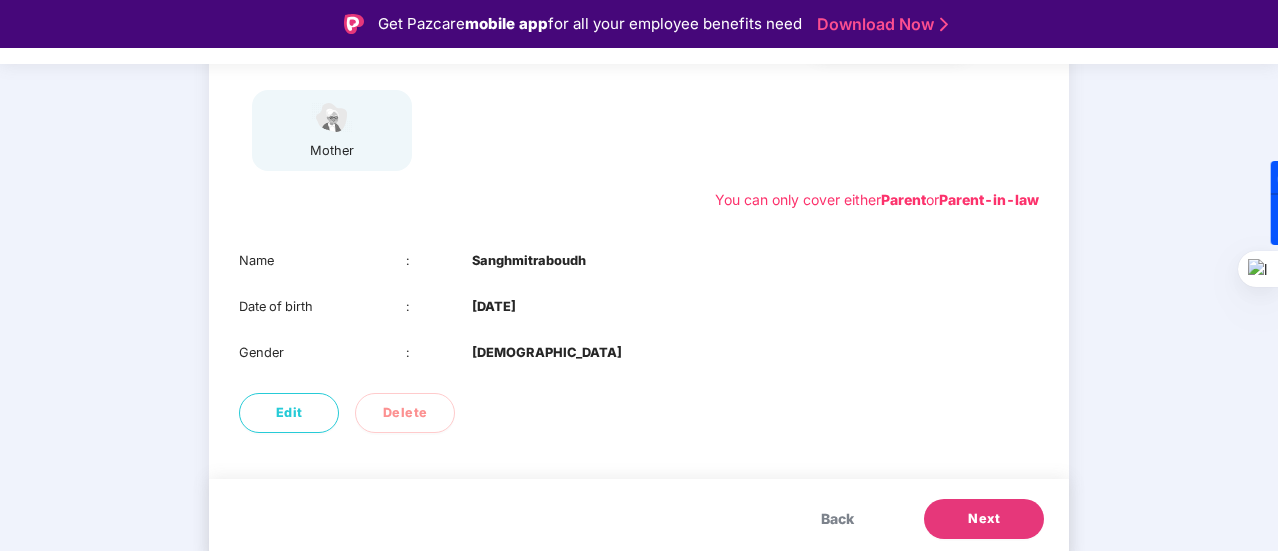 scroll, scrollTop: 357, scrollLeft: 0, axis: vertical 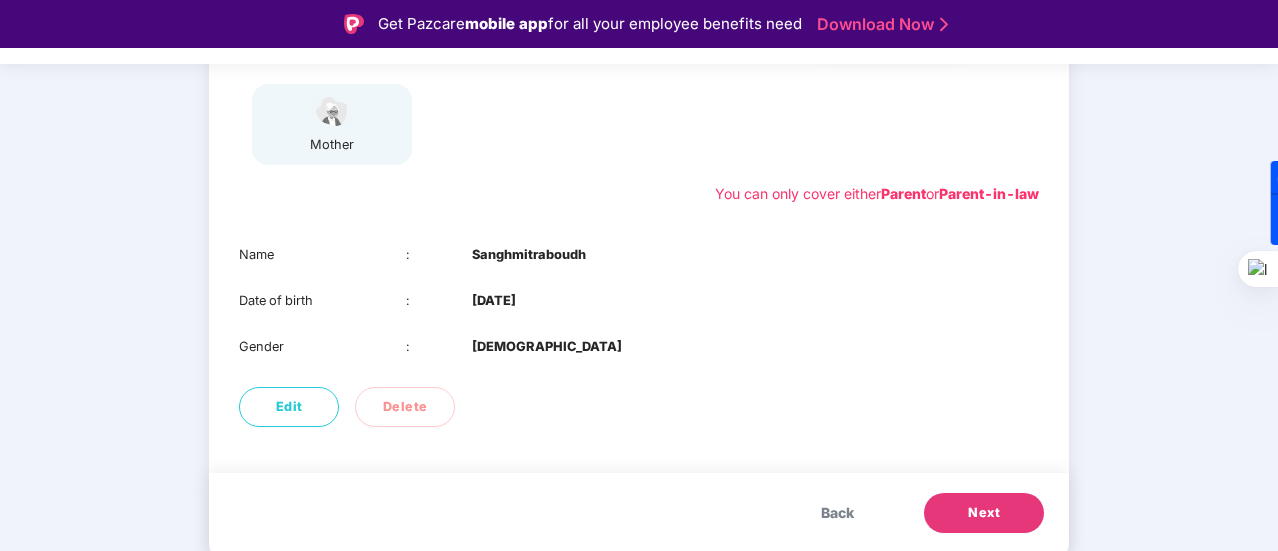 click on "Next" at bounding box center (984, 513) 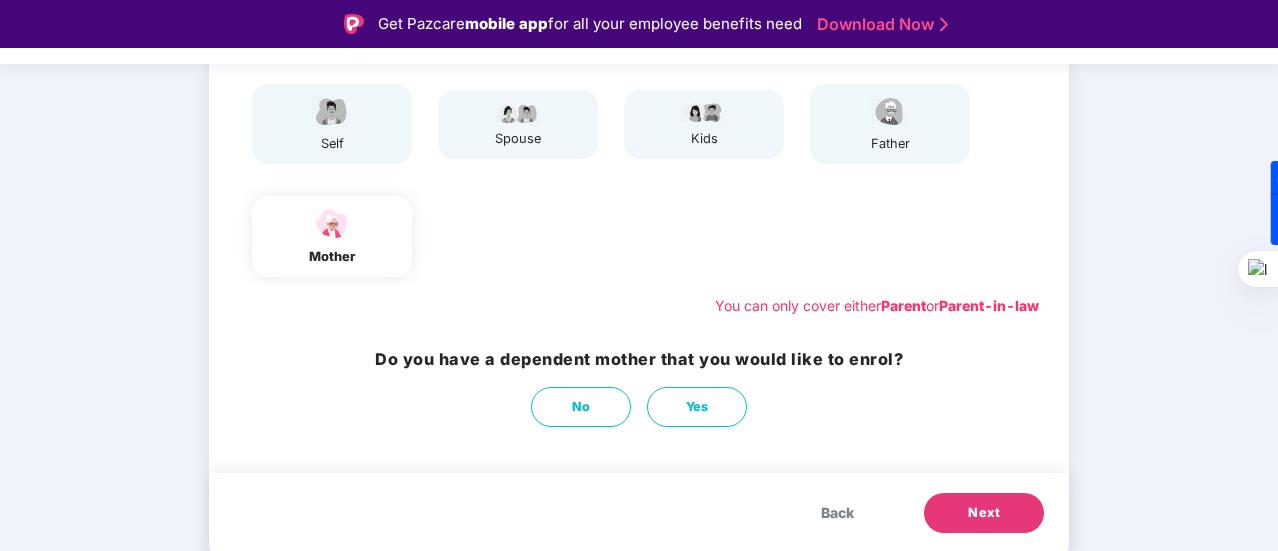 scroll, scrollTop: 48, scrollLeft: 0, axis: vertical 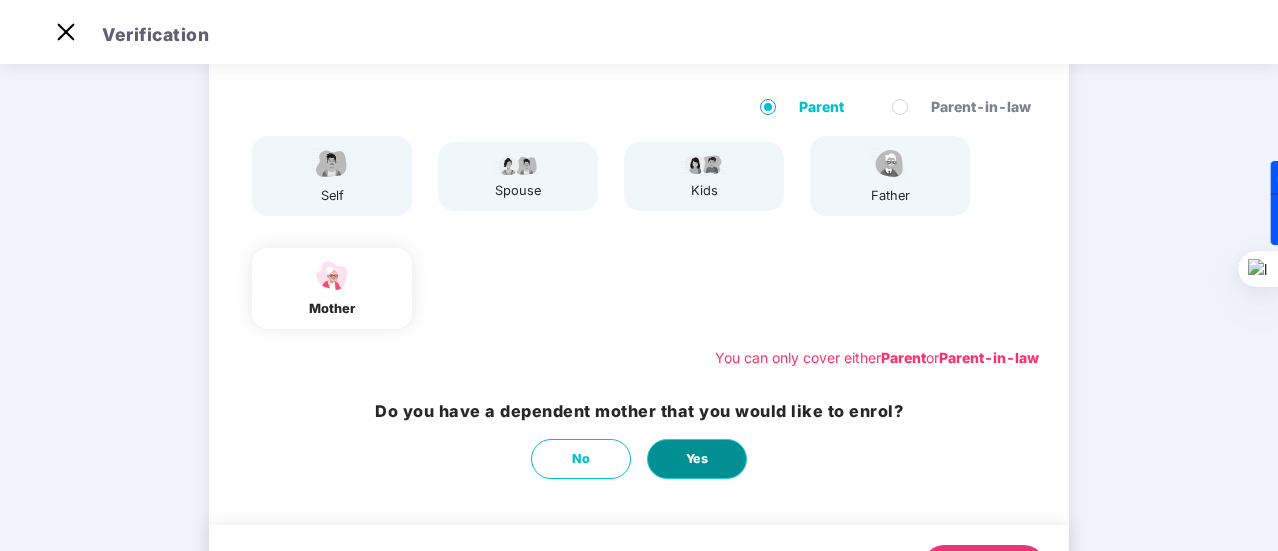 click on "Yes" at bounding box center [697, 459] 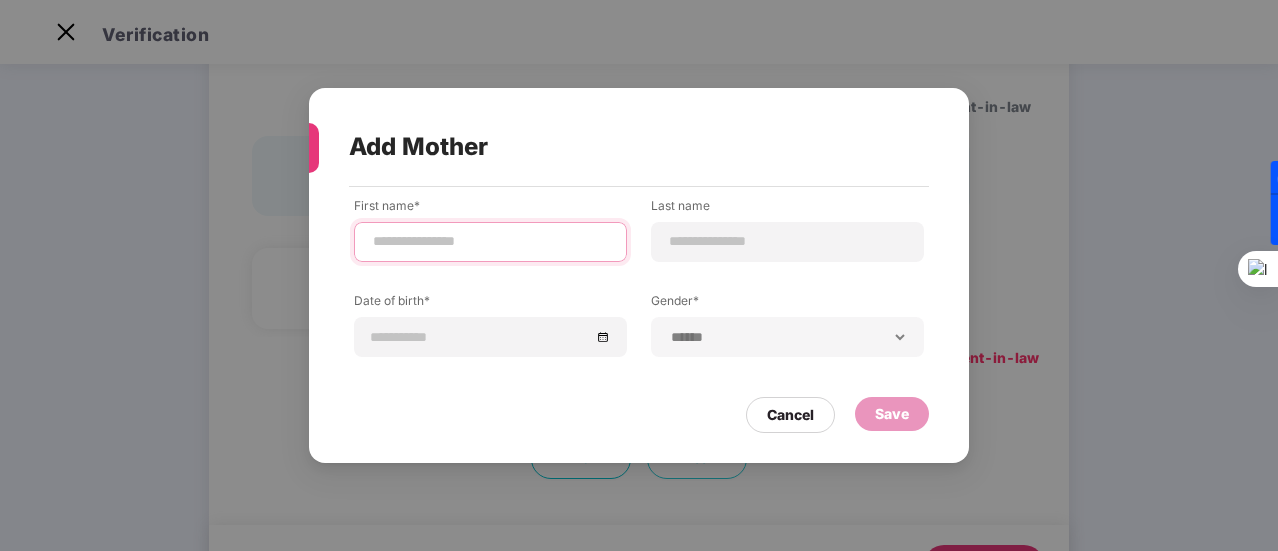 click at bounding box center (490, 241) 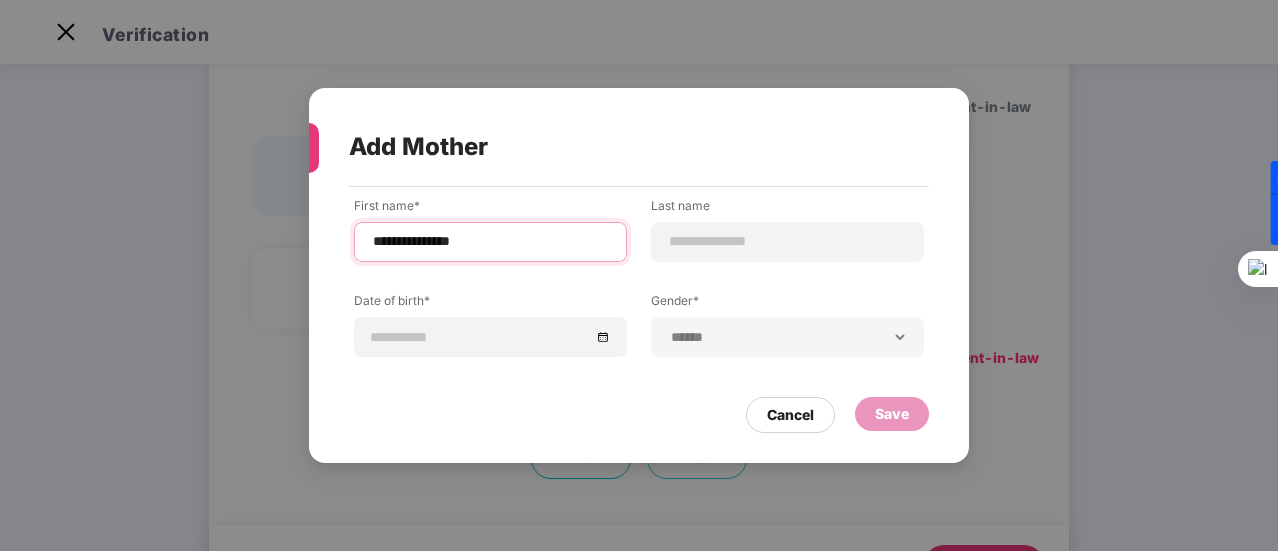 drag, startPoint x: 449, startPoint y: 247, endPoint x: 522, endPoint y: 235, distance: 73.97973 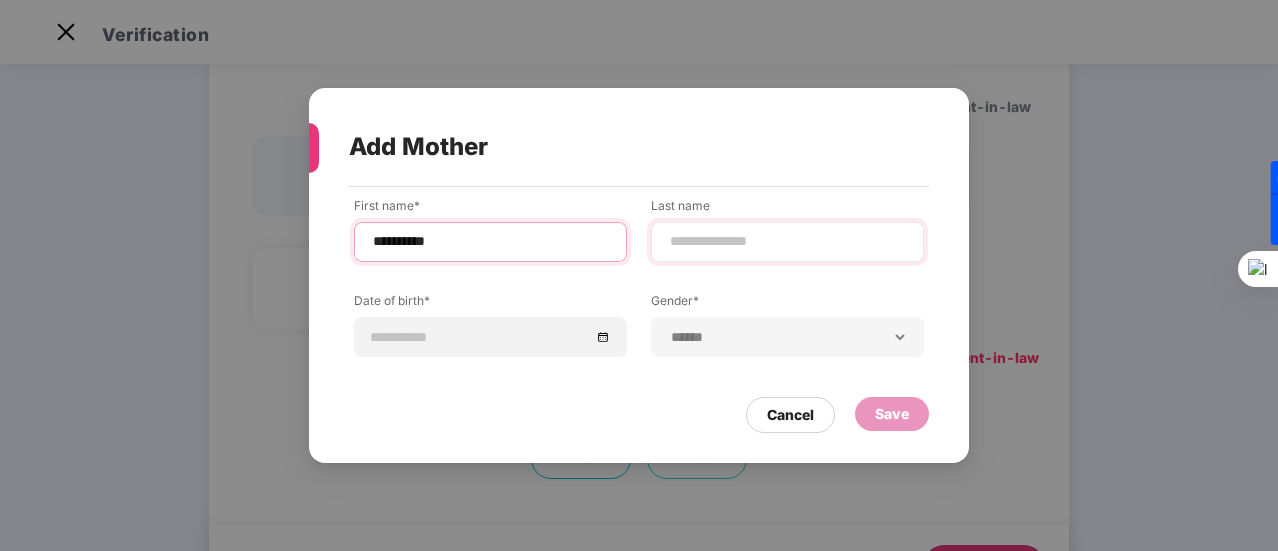 type on "**********" 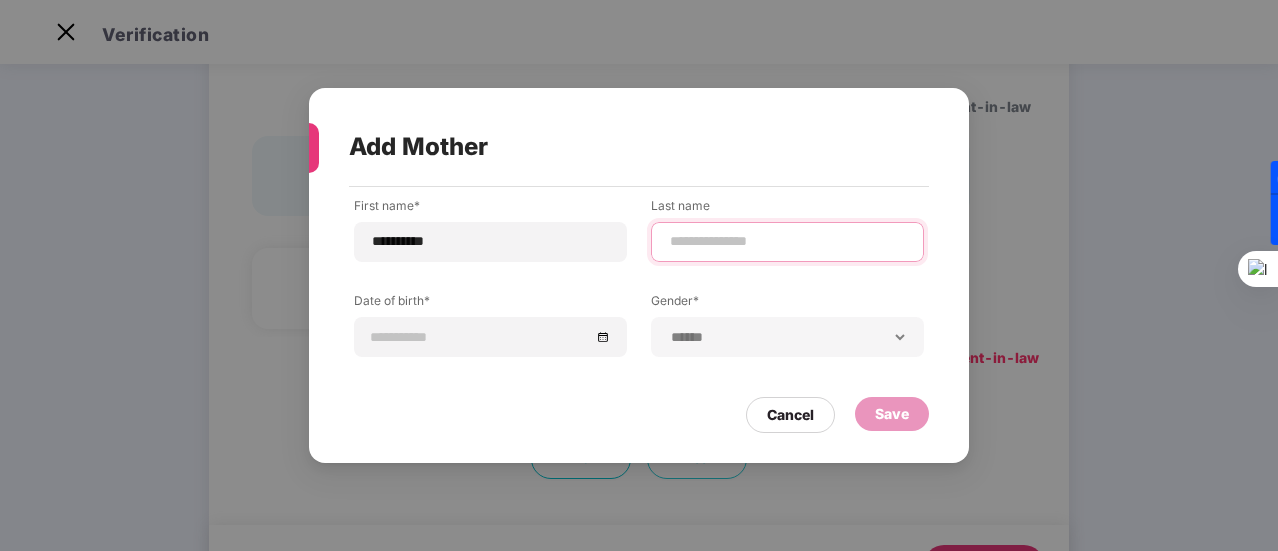 click at bounding box center [787, 241] 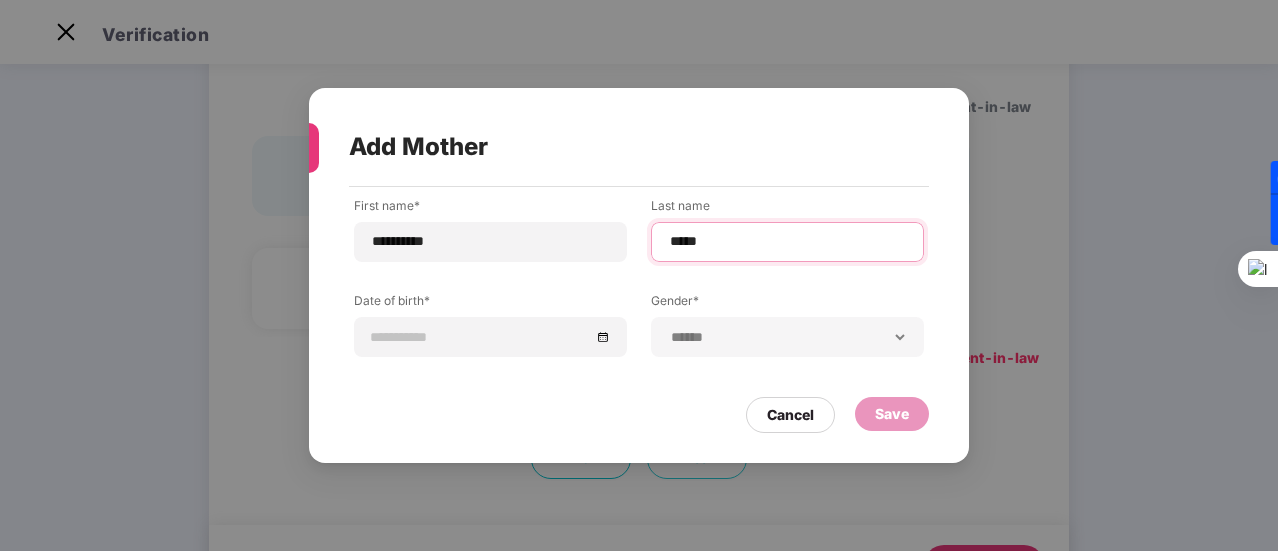 type on "*****" 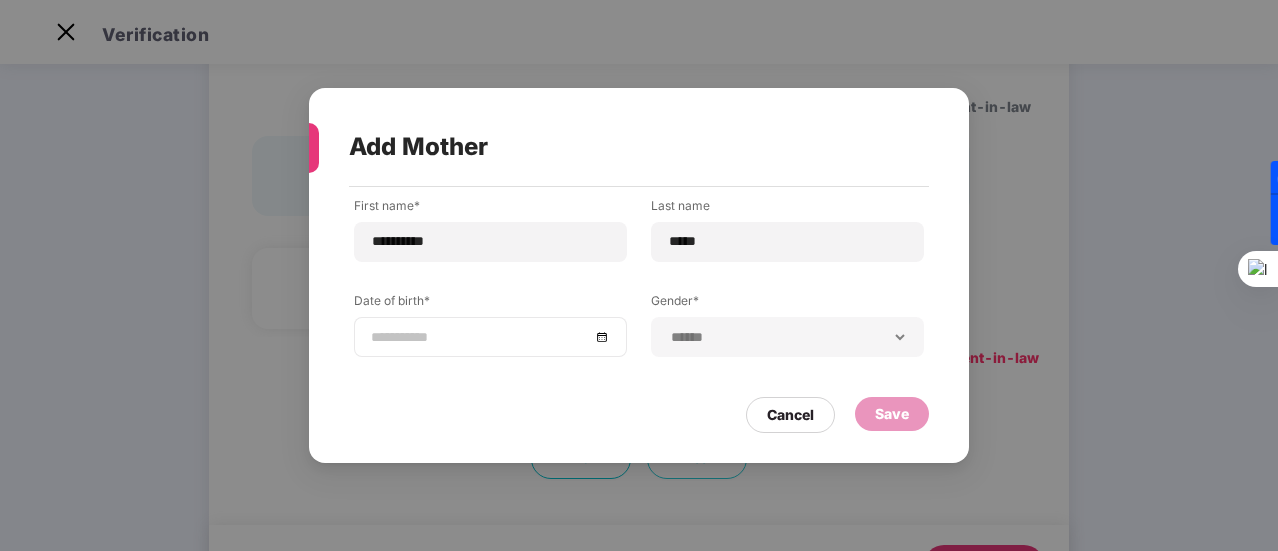 click at bounding box center (480, 337) 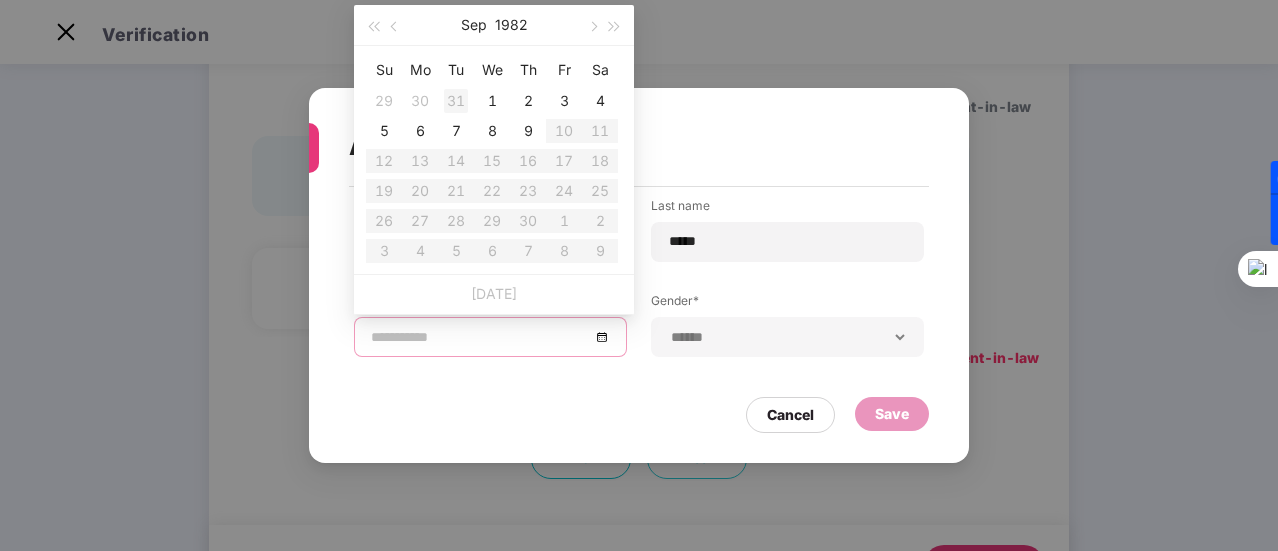 type on "**********" 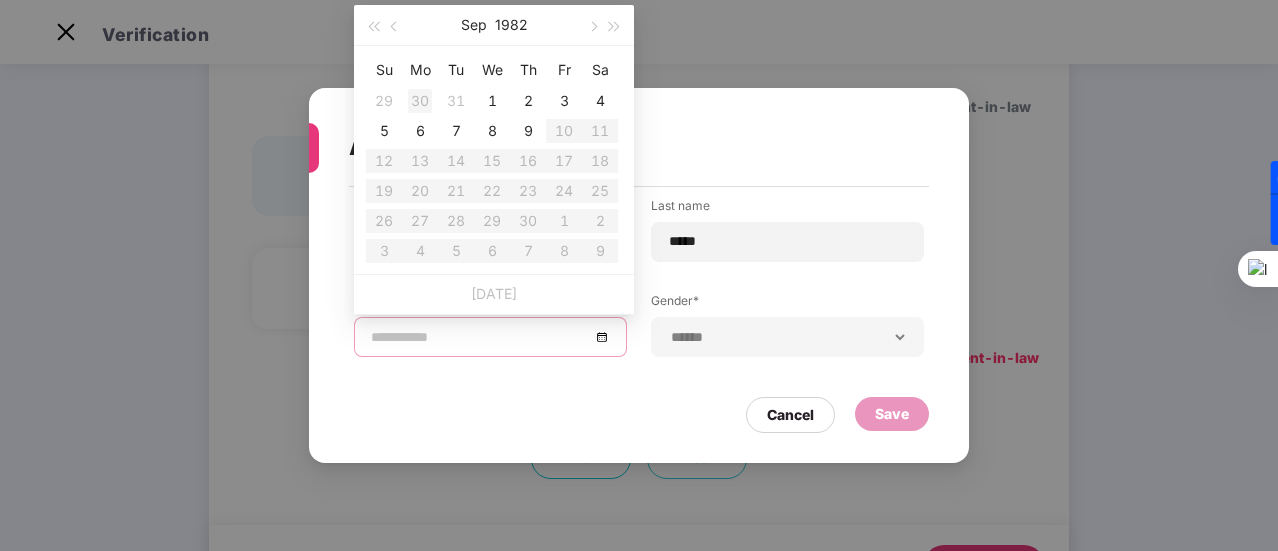 type on "**********" 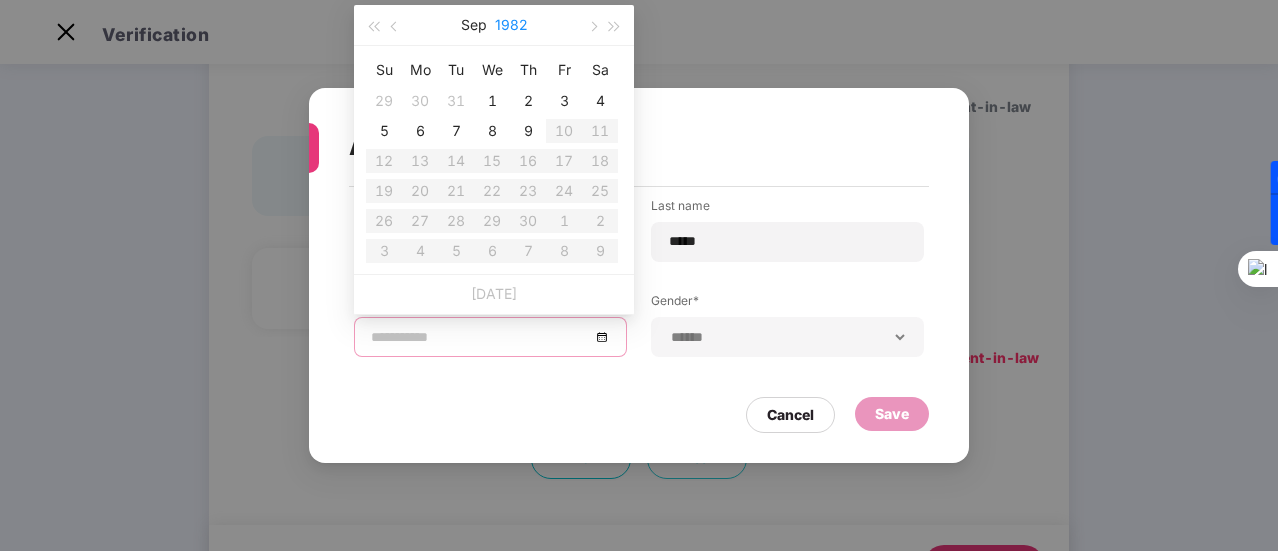 click on "1982" at bounding box center [511, 25] 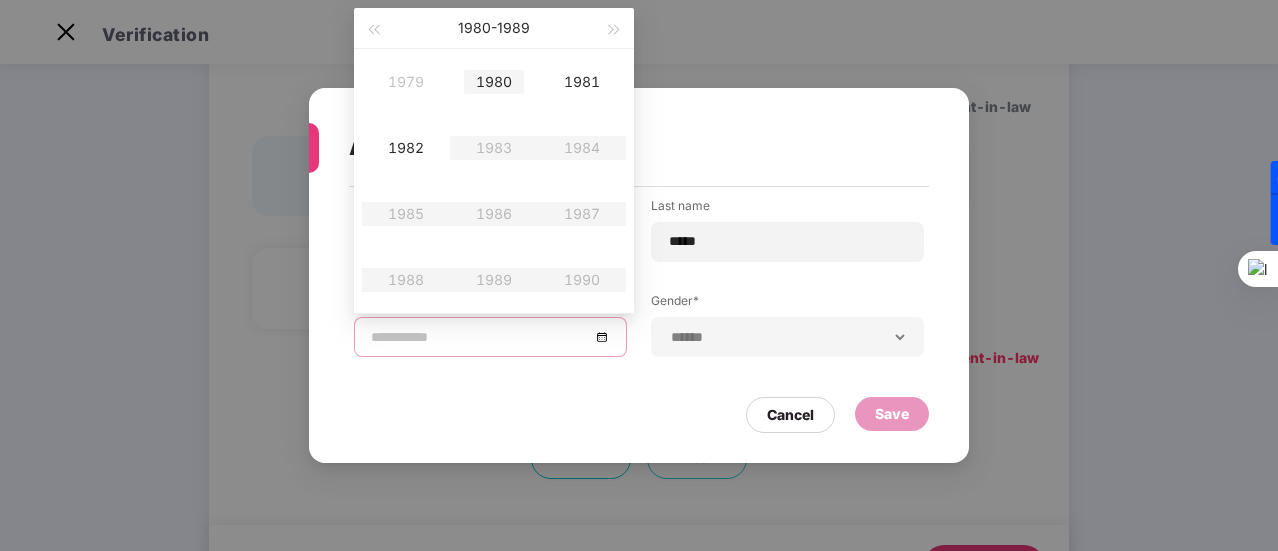 type on "**********" 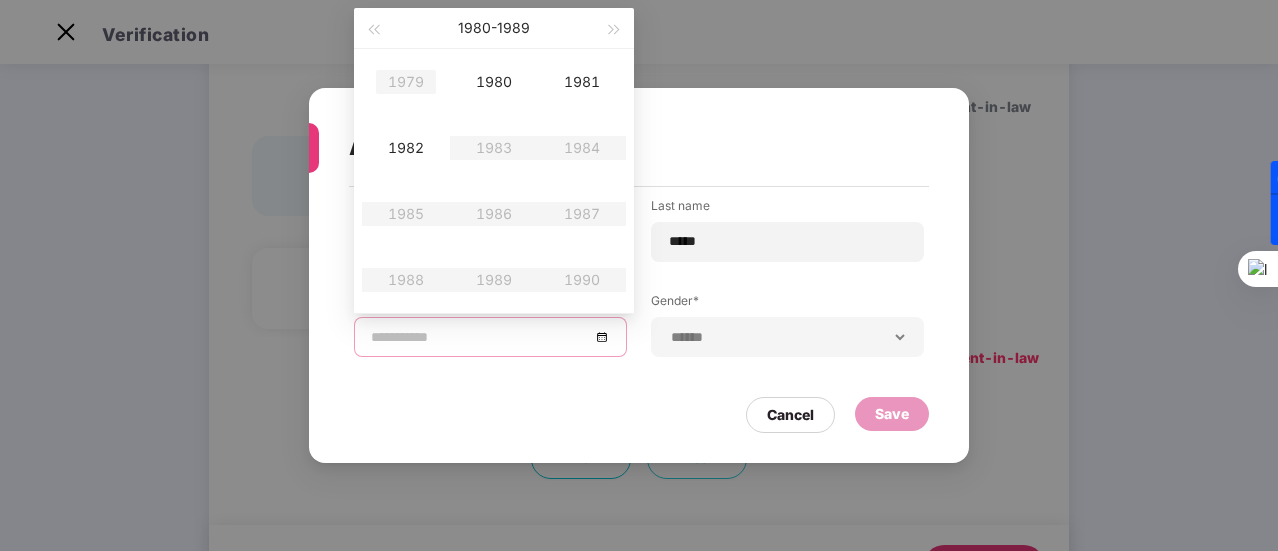 type on "**********" 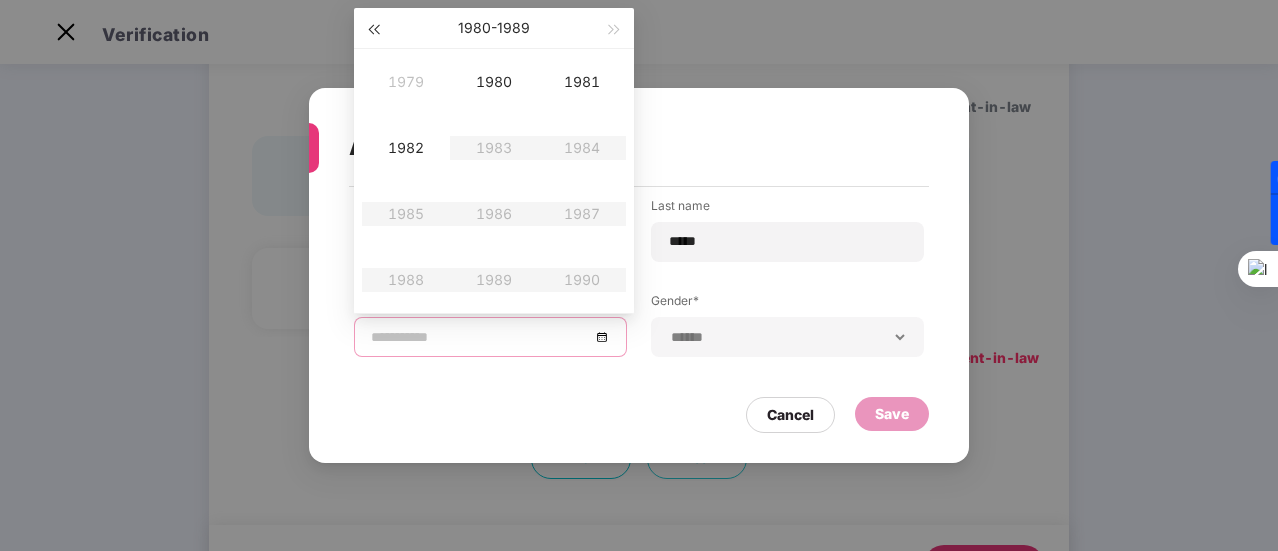 click at bounding box center (373, 28) 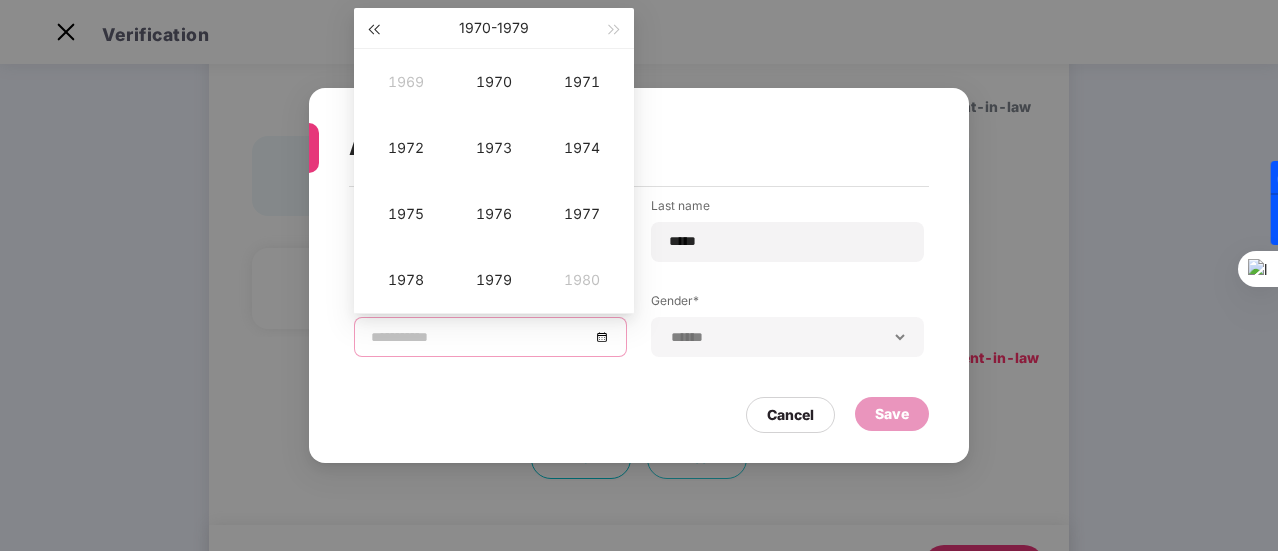 click at bounding box center (373, 28) 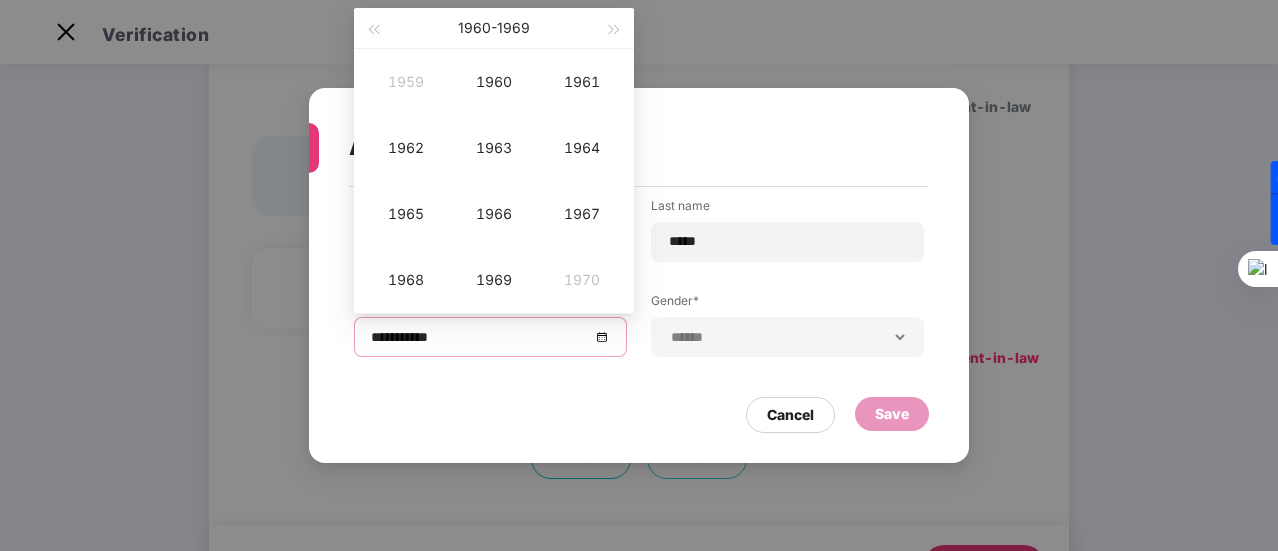 type on "**********" 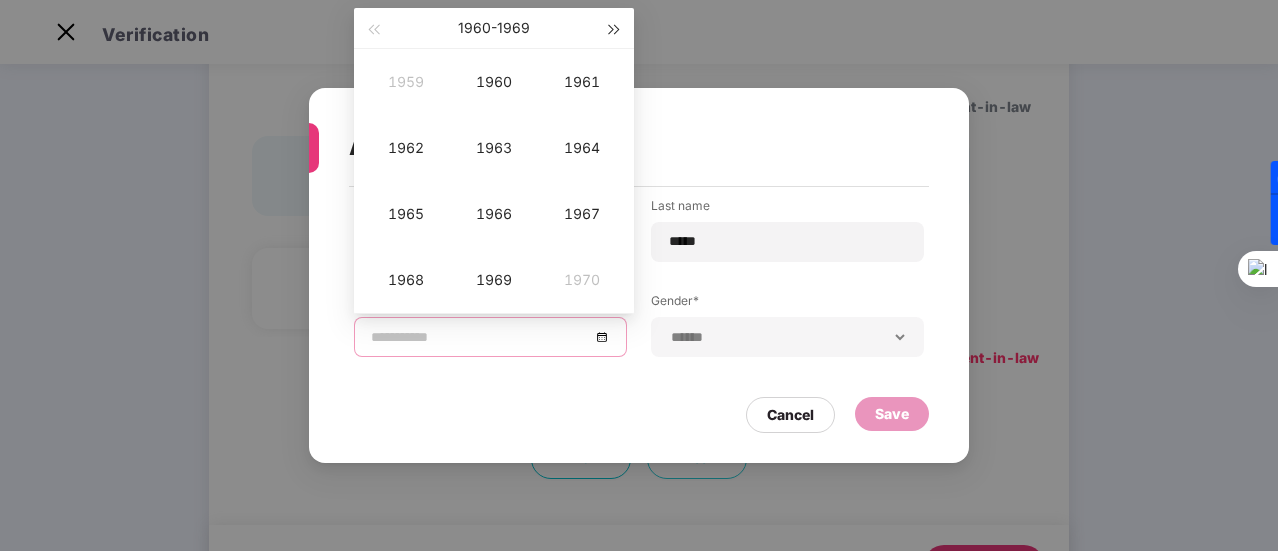 click at bounding box center [615, 30] 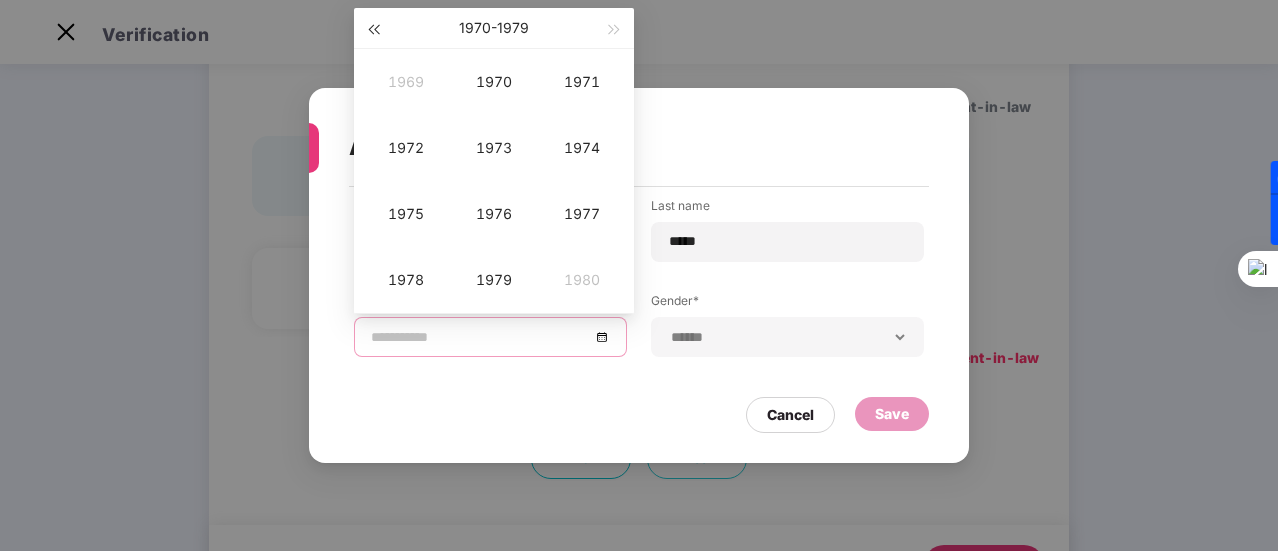 click at bounding box center [373, 28] 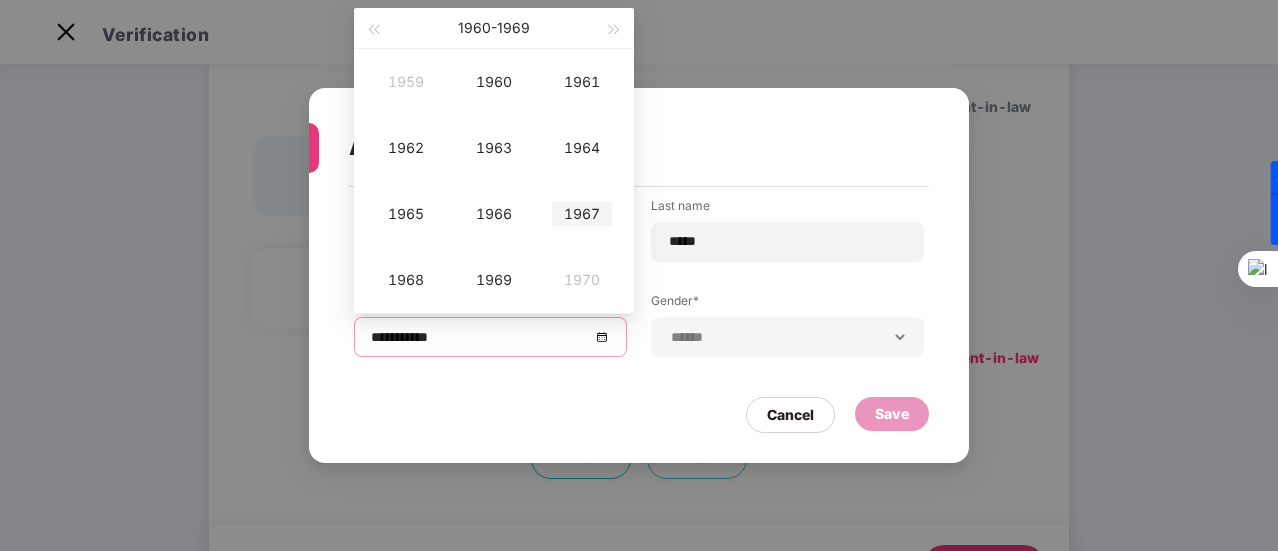 type on "**********" 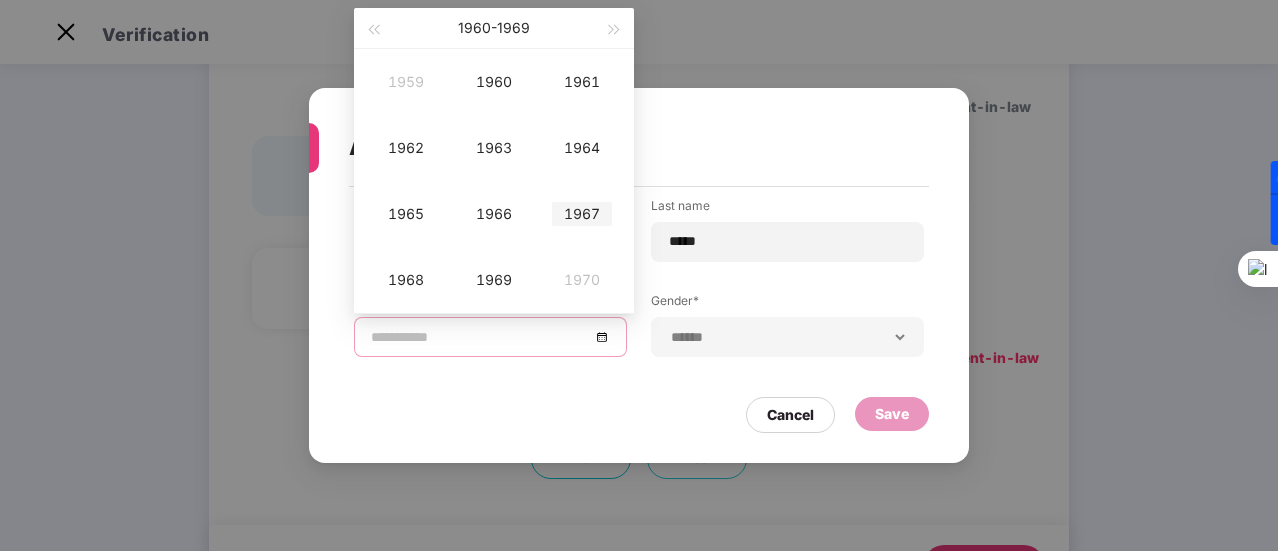 click on "1967" at bounding box center [582, 214] 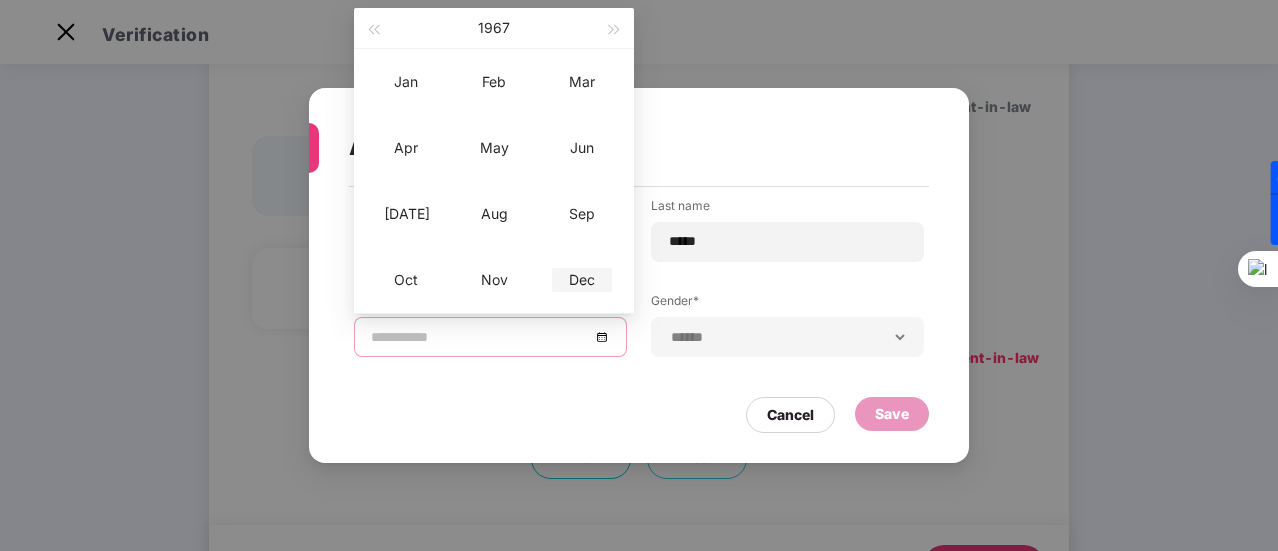 type on "**********" 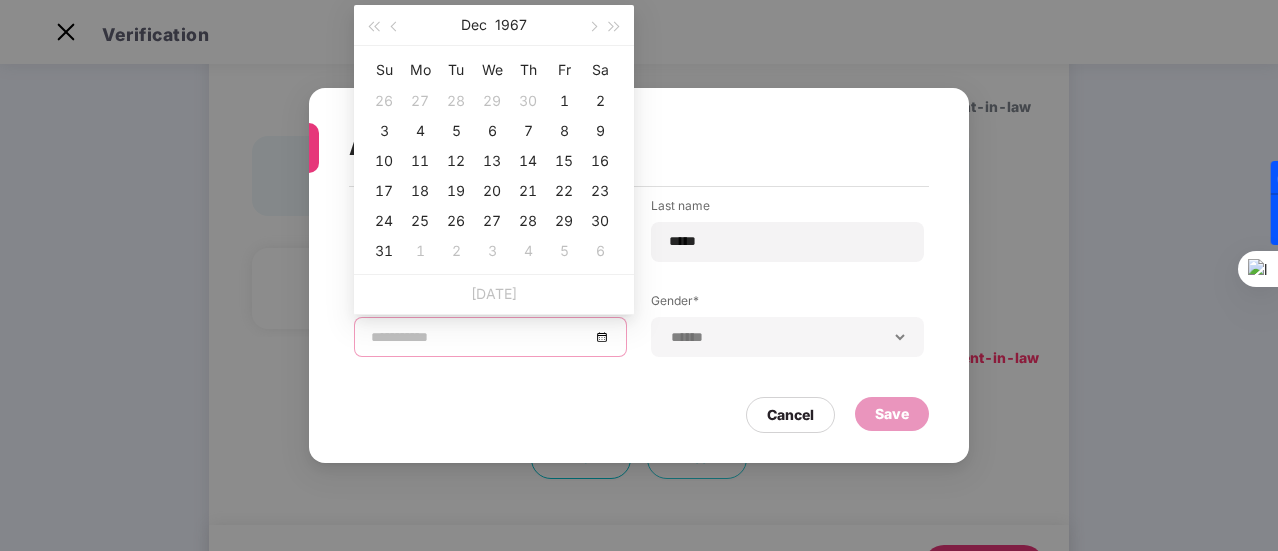 type on "**********" 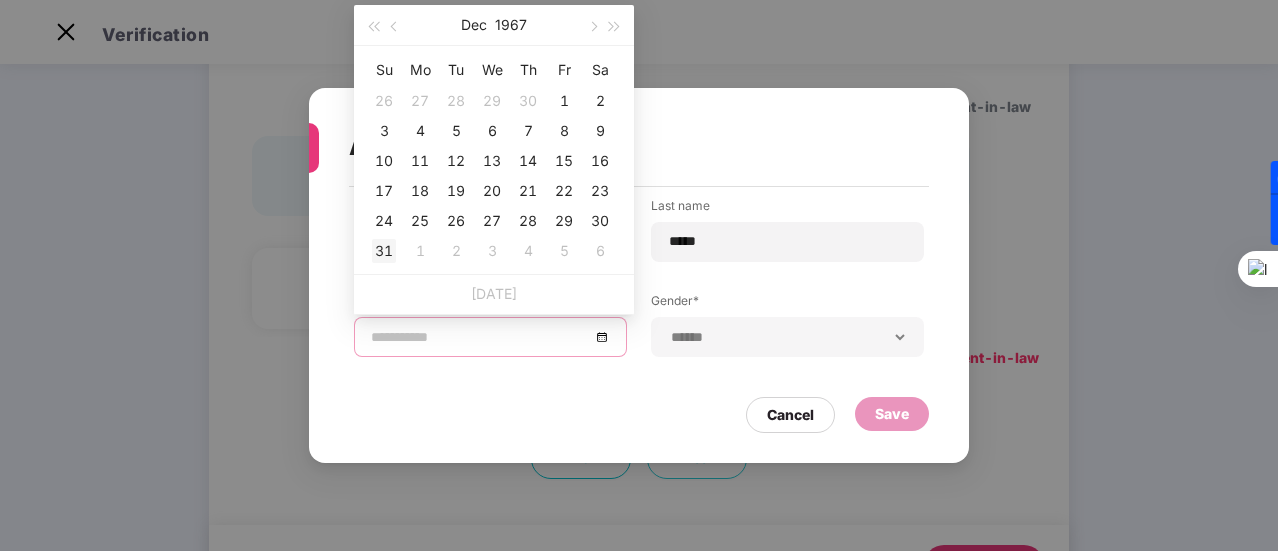 type on "**********" 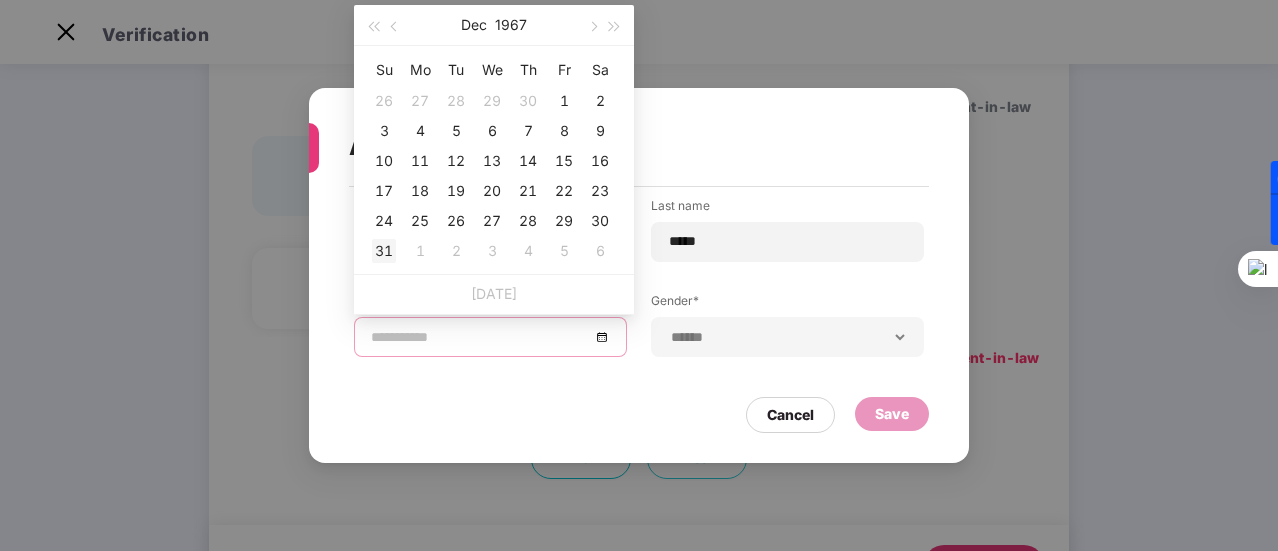 click on "31" at bounding box center (384, 251) 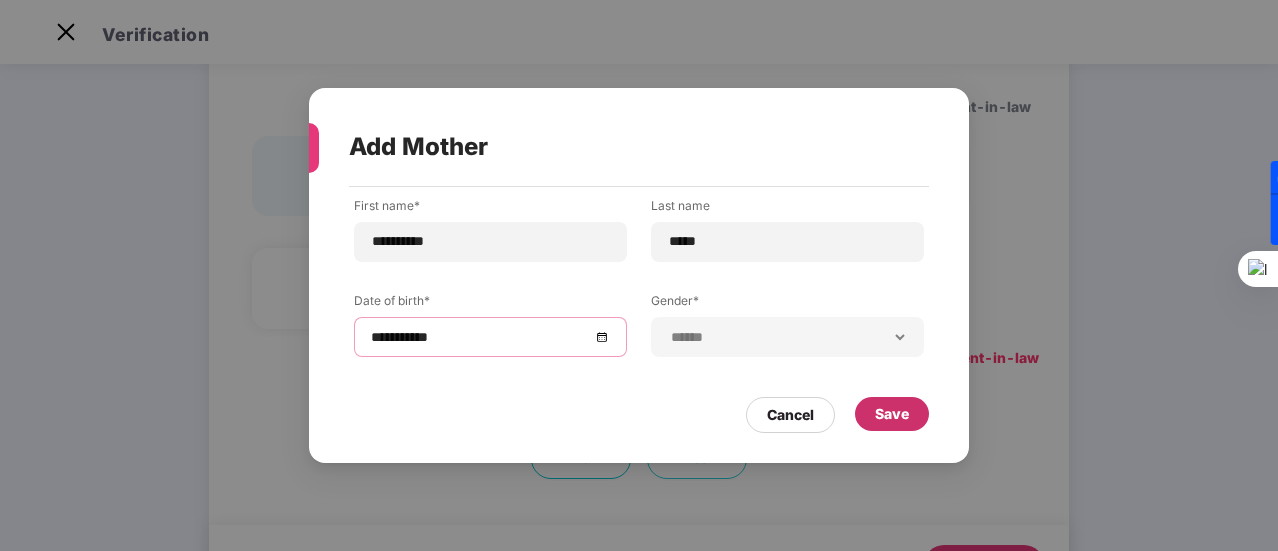 click on "Save" at bounding box center (892, 414) 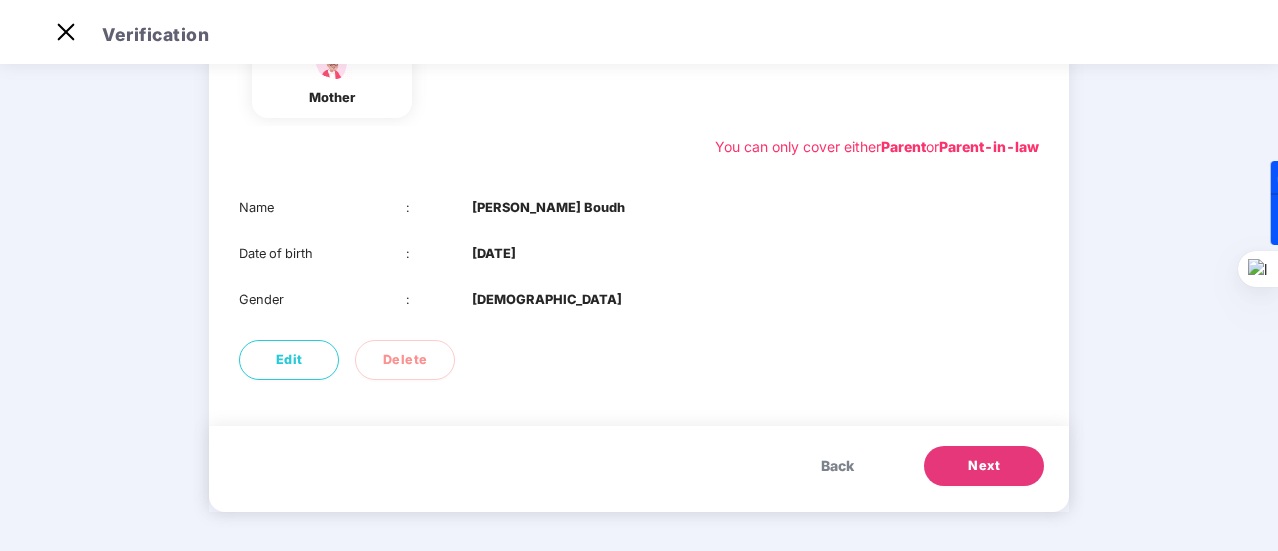 scroll, scrollTop: 357, scrollLeft: 0, axis: vertical 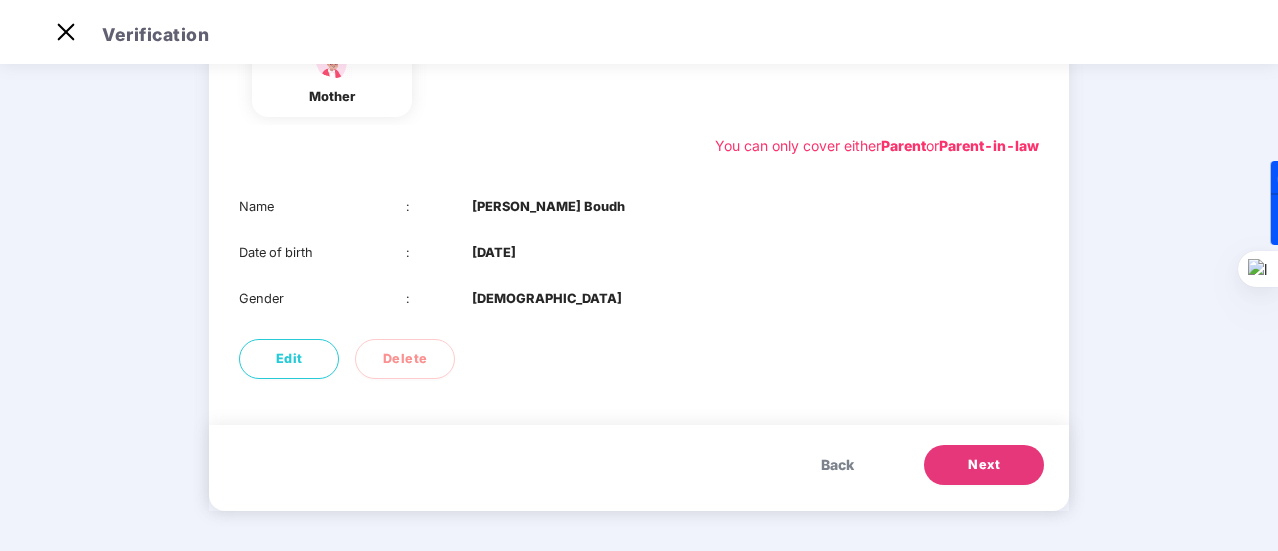 click on "Next" at bounding box center [984, 465] 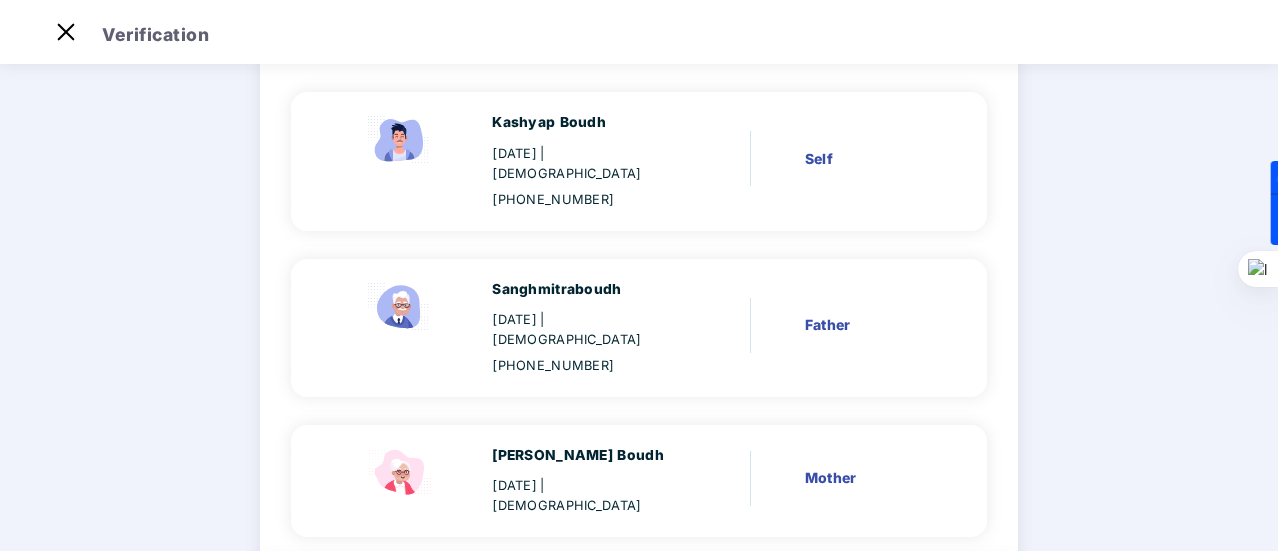 scroll, scrollTop: 200, scrollLeft: 0, axis: vertical 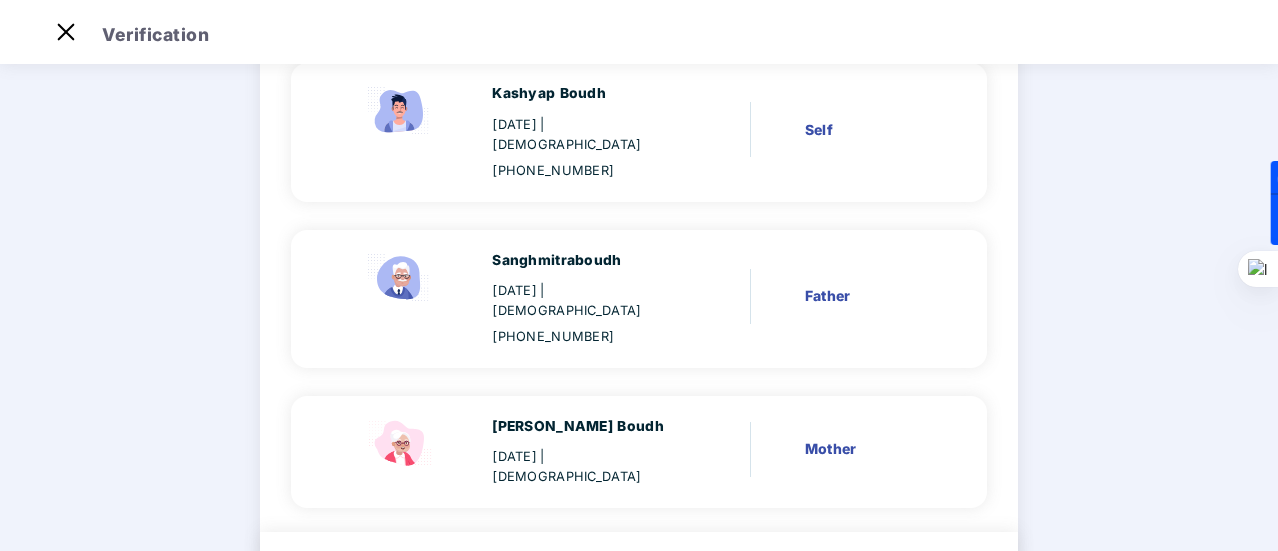 click on "Sanghmitraboudh  31 Dec 1967    |    Male +918618462637 Father" at bounding box center (630, 299) 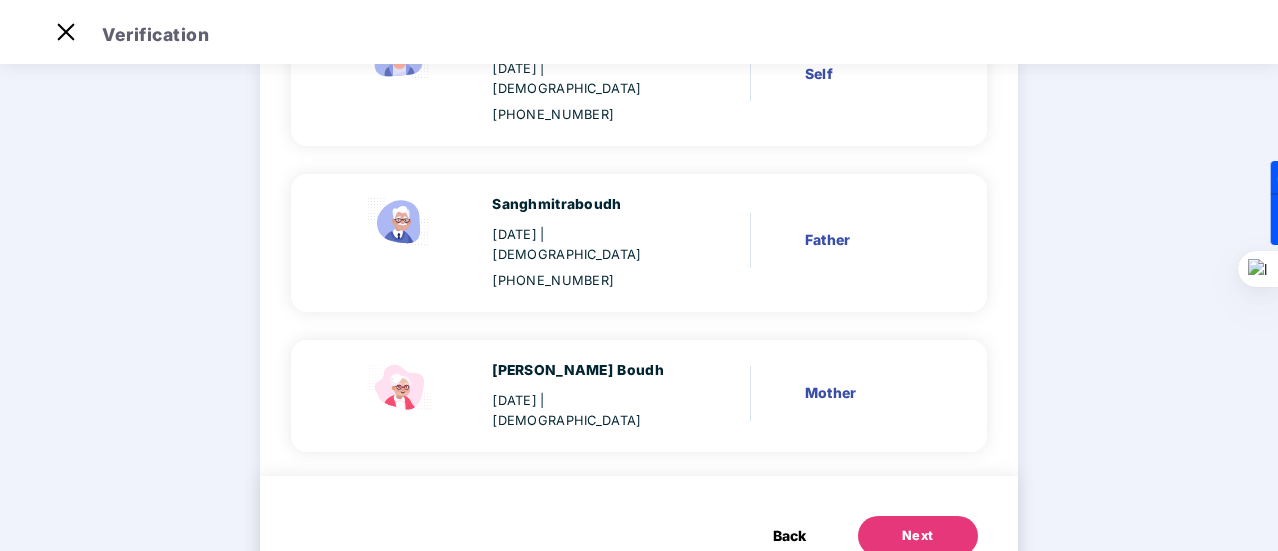scroll, scrollTop: 281, scrollLeft: 0, axis: vertical 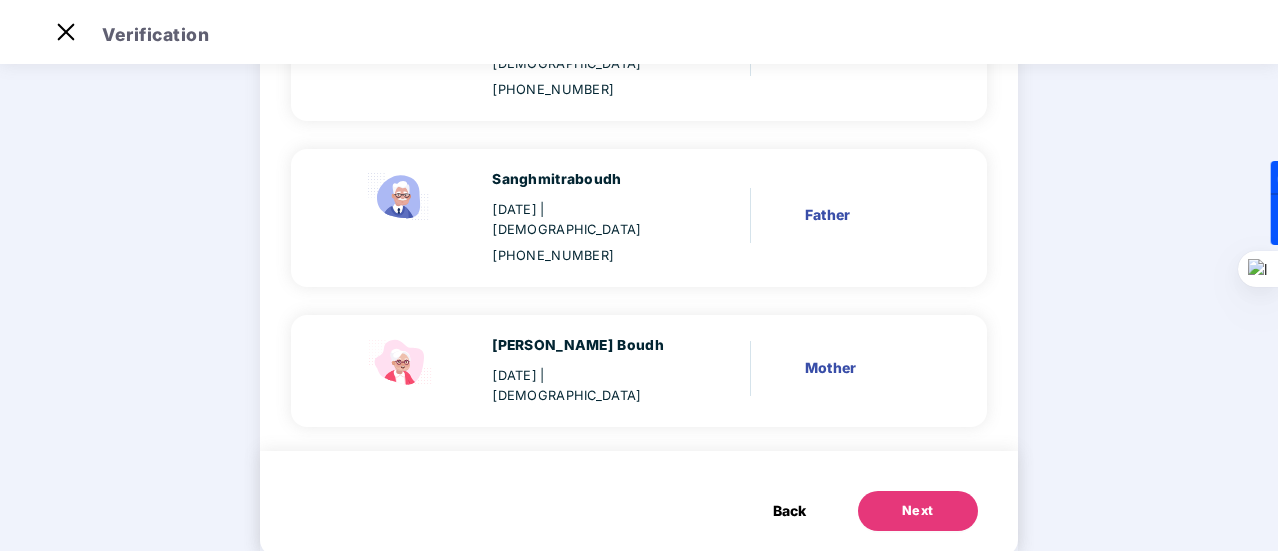 click on "Next" at bounding box center (918, 511) 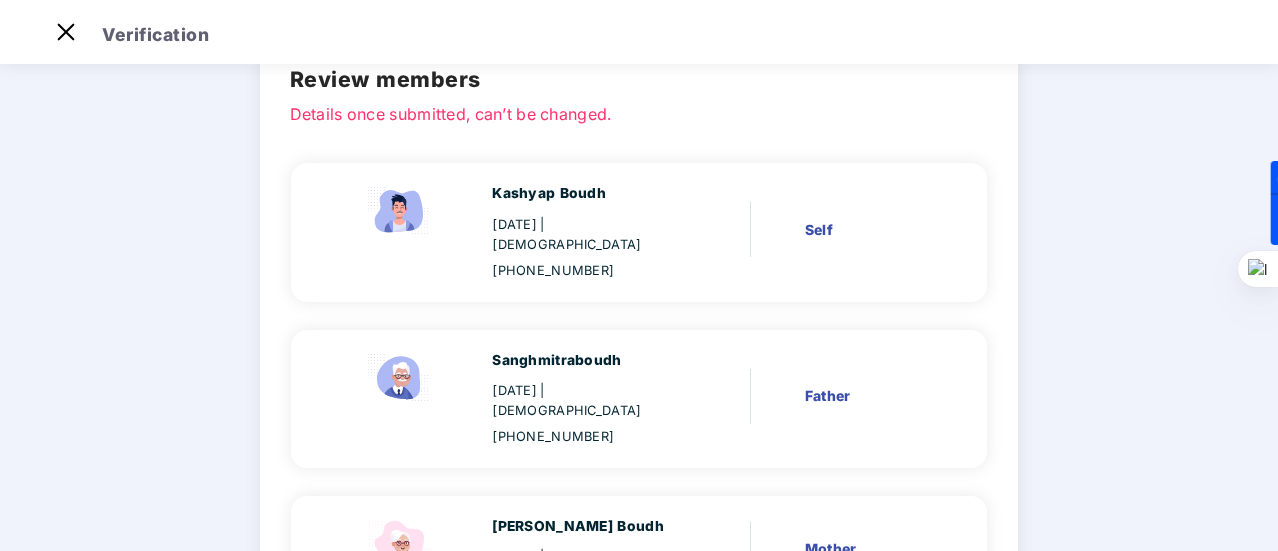 scroll, scrollTop: 81, scrollLeft: 0, axis: vertical 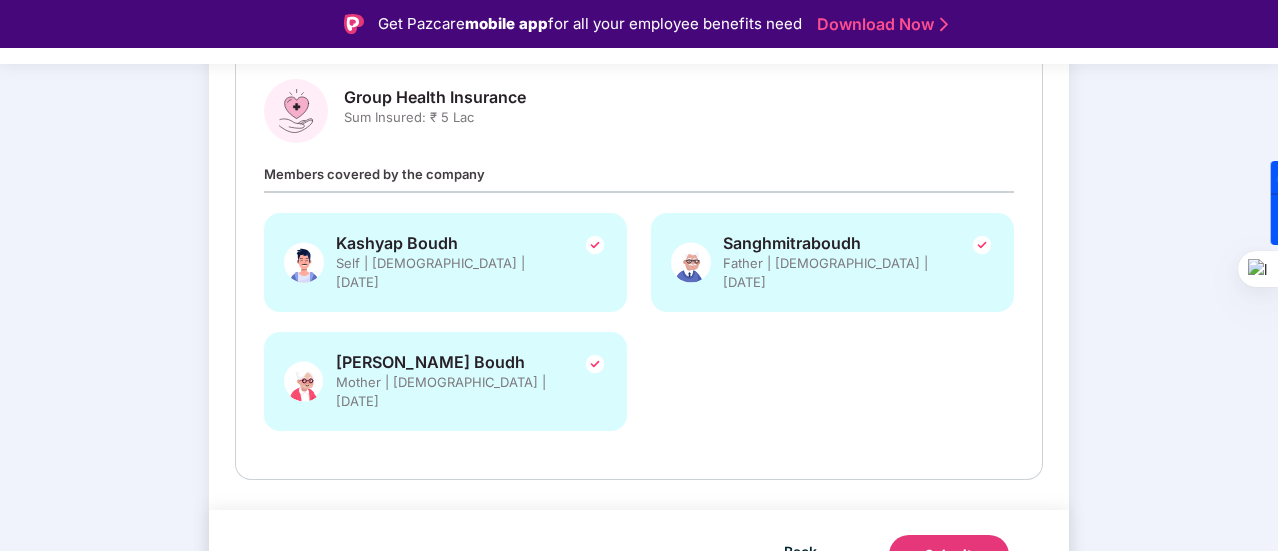 click on "Submit" at bounding box center (949, 555) 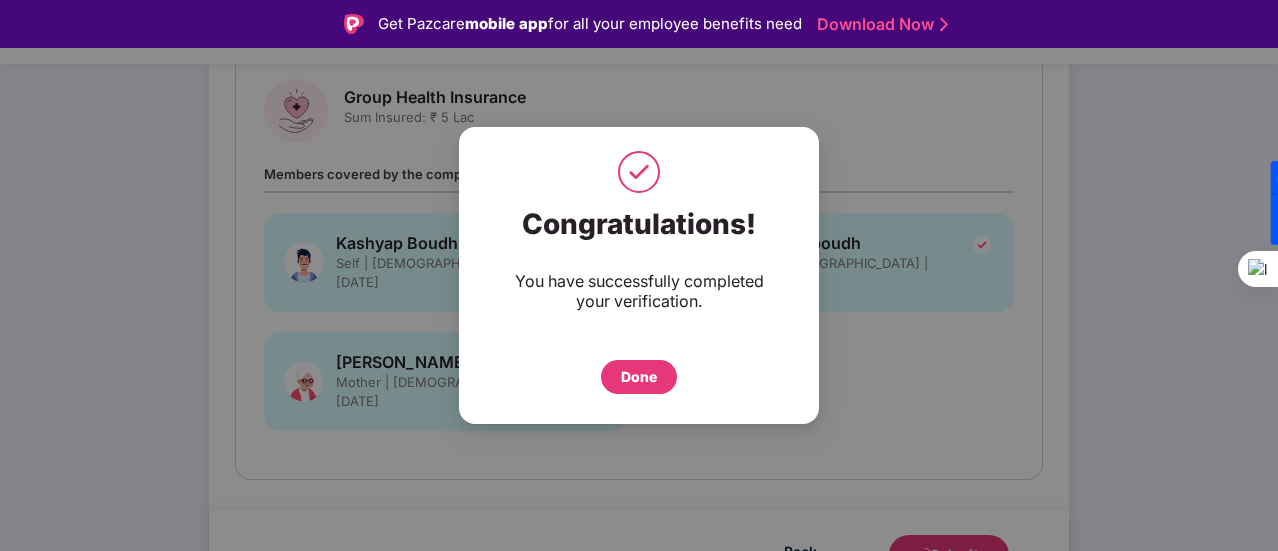 click on "Done" at bounding box center (639, 377) 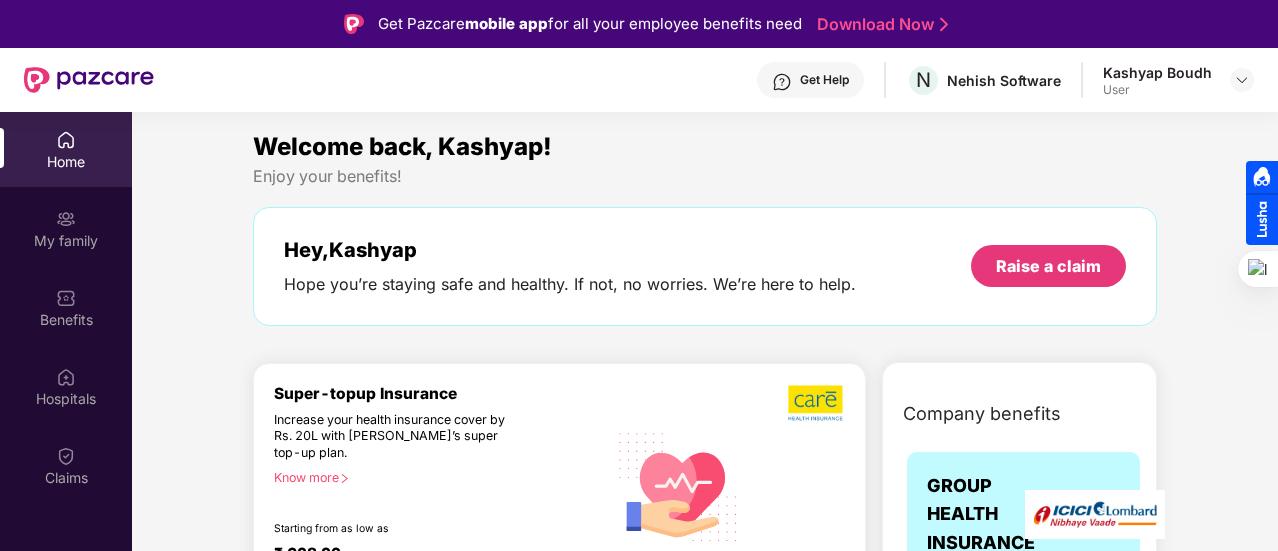 scroll, scrollTop: 0, scrollLeft: 0, axis: both 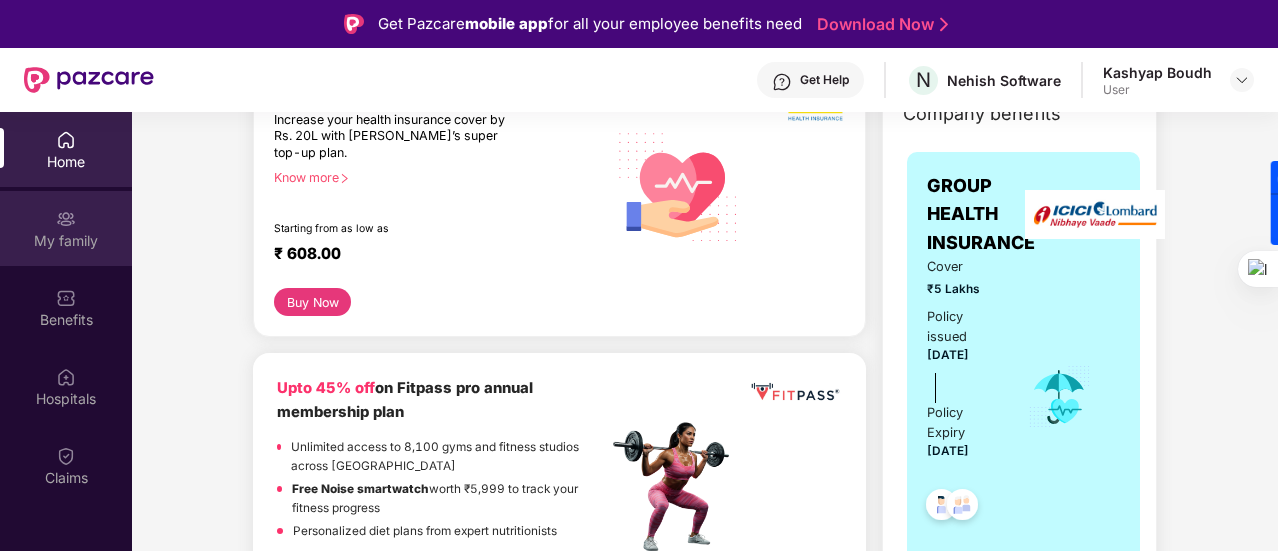 click on "My family" at bounding box center (66, 228) 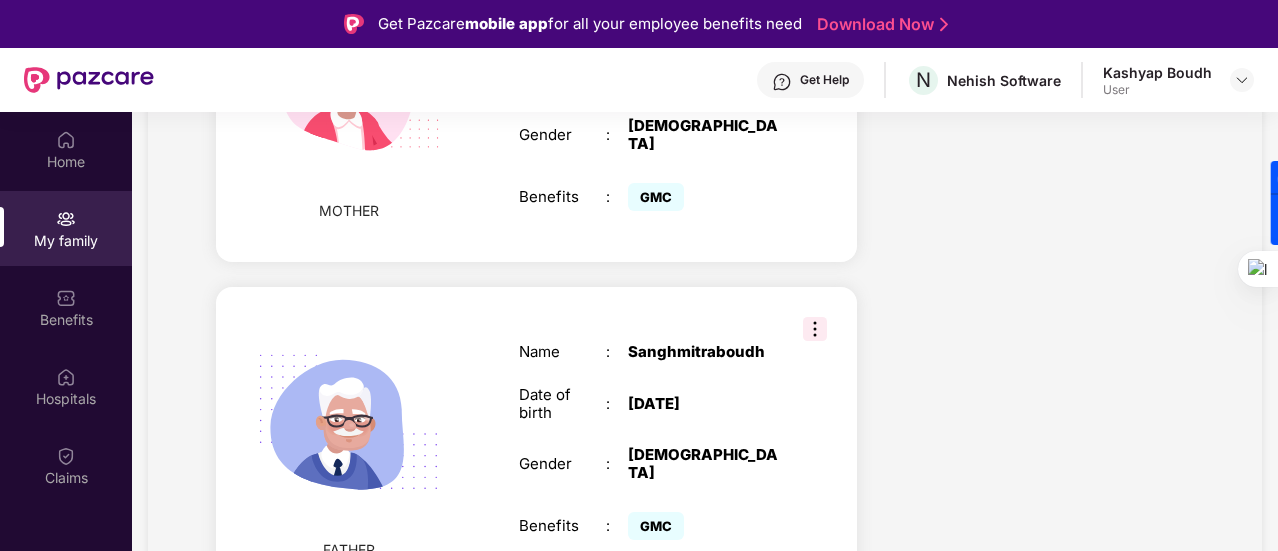 click at bounding box center [815, 329] 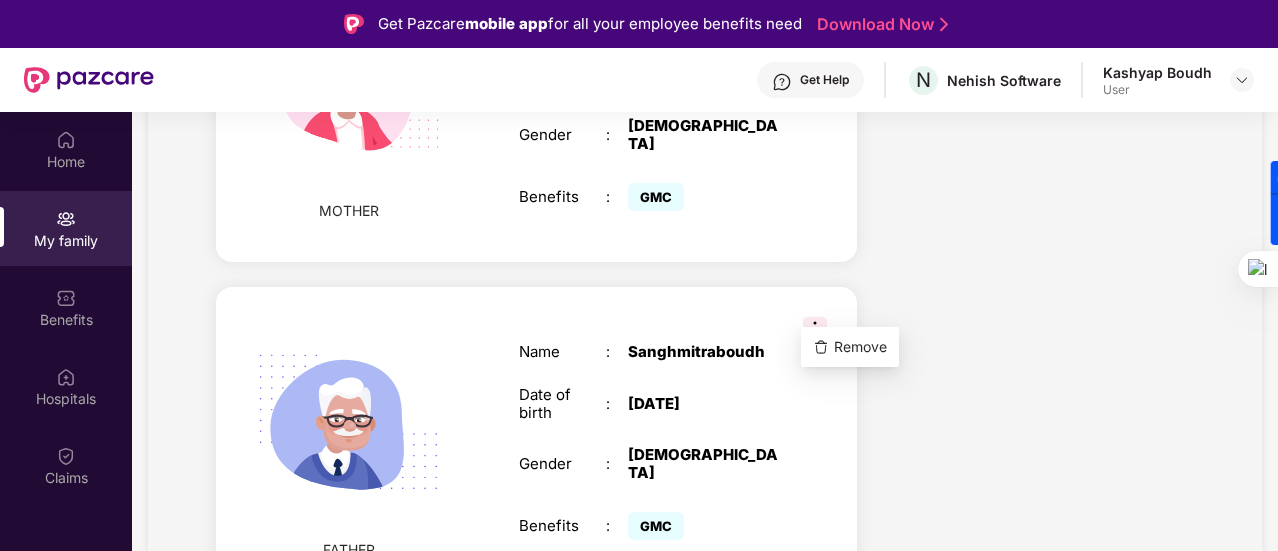 click at bounding box center (821, 347) 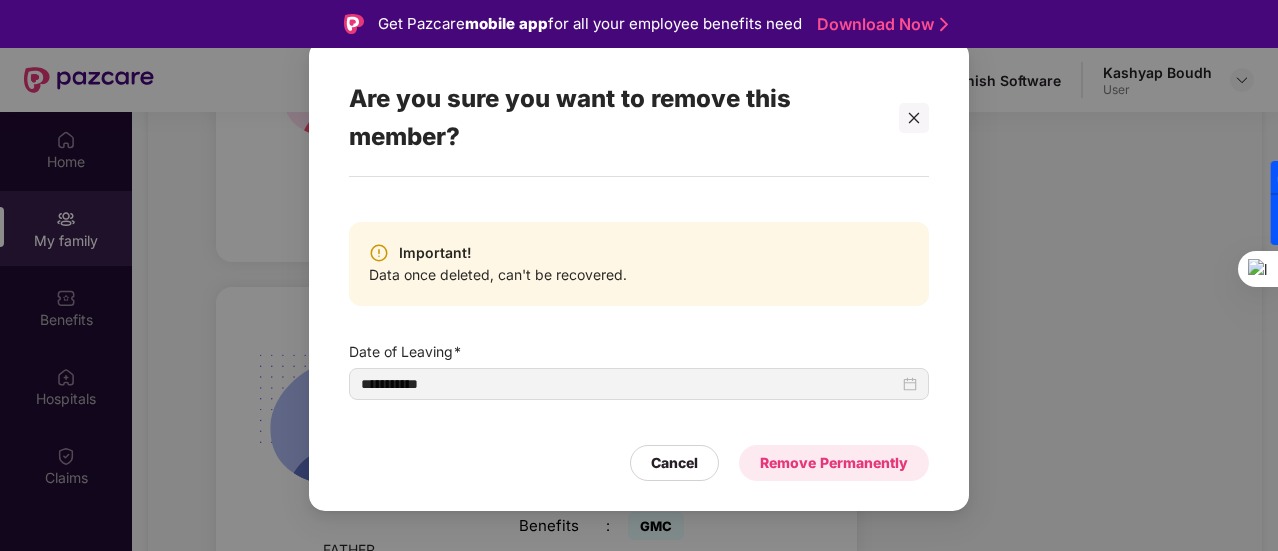 click on "Remove Permanently" at bounding box center [834, 463] 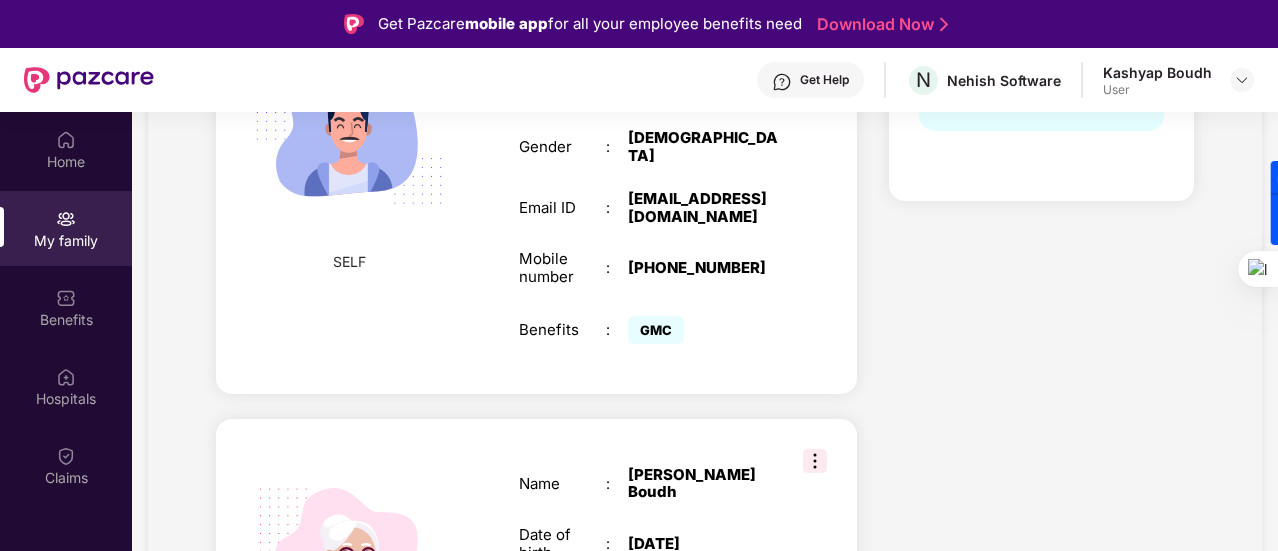 scroll, scrollTop: 639, scrollLeft: 0, axis: vertical 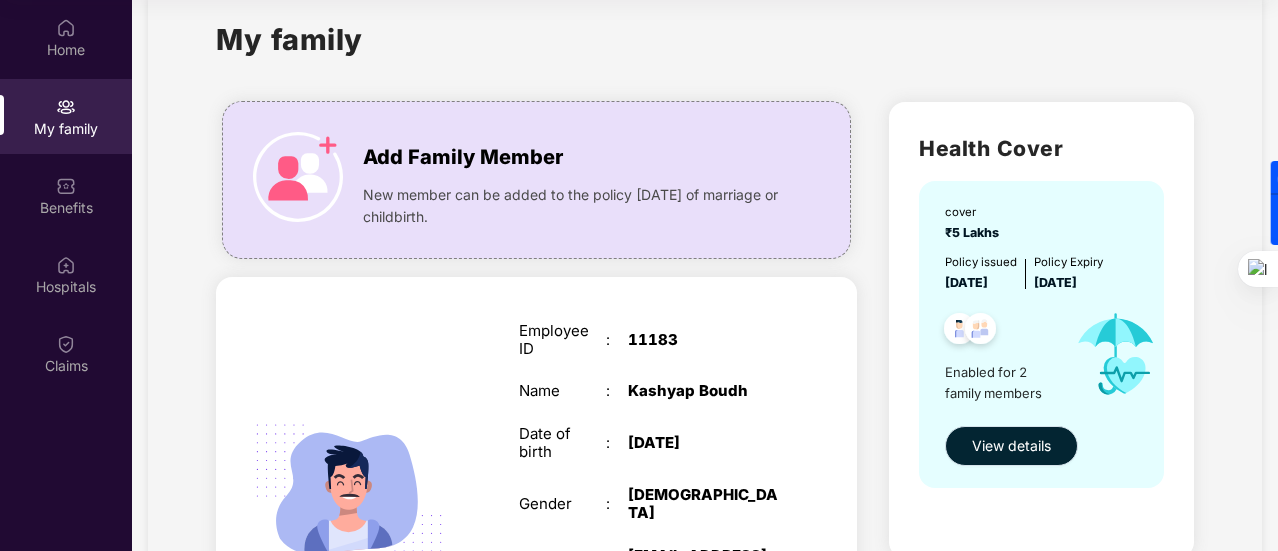 click on "View details" at bounding box center (1011, 446) 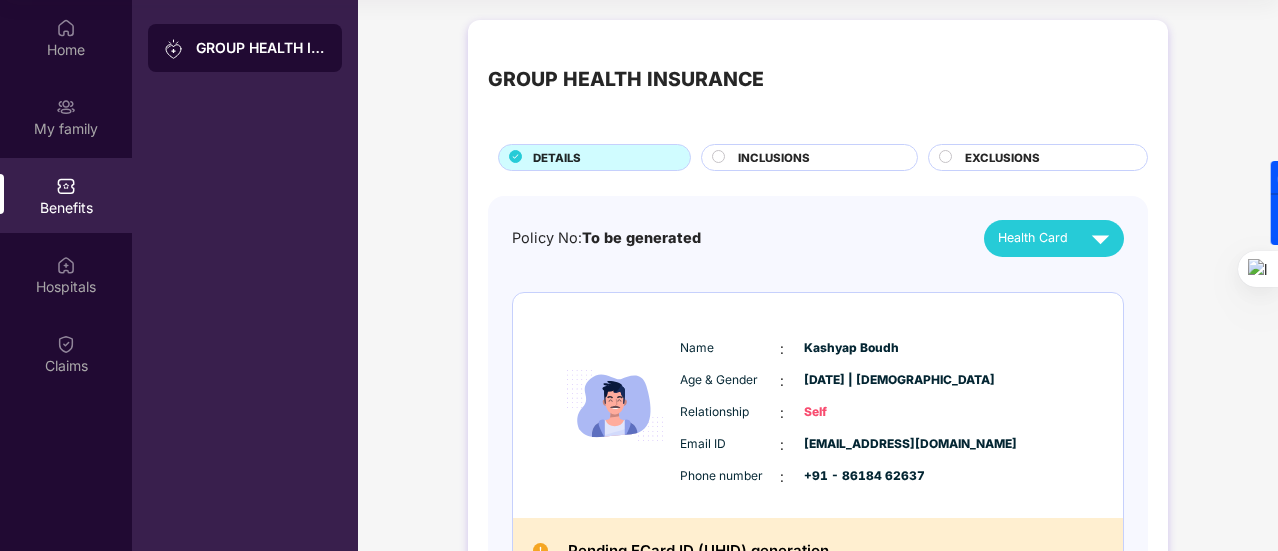 scroll, scrollTop: 200, scrollLeft: 0, axis: vertical 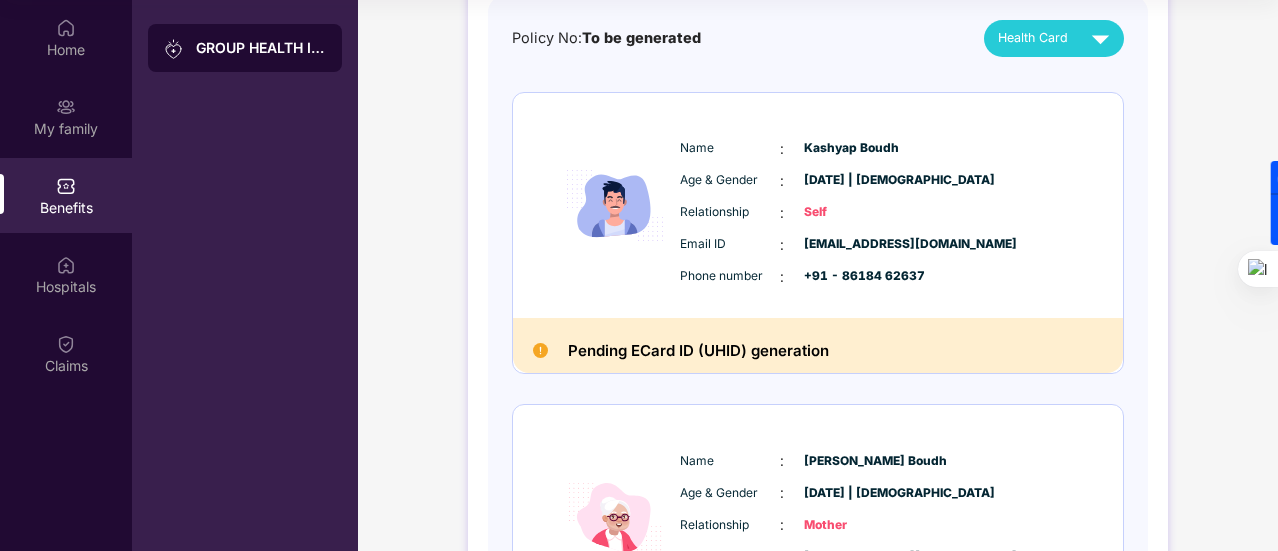click on "Pending ECard ID (UHID) generation" at bounding box center [698, 351] 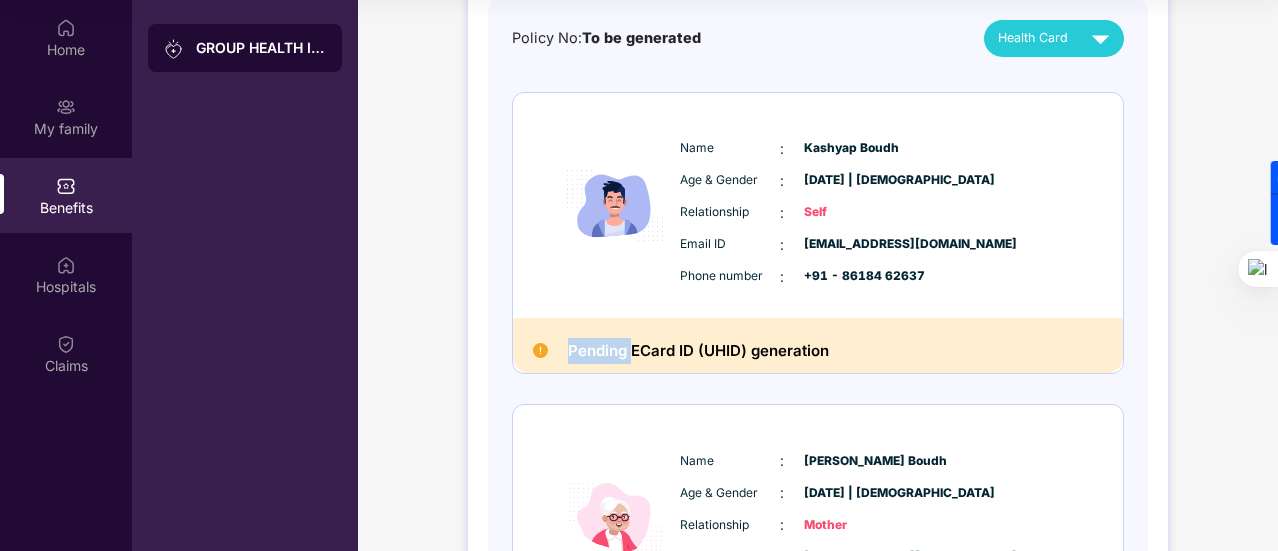click on "Pending ECard ID (UHID) generation" at bounding box center [698, 351] 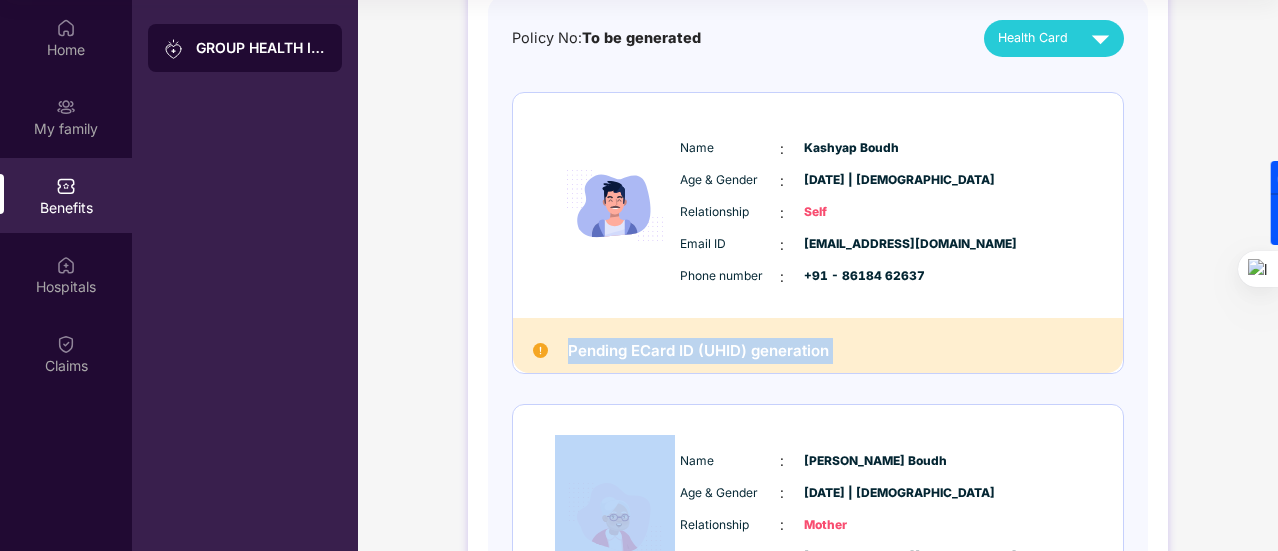 click on "Pending ECard ID (UHID) generation" at bounding box center [698, 351] 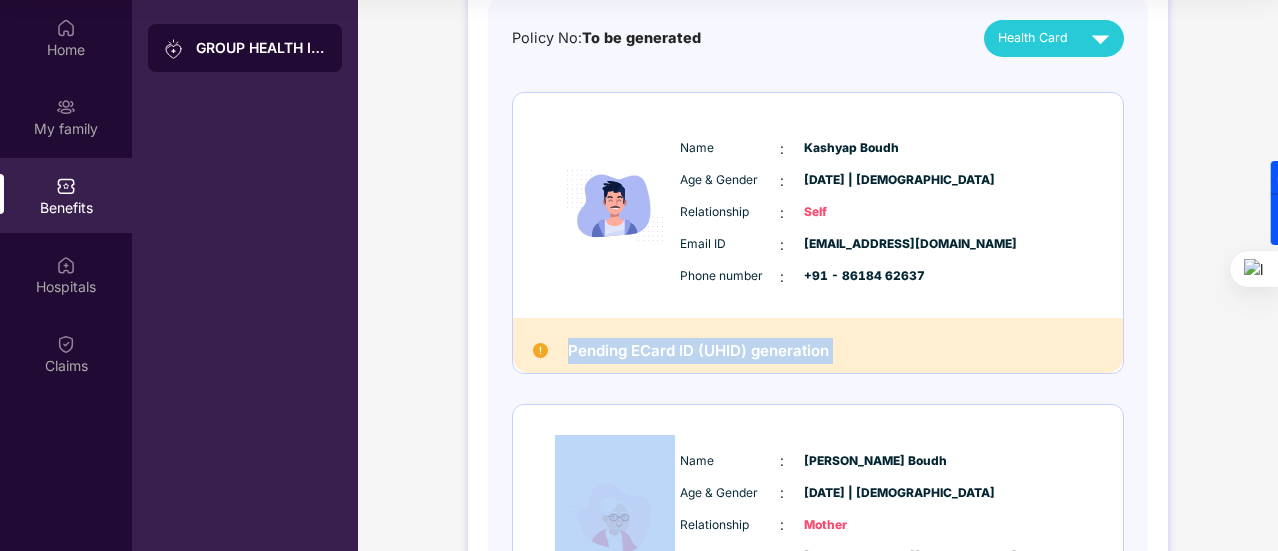 click on "Pending ECard ID (UHID) generation" at bounding box center [698, 351] 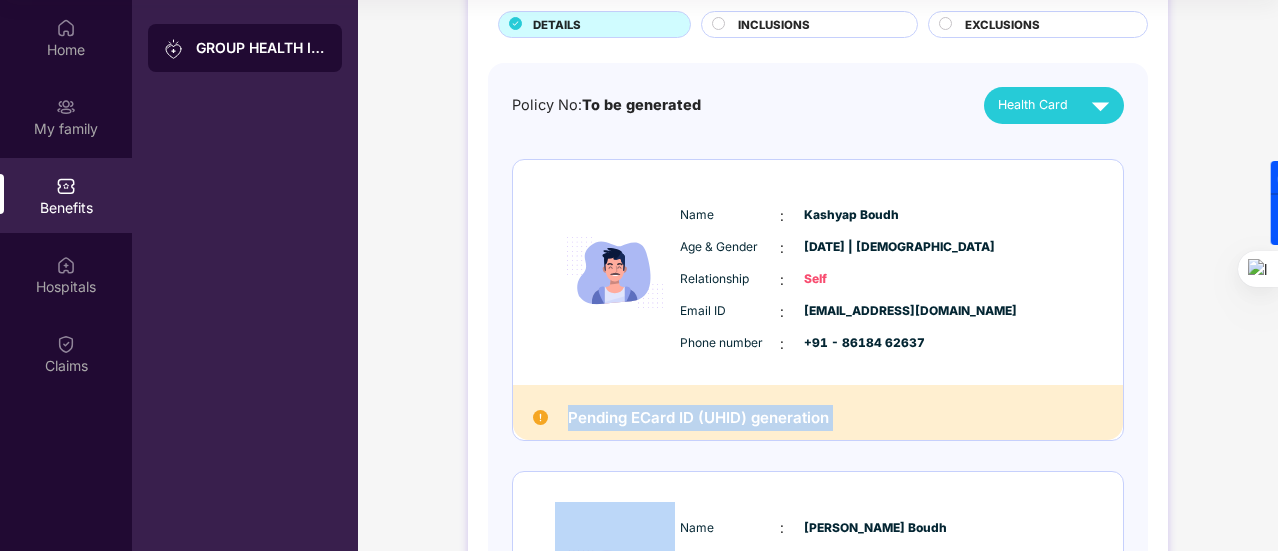scroll, scrollTop: 0, scrollLeft: 0, axis: both 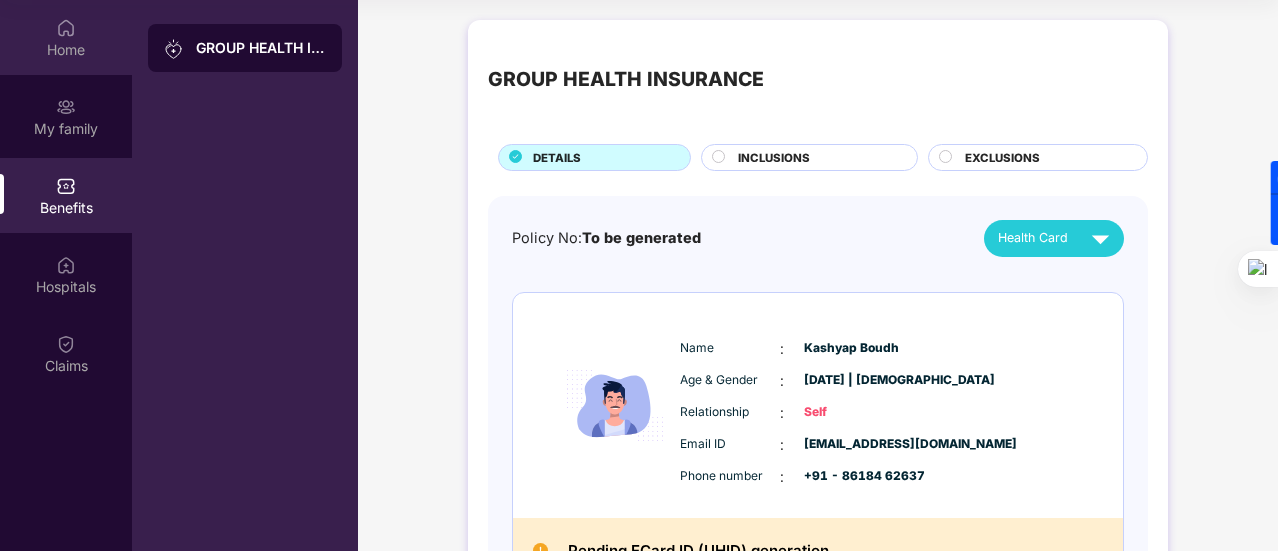 click on "Home" at bounding box center [66, 50] 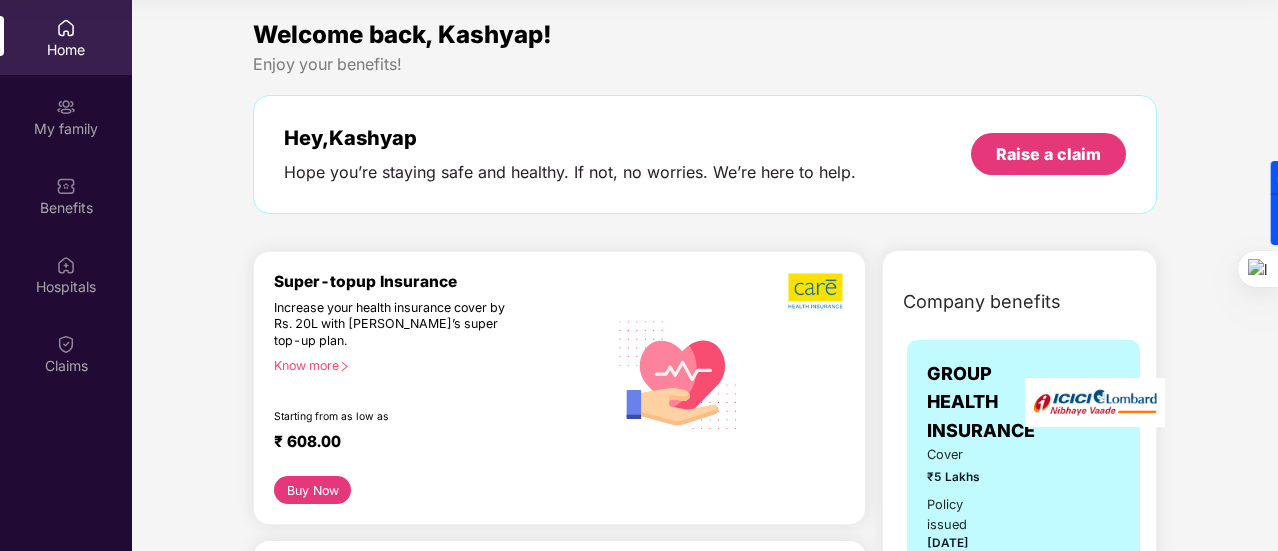 click at bounding box center [559, 250] 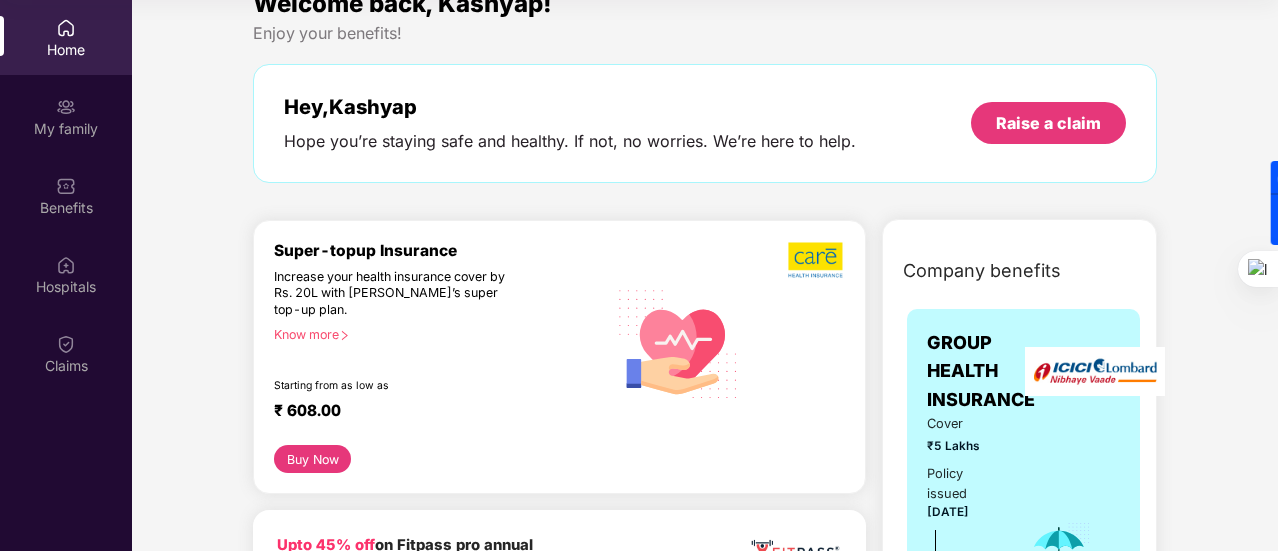 scroll, scrollTop: 0, scrollLeft: 0, axis: both 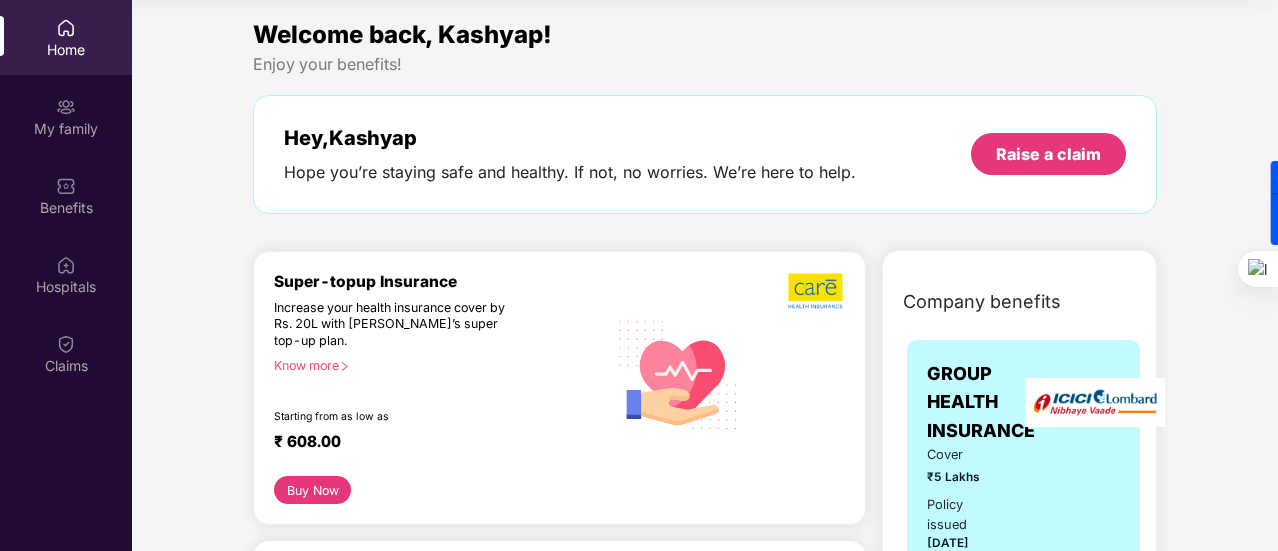click on "Home My family Benefits Hospitals Claims" at bounding box center (66, 197) 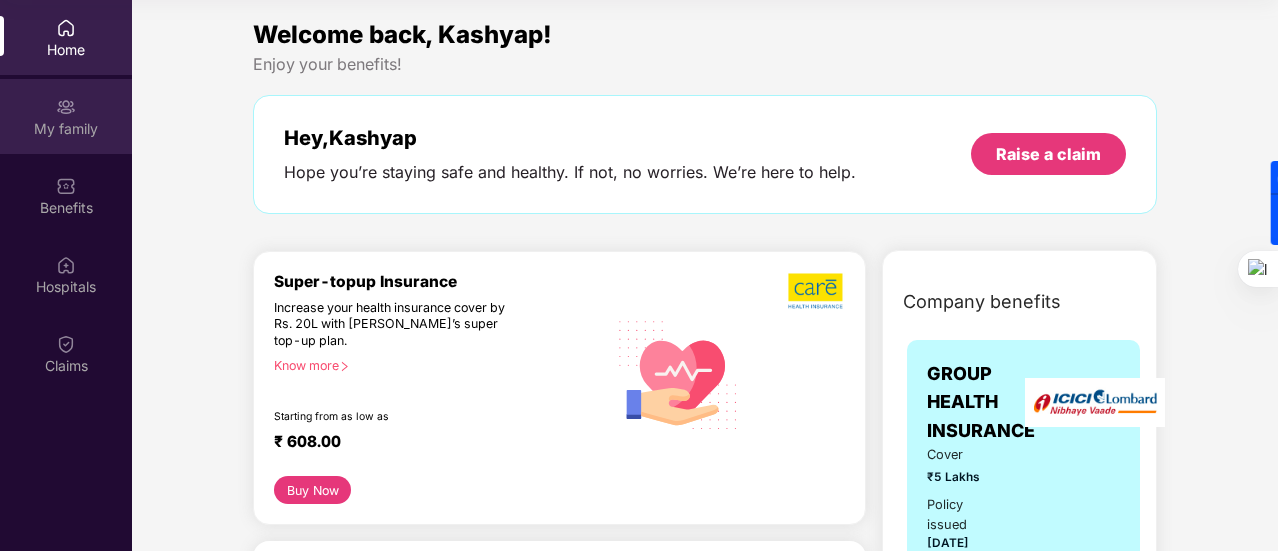 click on "My family" at bounding box center [66, 129] 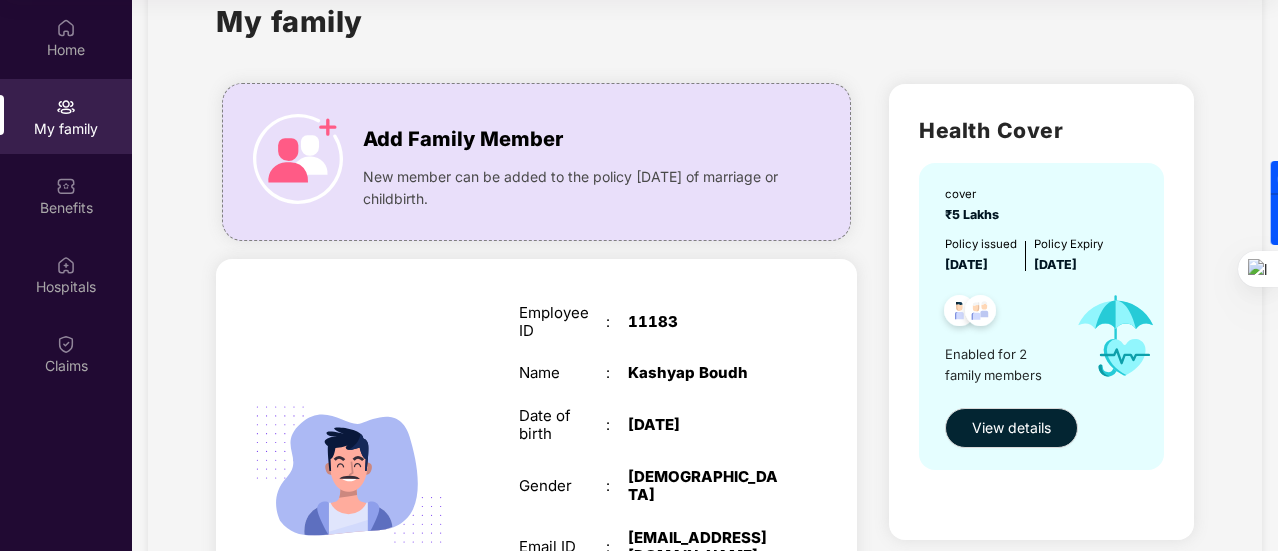 scroll, scrollTop: 102, scrollLeft: 0, axis: vertical 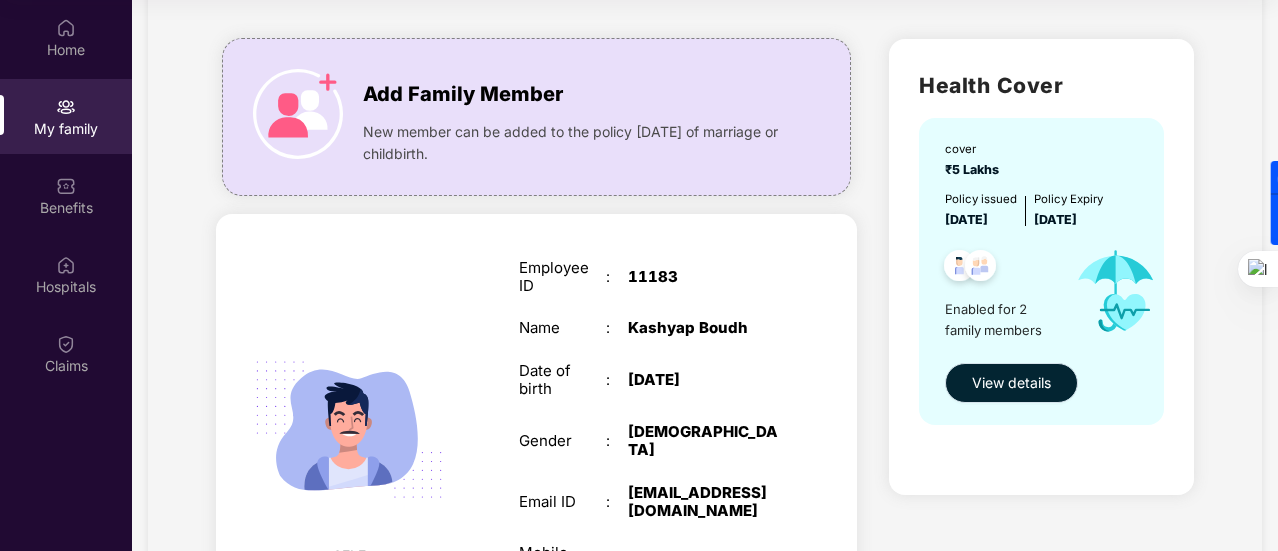 click on "View details" at bounding box center (1011, 383) 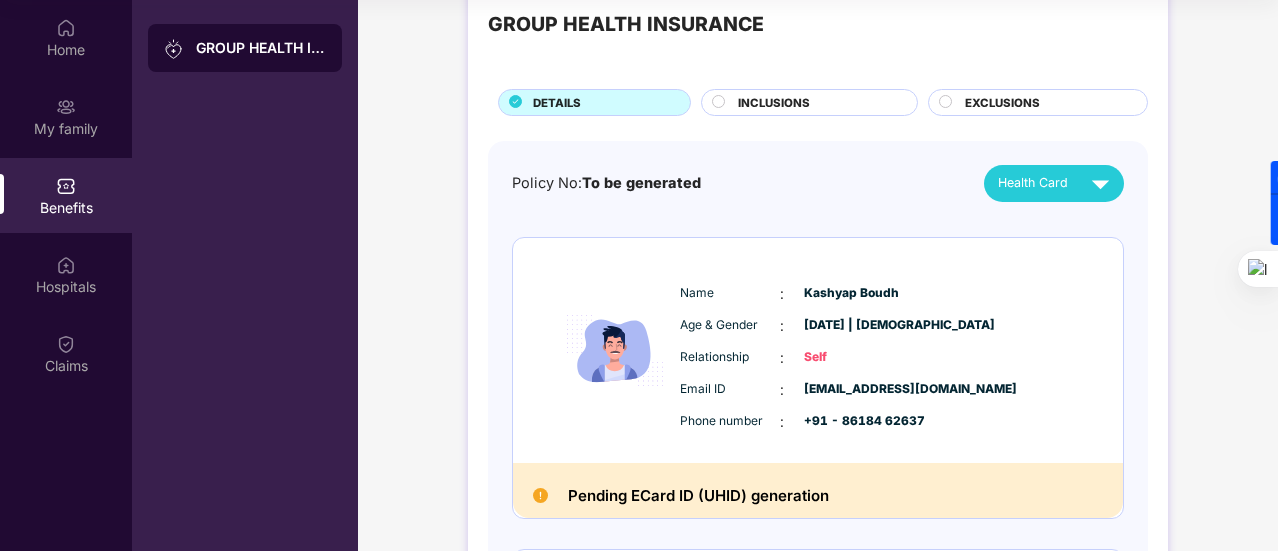 scroll, scrollTop: 0, scrollLeft: 0, axis: both 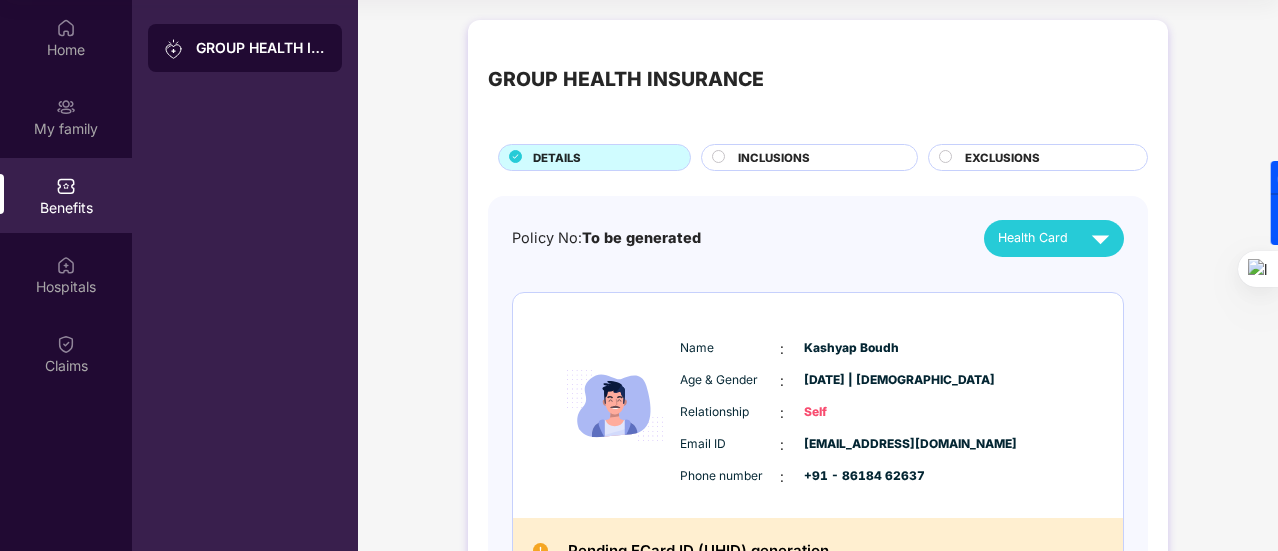 click on "Policy No:  To be generated Health Card Name : Kashyap Boudh Age & Gender : 09 Sept 1994 | Male Relationship : Self Email ID : kashyap.boudh@nehish.com Phone number : +91 - 86184 62637 Pending ECard ID (UHID) generation Name : Sanghmitra Boudh Age & Gender : 31 Dec 1967 | Female Relationship : Mother Email ID : kashyap.boudh@nehish.com Phone number : +91 - 86184 62637 Pending health card generation" at bounding box center [818, 568] 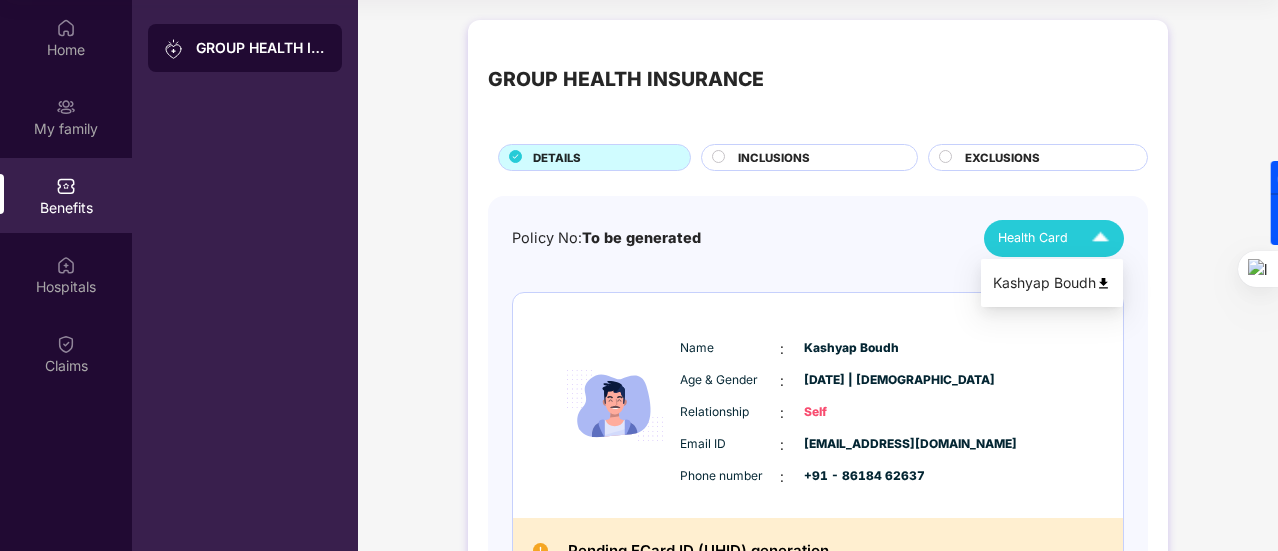 click on "Health Card" at bounding box center (1033, 238) 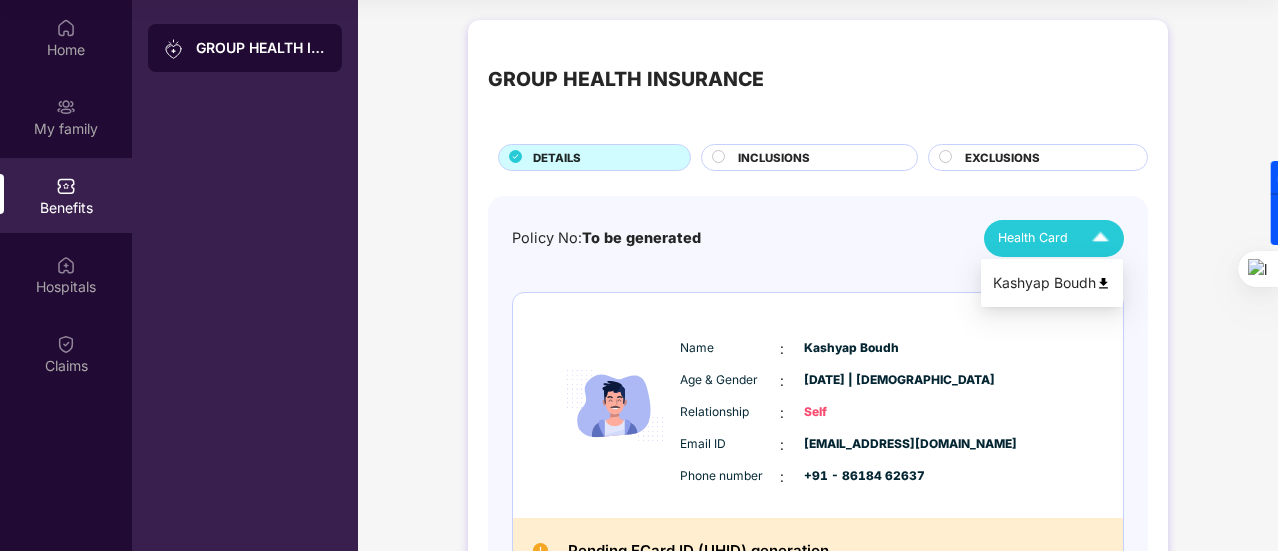 click on "Kashyap Boudh" at bounding box center [1052, 283] 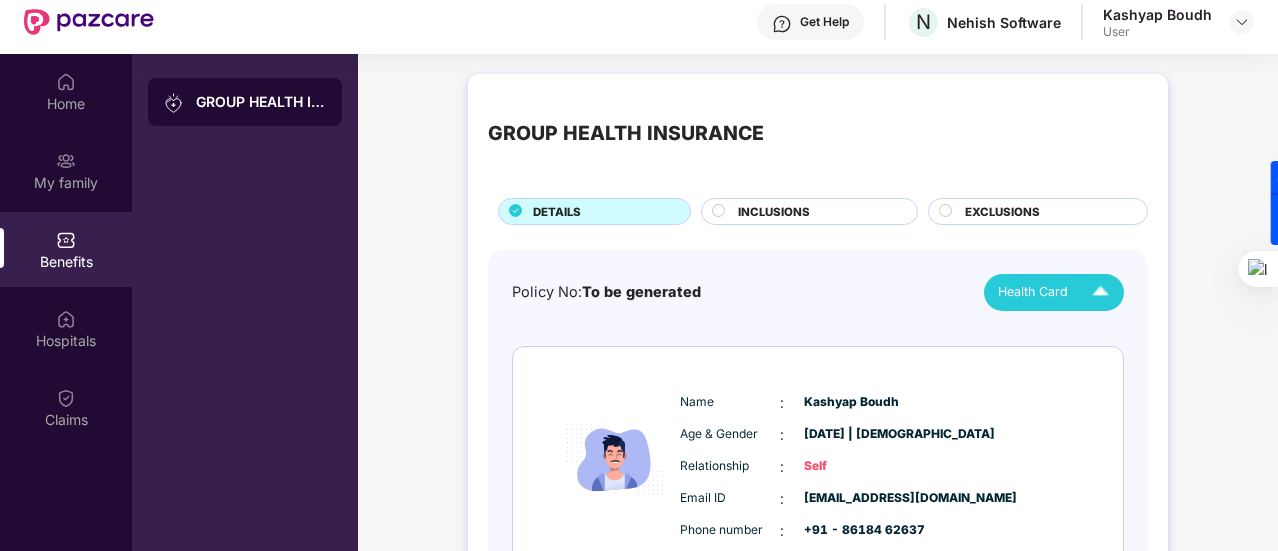 scroll, scrollTop: 0, scrollLeft: 0, axis: both 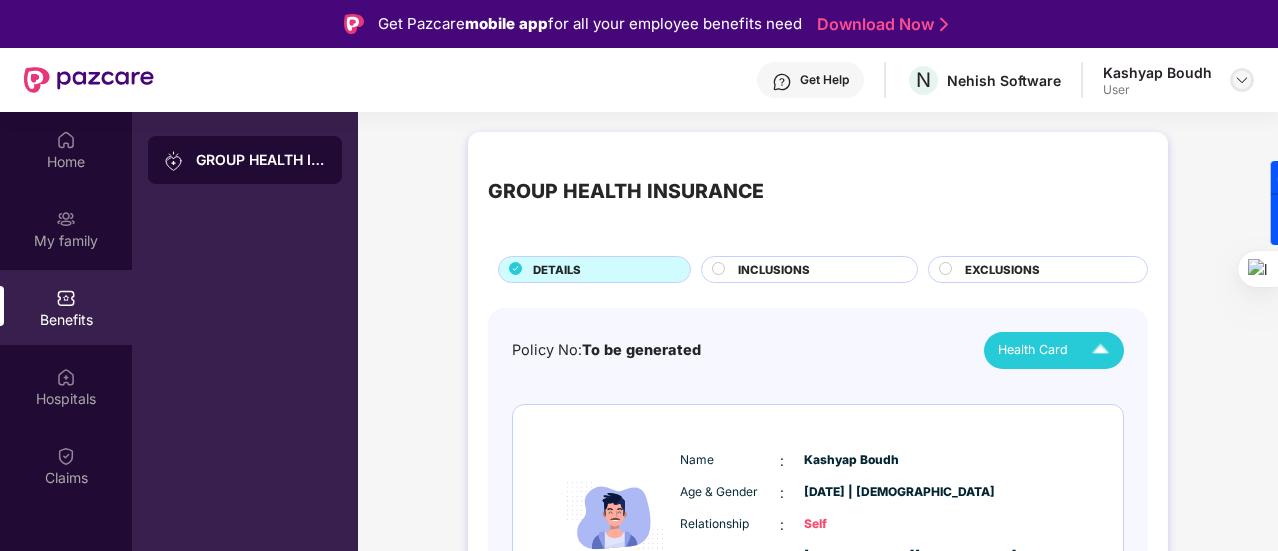 click at bounding box center [1242, 80] 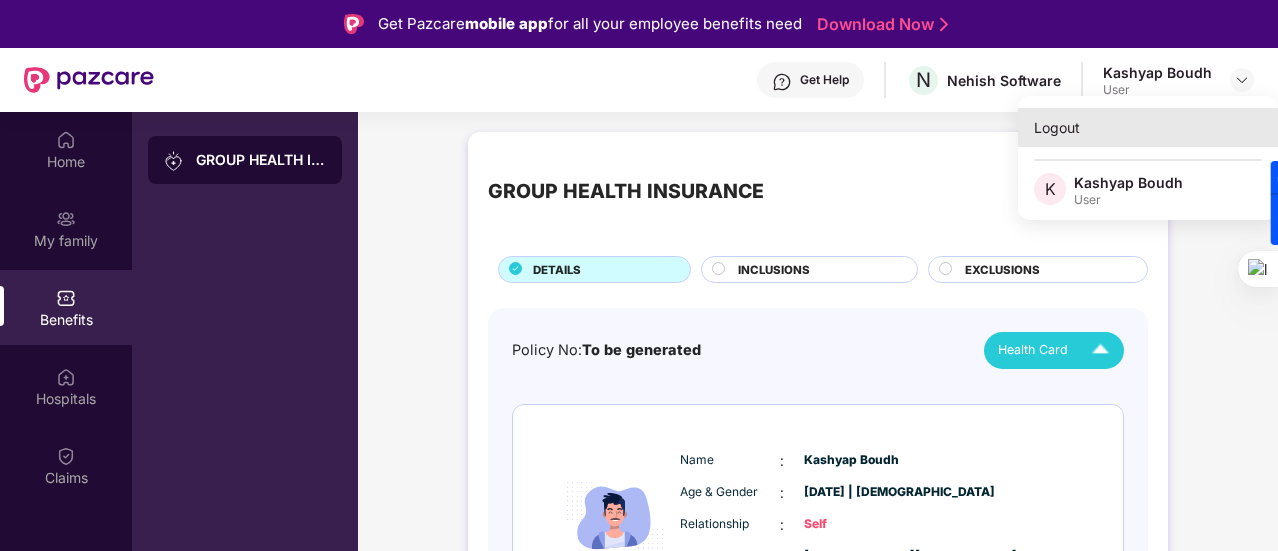 click on "Logout" at bounding box center [1148, 127] 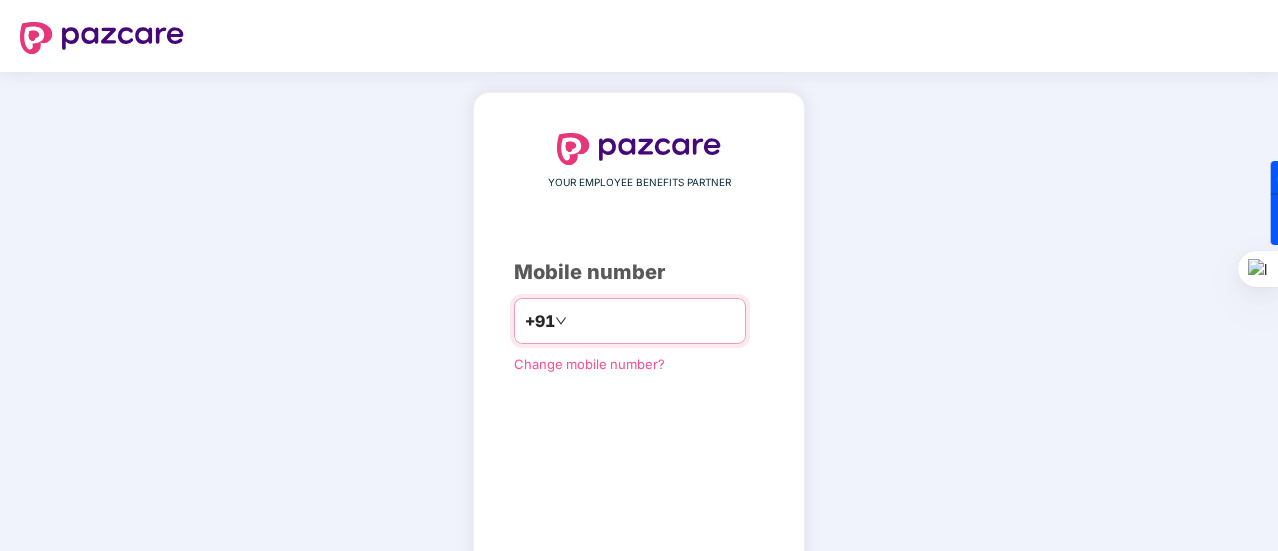 click at bounding box center (653, 321) 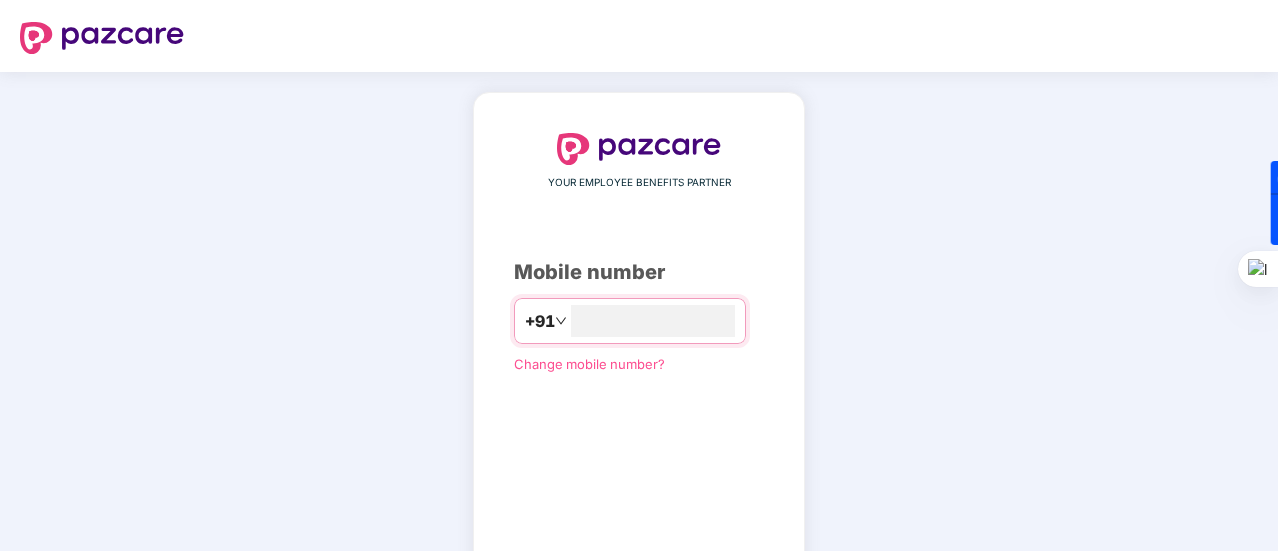 type on "**" 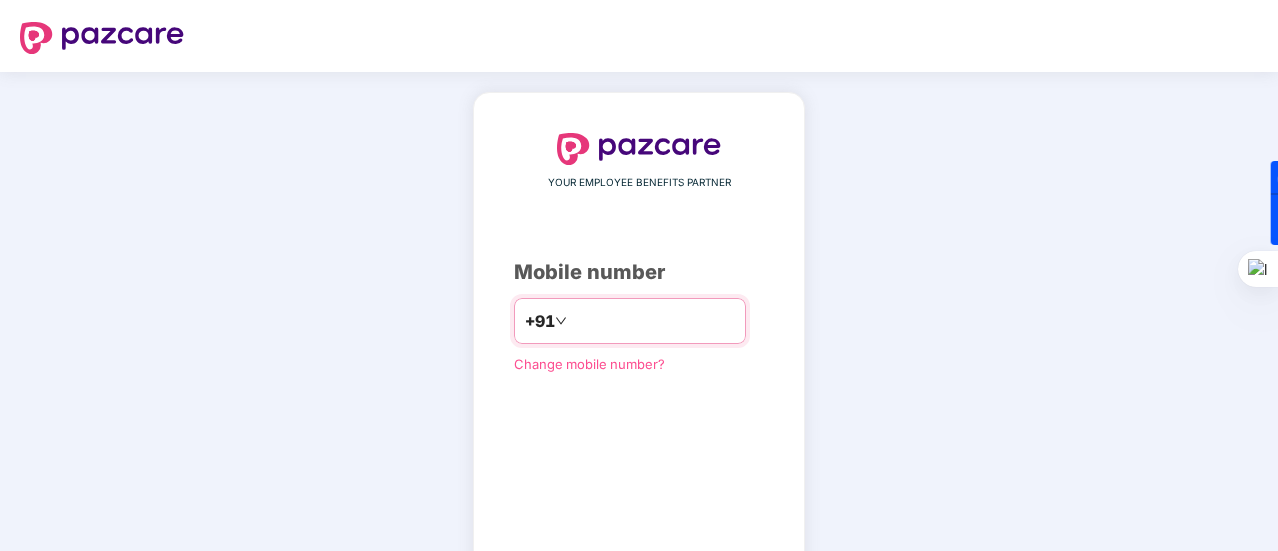 click on "**" at bounding box center (653, 321) 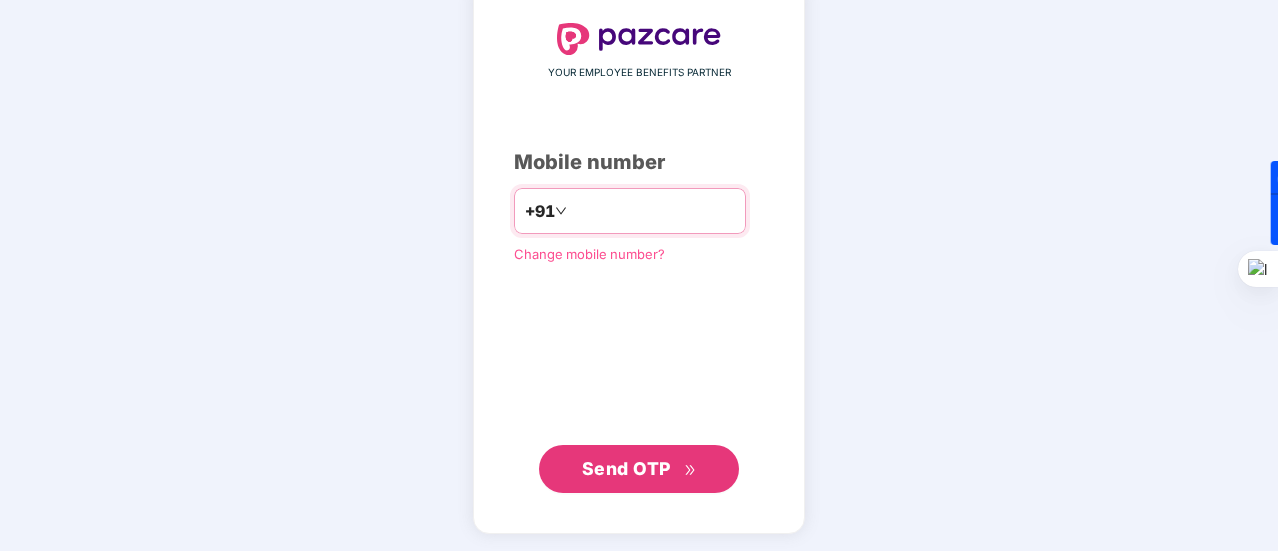 type on "**********" 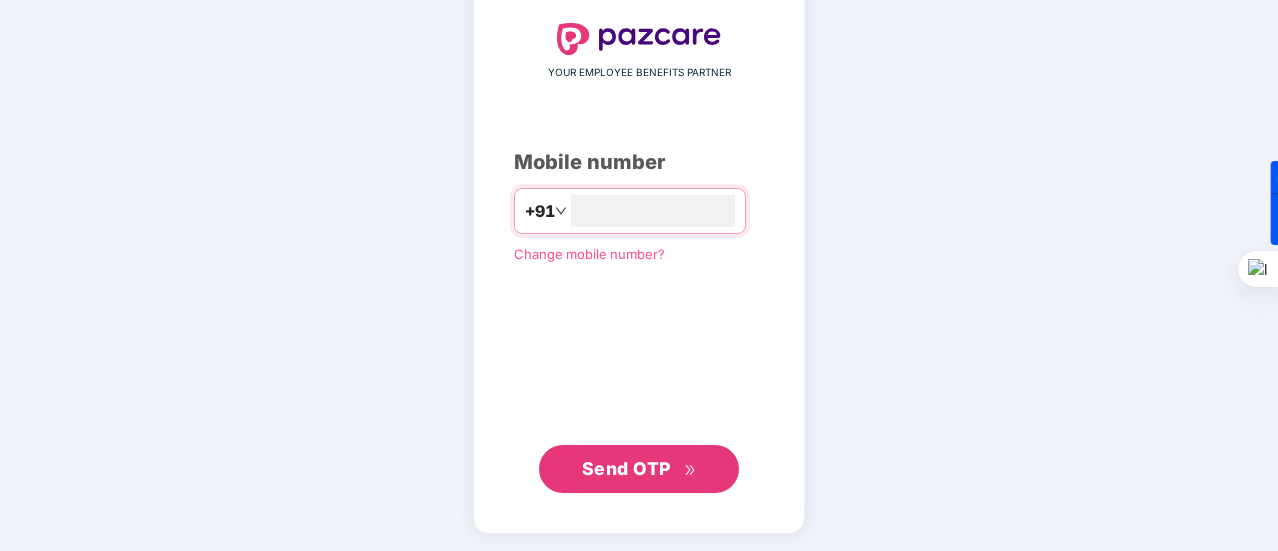 scroll, scrollTop: 109, scrollLeft: 0, axis: vertical 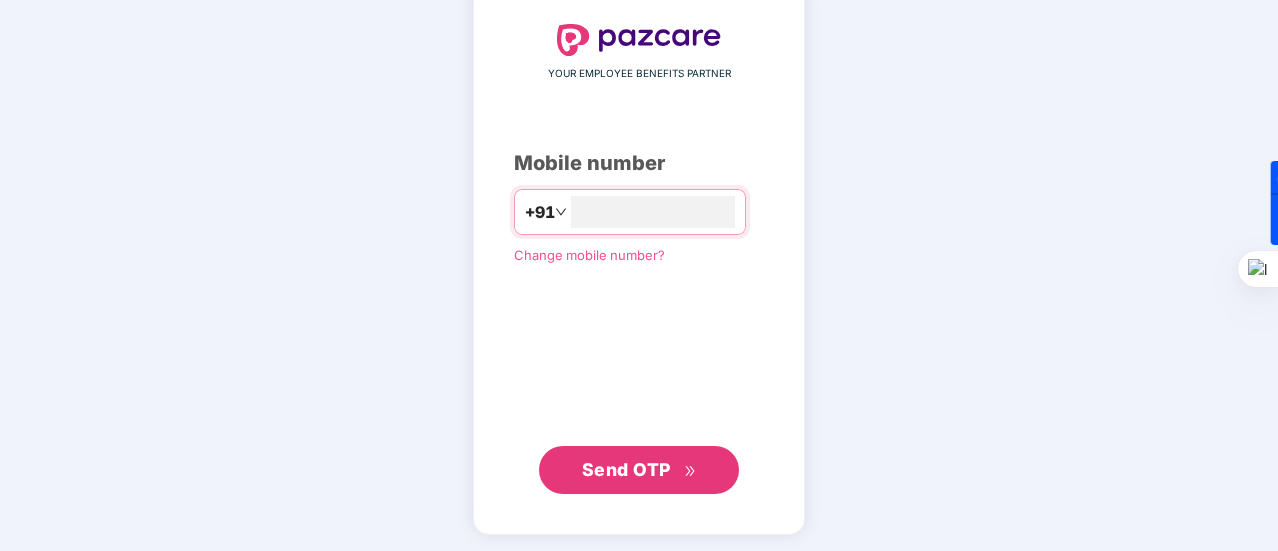 click on "Send OTP" at bounding box center [639, 470] 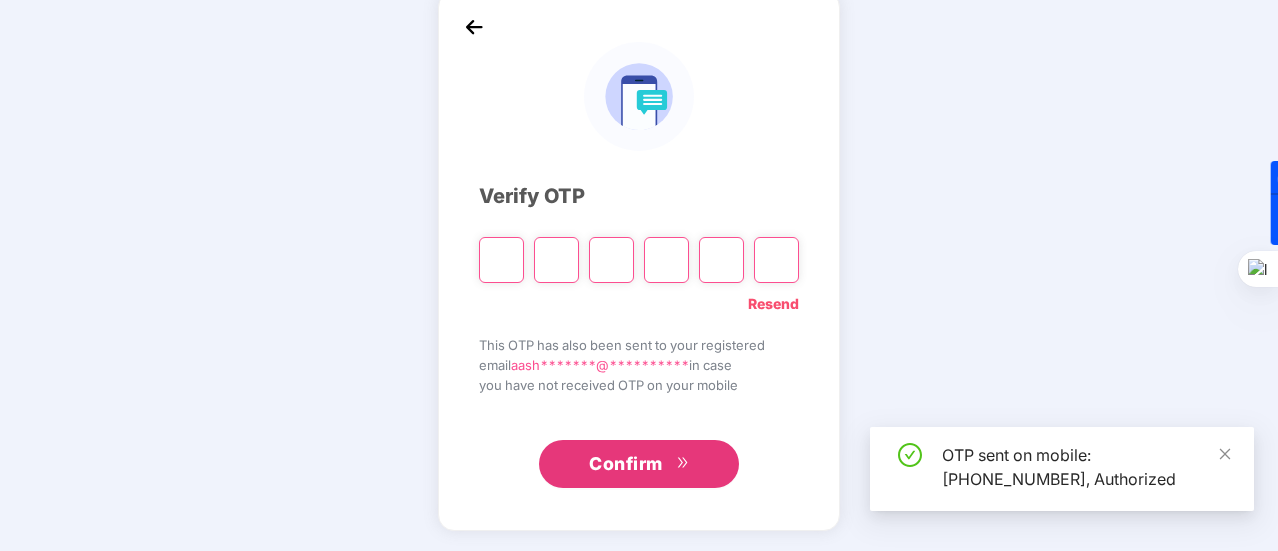 scroll, scrollTop: 100, scrollLeft: 0, axis: vertical 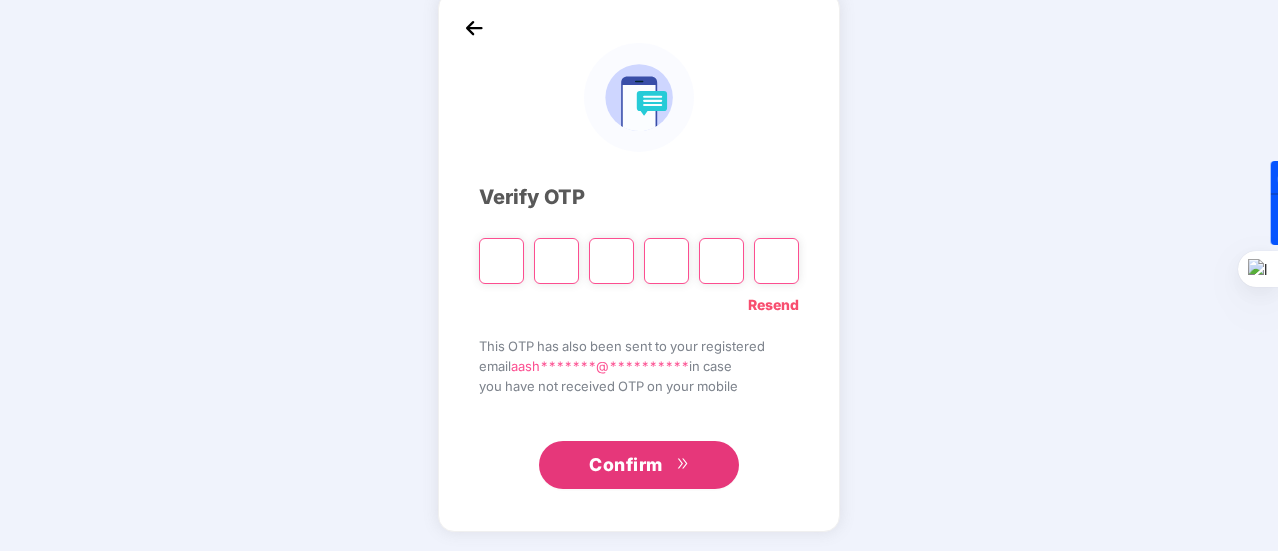 type on "*" 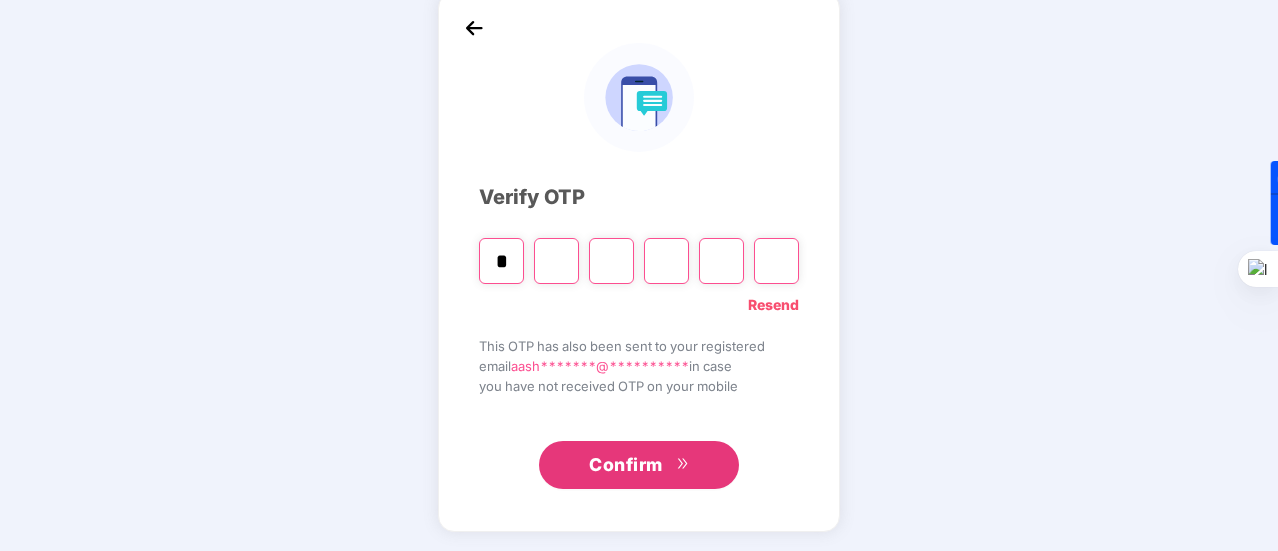 type on "*" 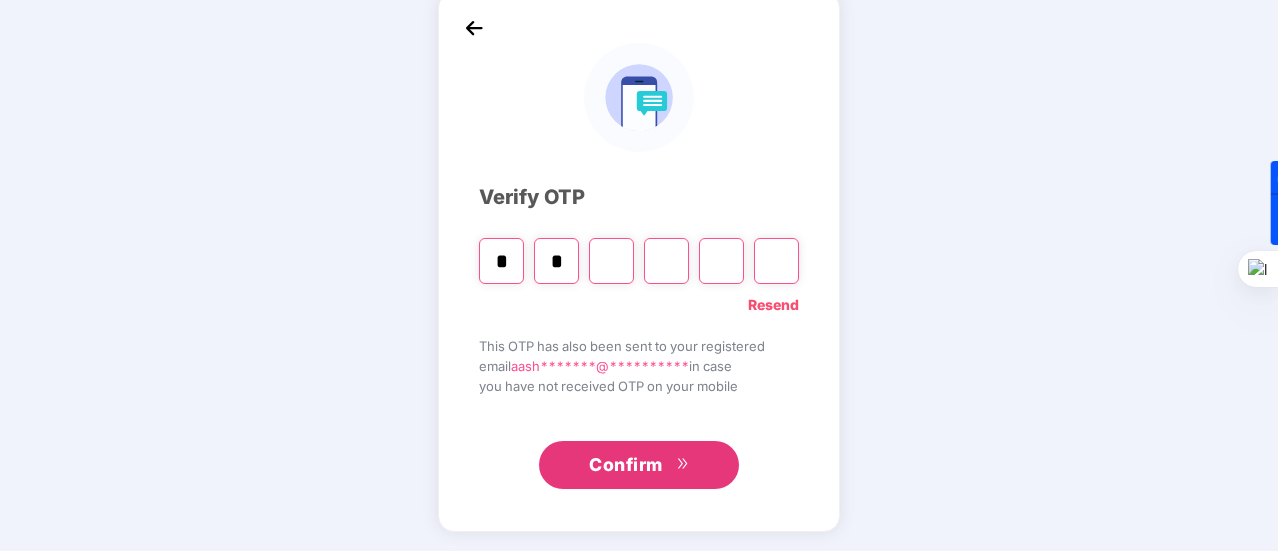 type on "*" 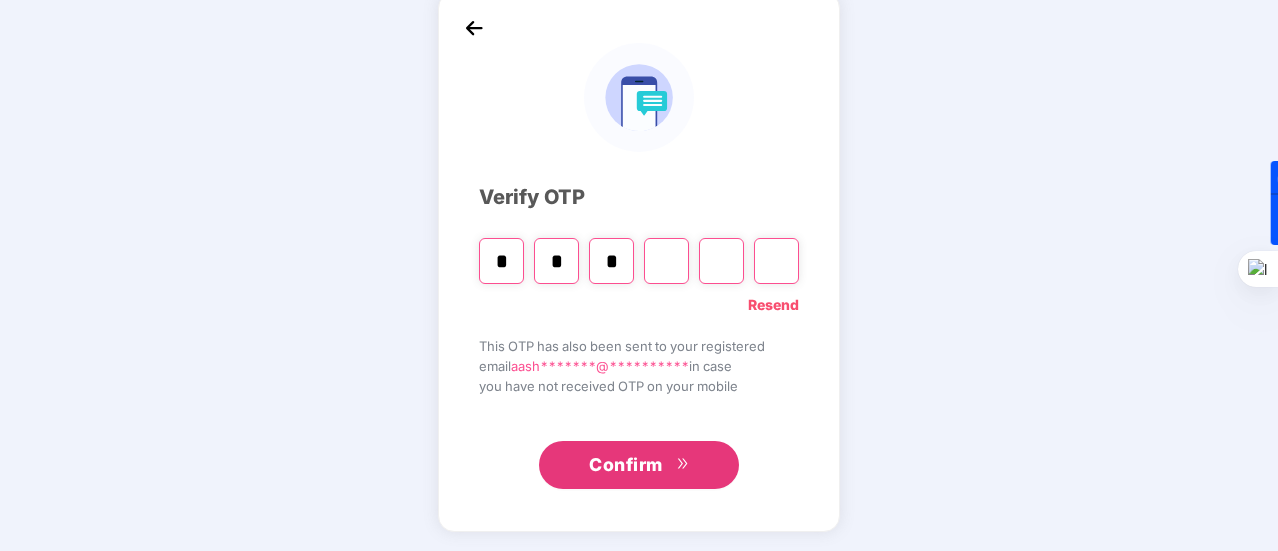 type on "*" 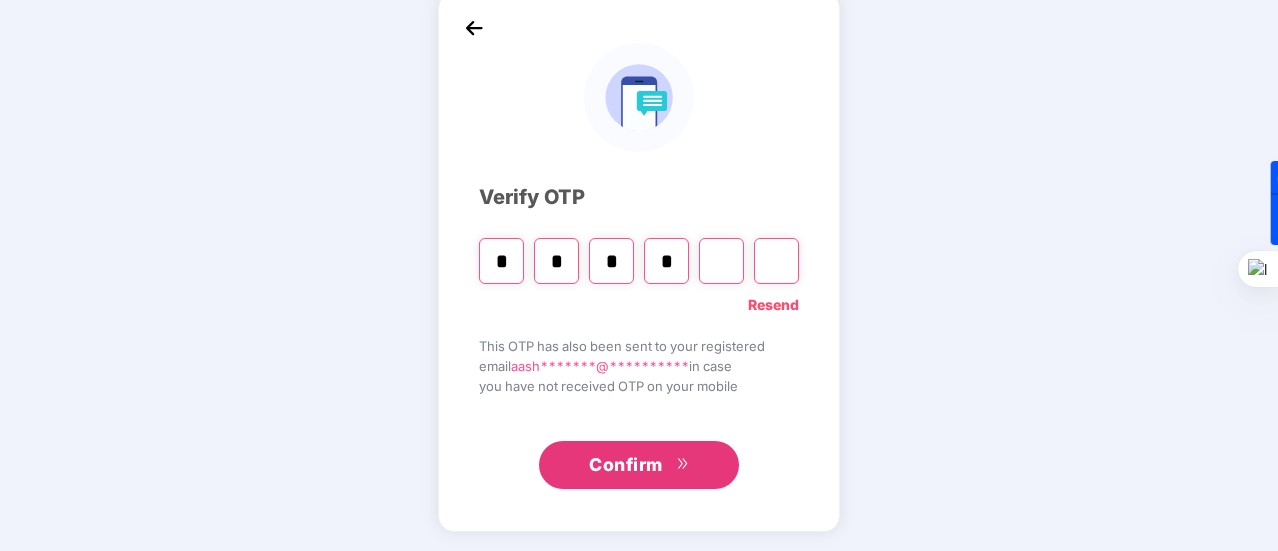type on "*" 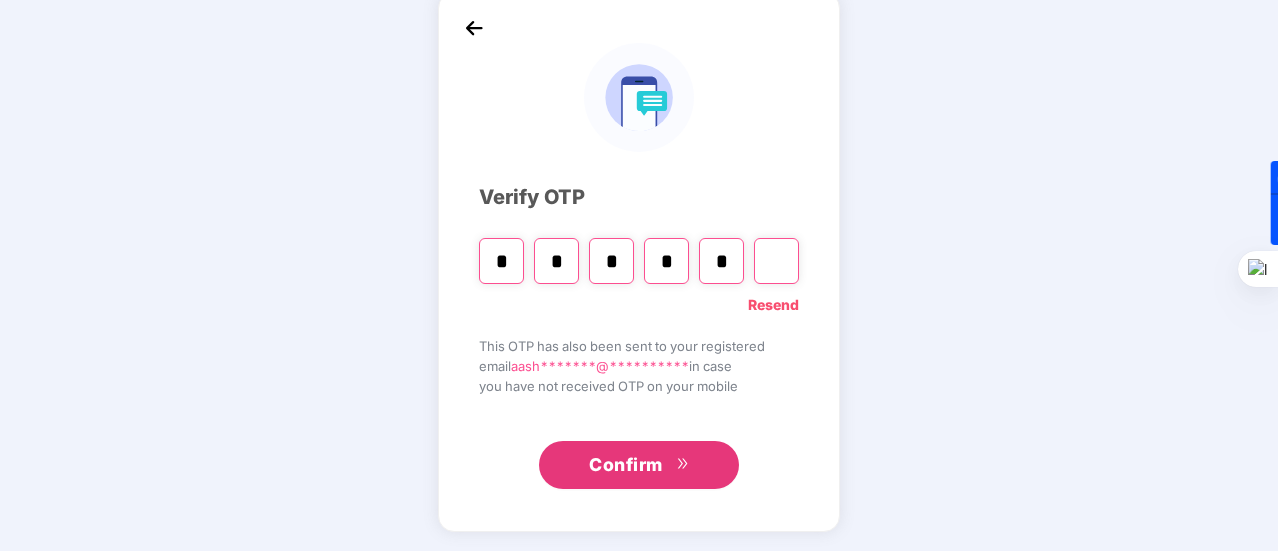 type on "*" 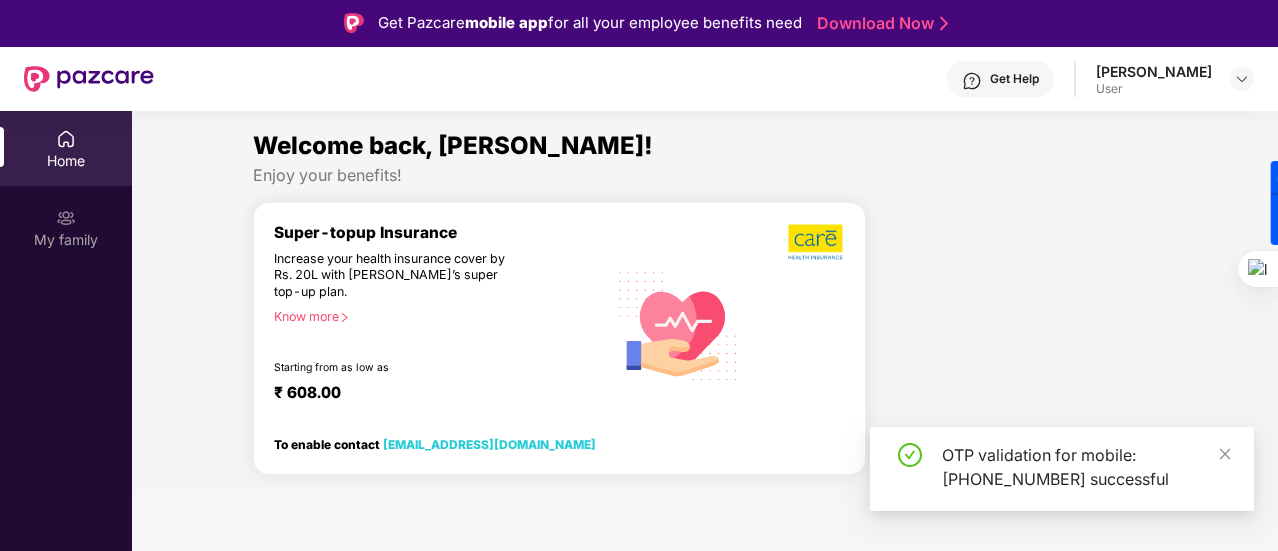 scroll, scrollTop: 0, scrollLeft: 0, axis: both 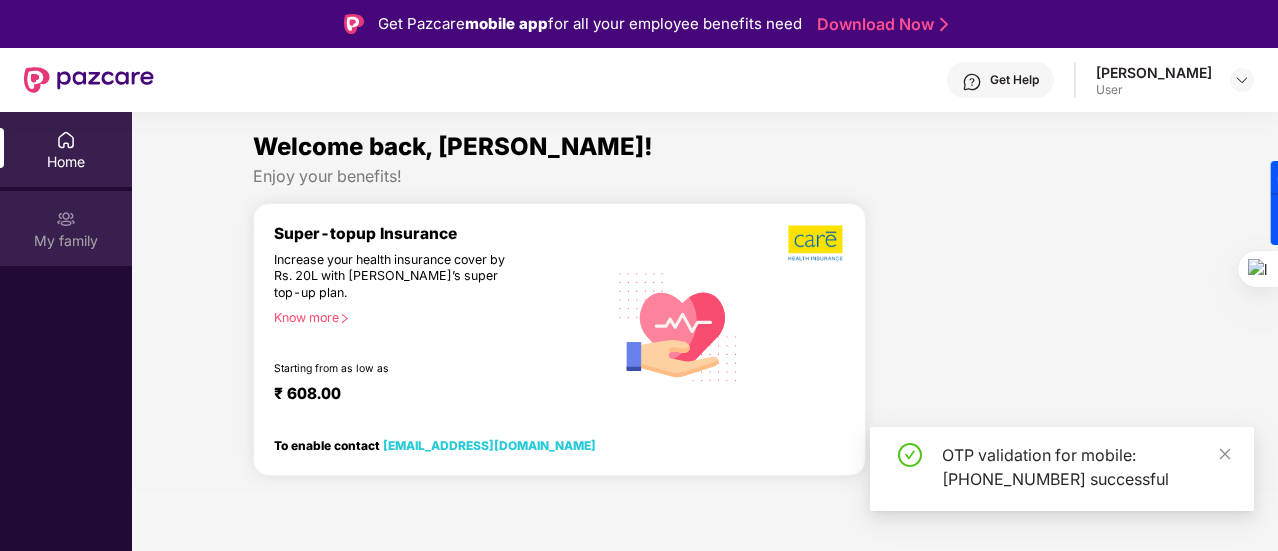 click on "My family" at bounding box center [66, 241] 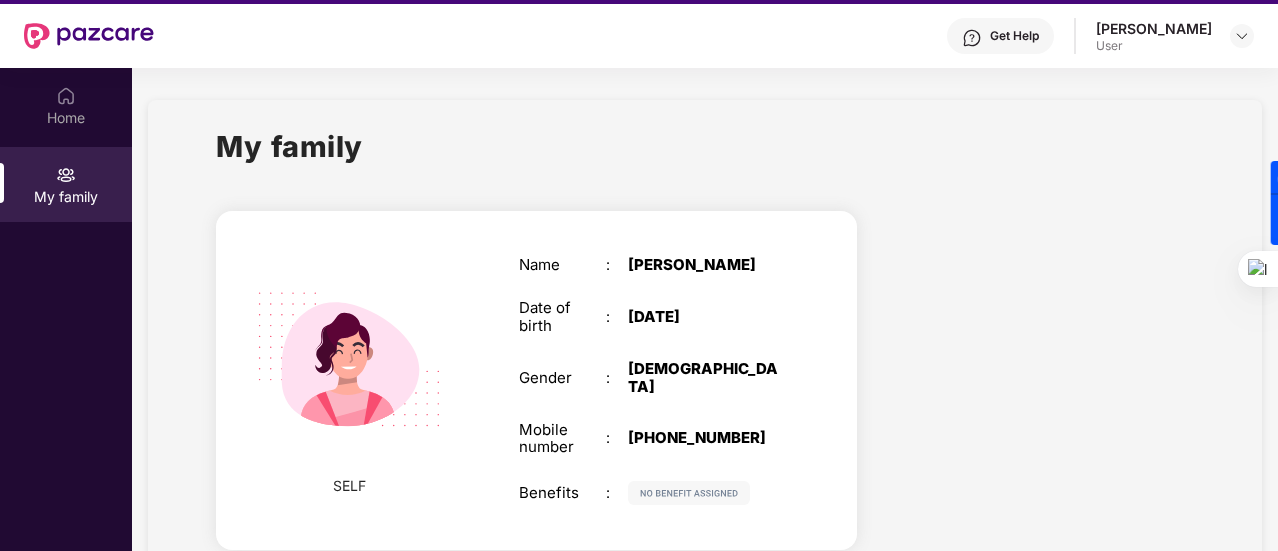 scroll, scrollTop: 0, scrollLeft: 0, axis: both 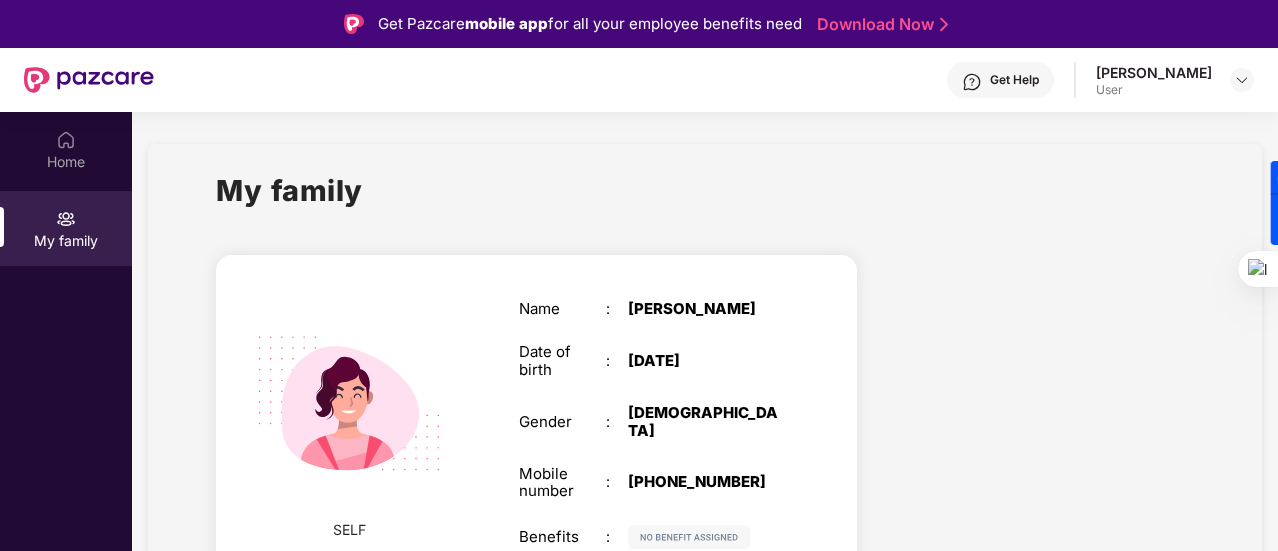 click at bounding box center [1242, 80] 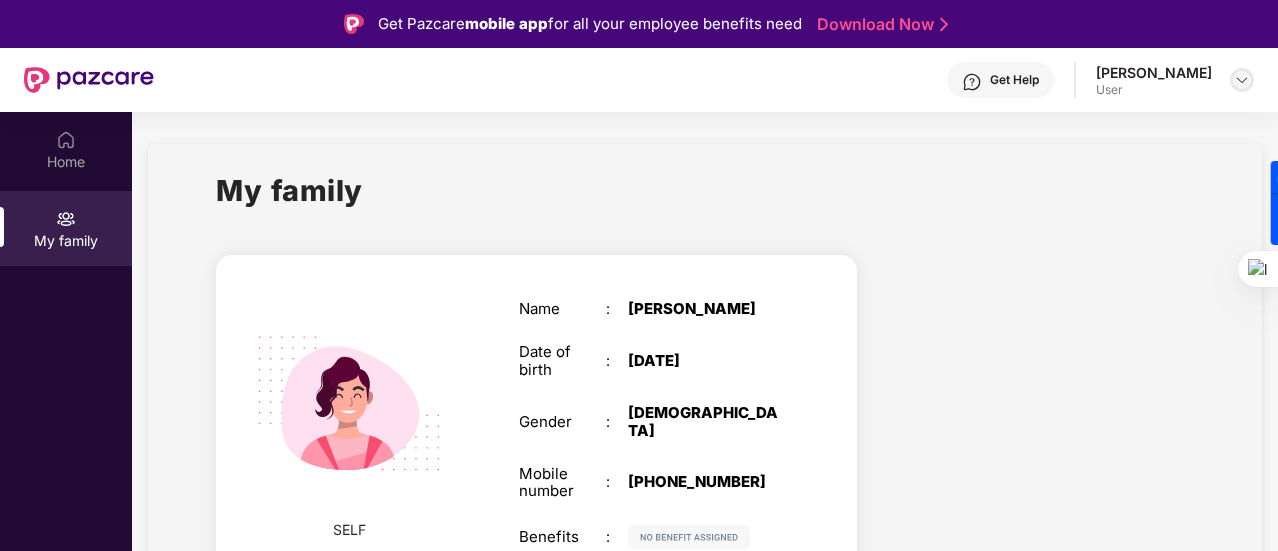 click at bounding box center [1242, 80] 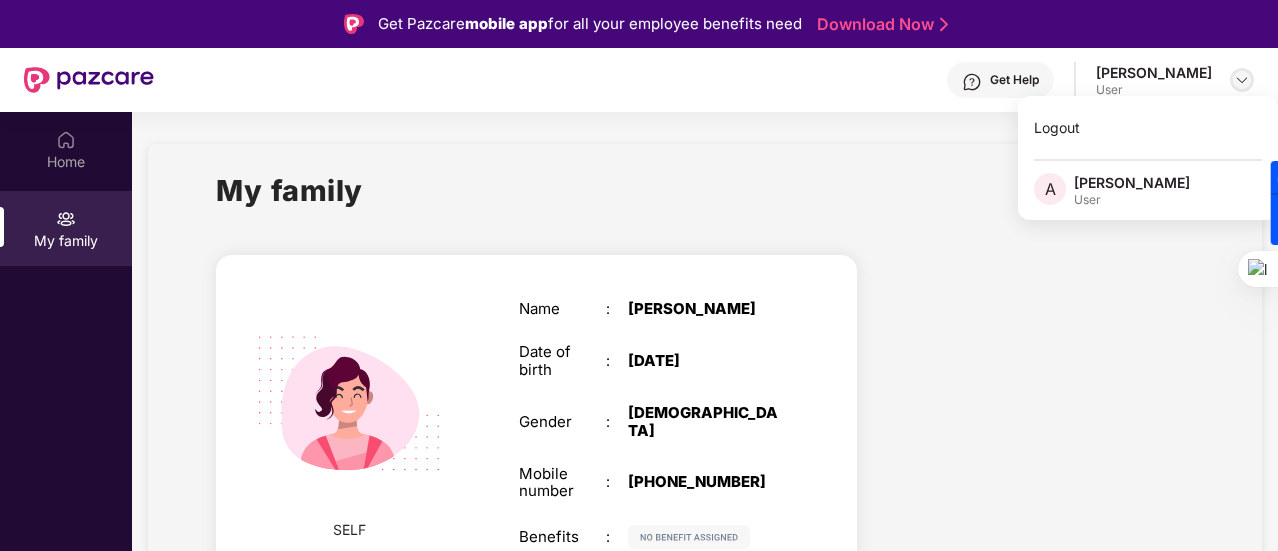 click at bounding box center [1242, 80] 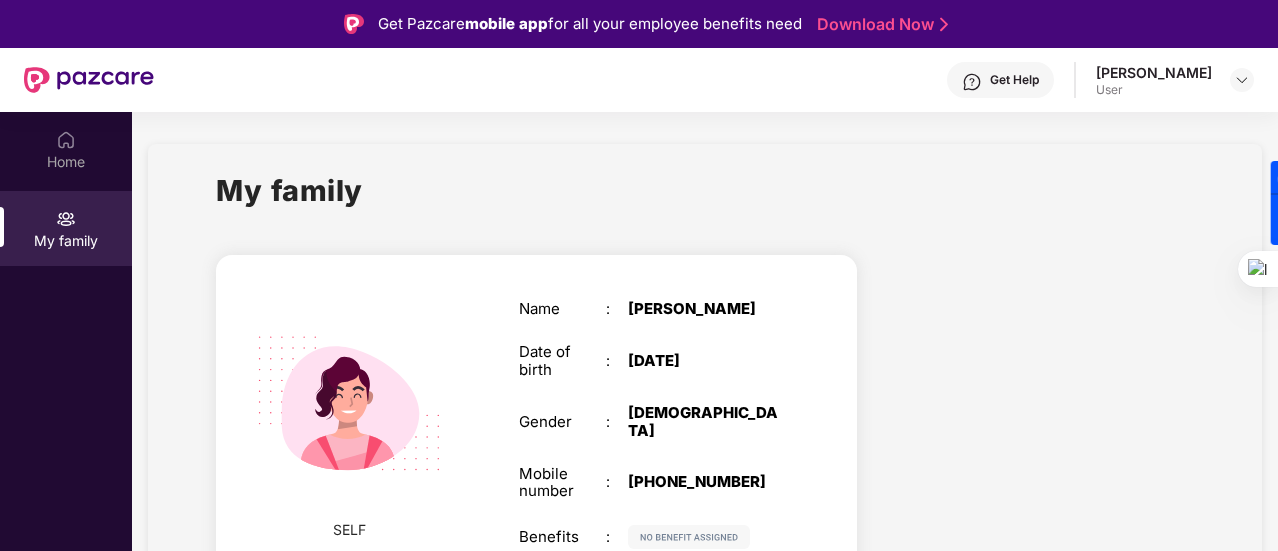 click at bounding box center (66, 219) 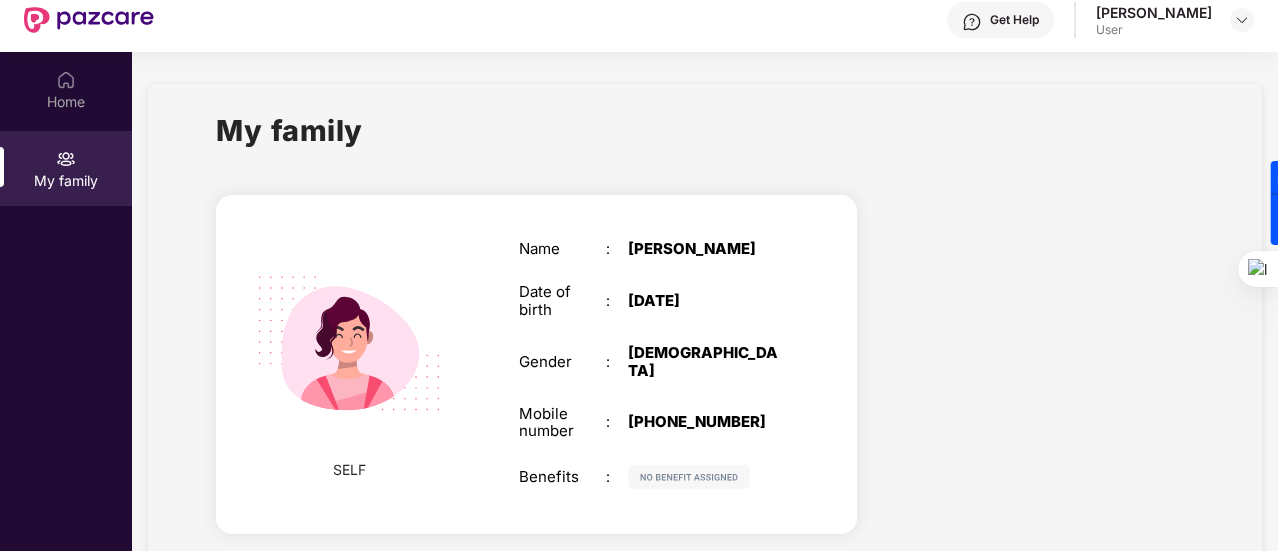 scroll, scrollTop: 112, scrollLeft: 0, axis: vertical 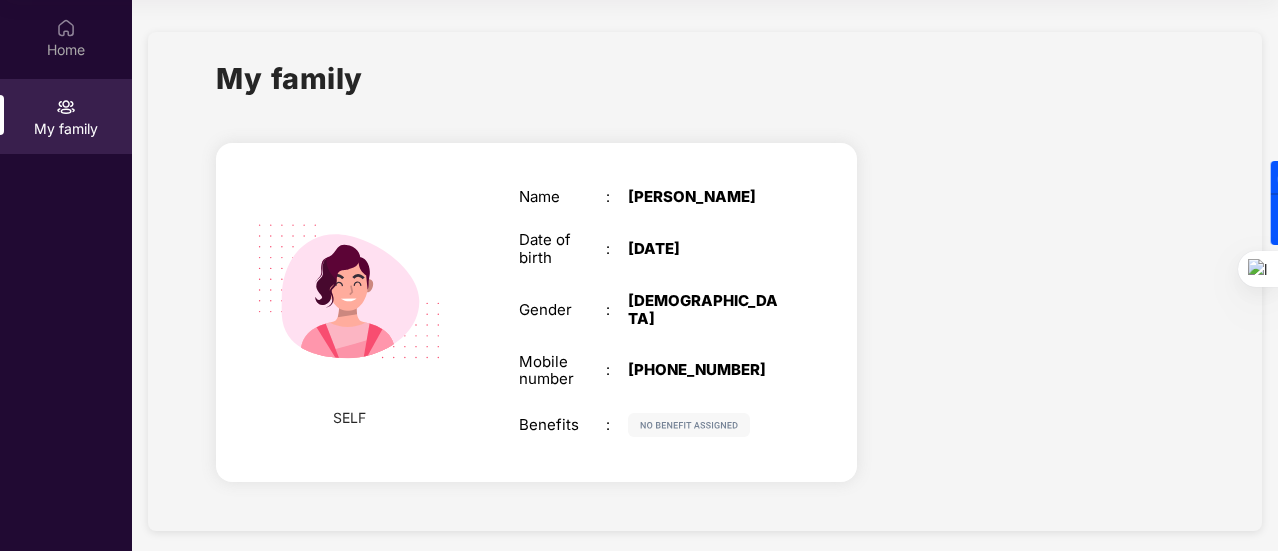 click on "My family" at bounding box center (66, 129) 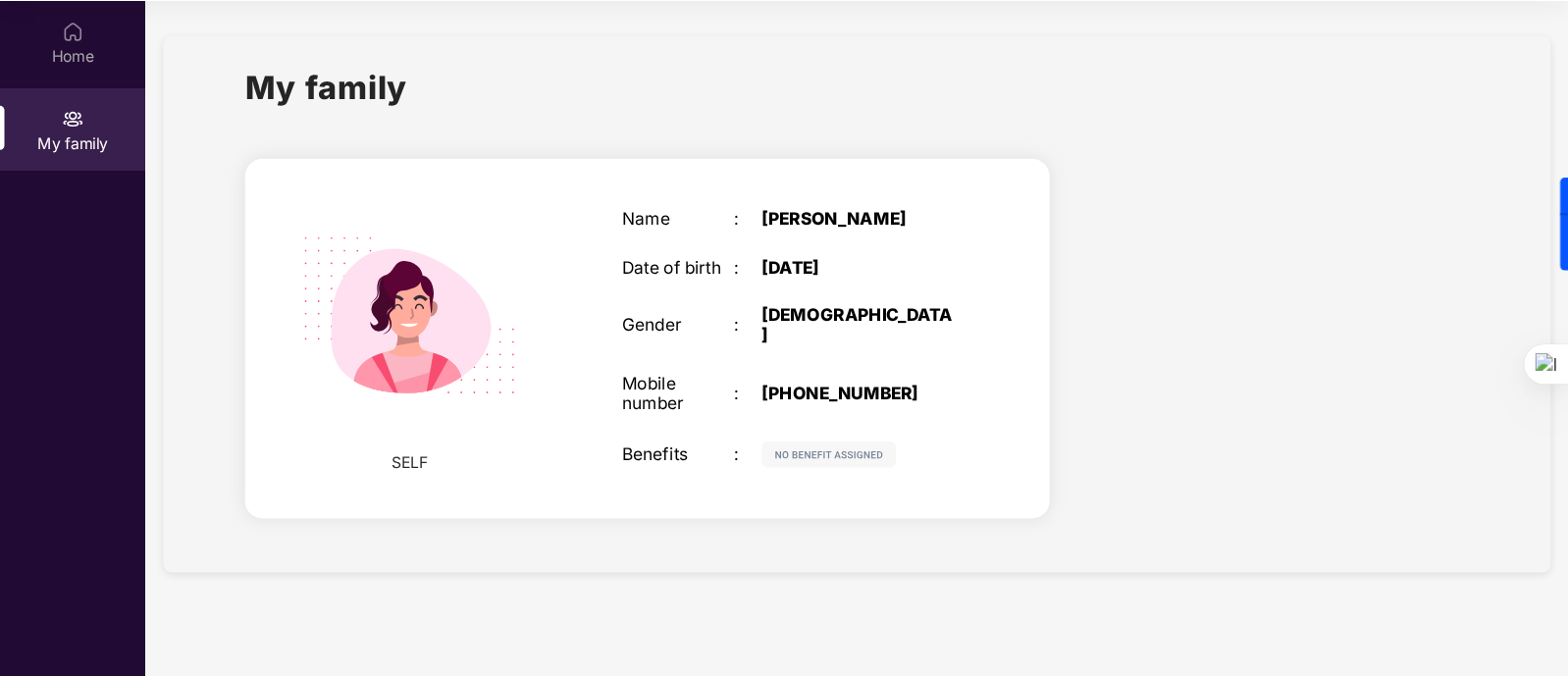 scroll, scrollTop: 109, scrollLeft: 0, axis: vertical 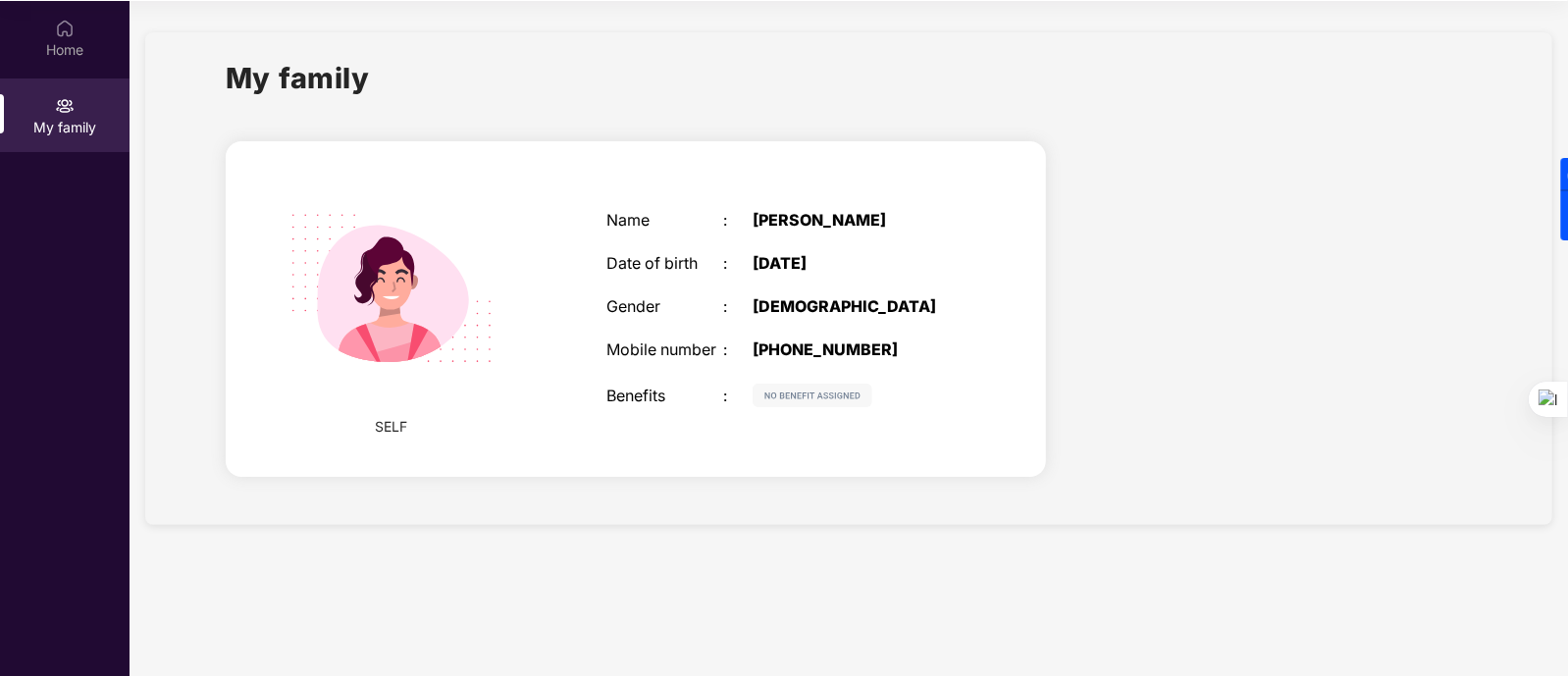 click on "Name : Aashtha Jha Date of birth : 08 Aug 2002 Gender : FEMALE Mobile number : +919370846390 Benefits :" at bounding box center (782, 309) 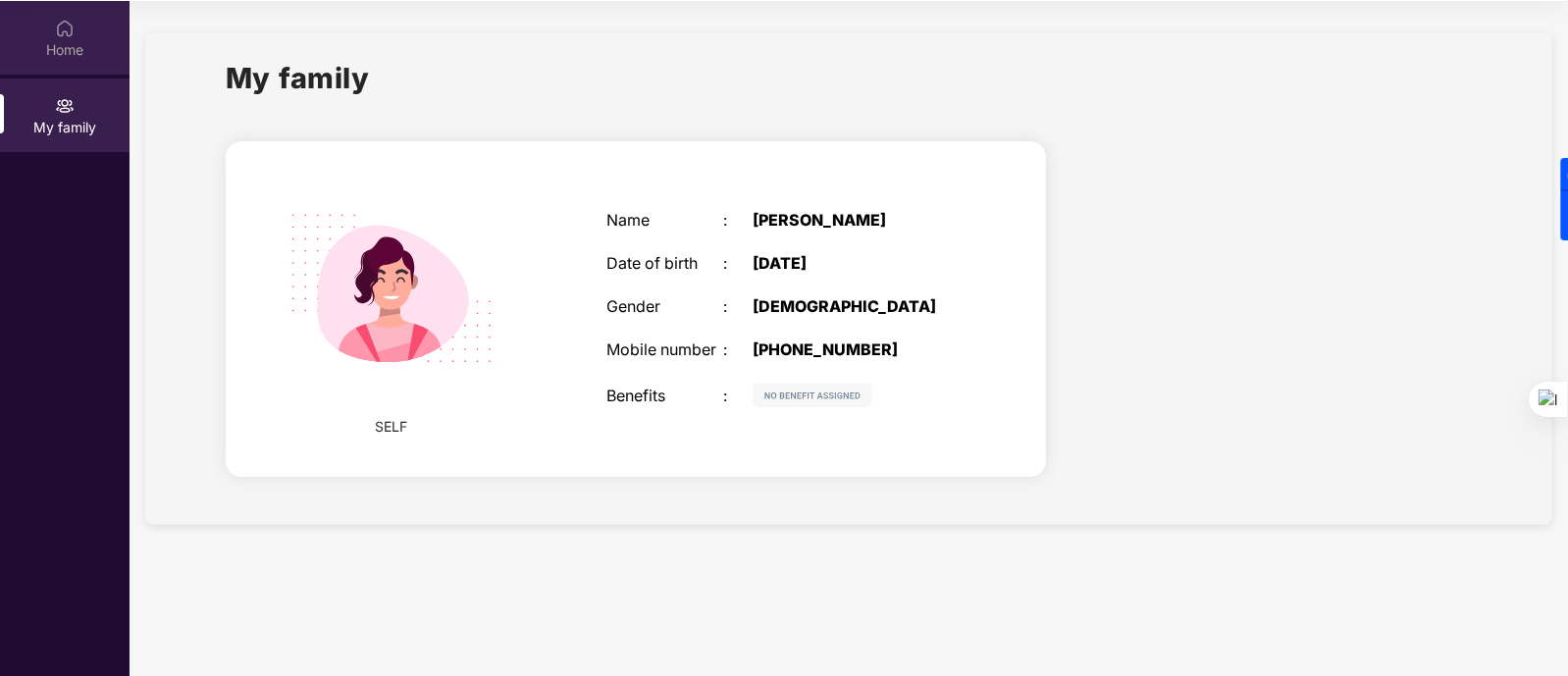 click at bounding box center (65, 28) 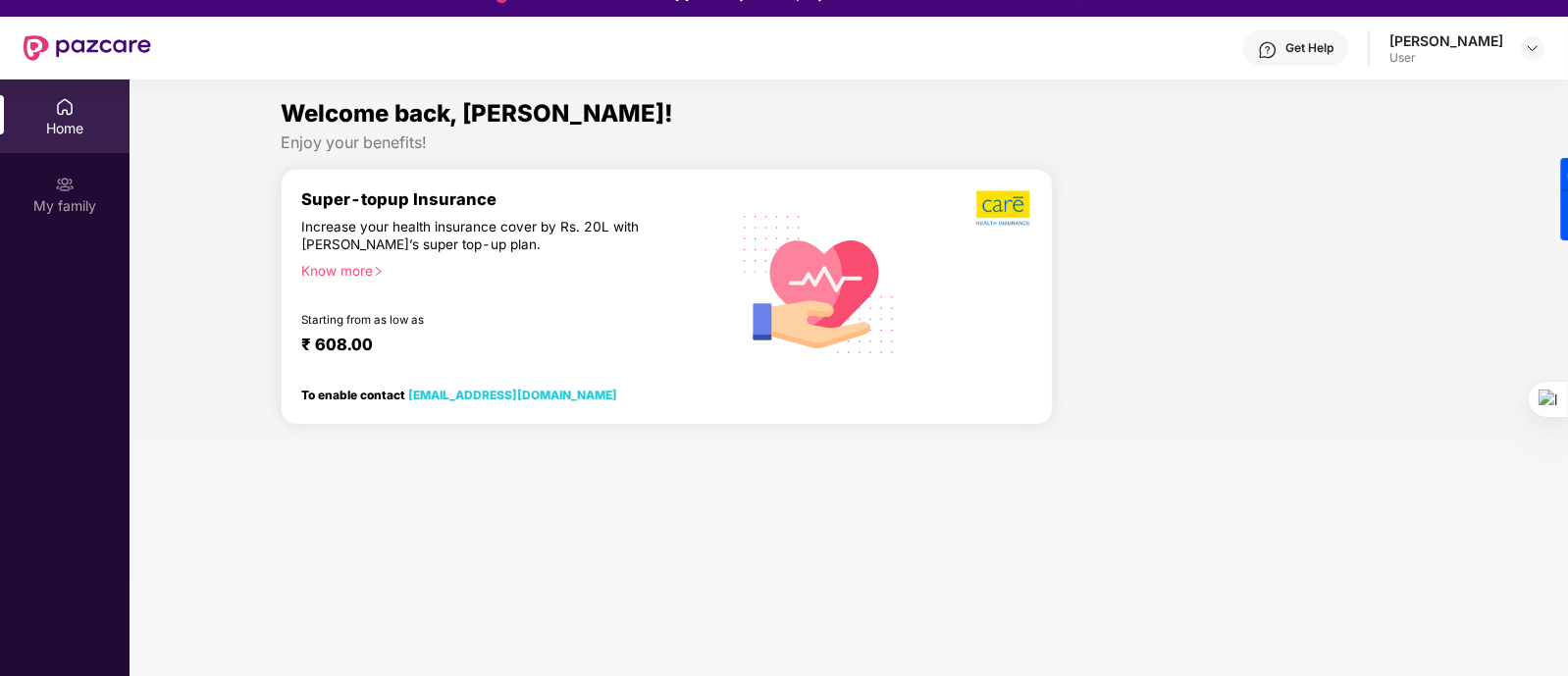scroll, scrollTop: 0, scrollLeft: 0, axis: both 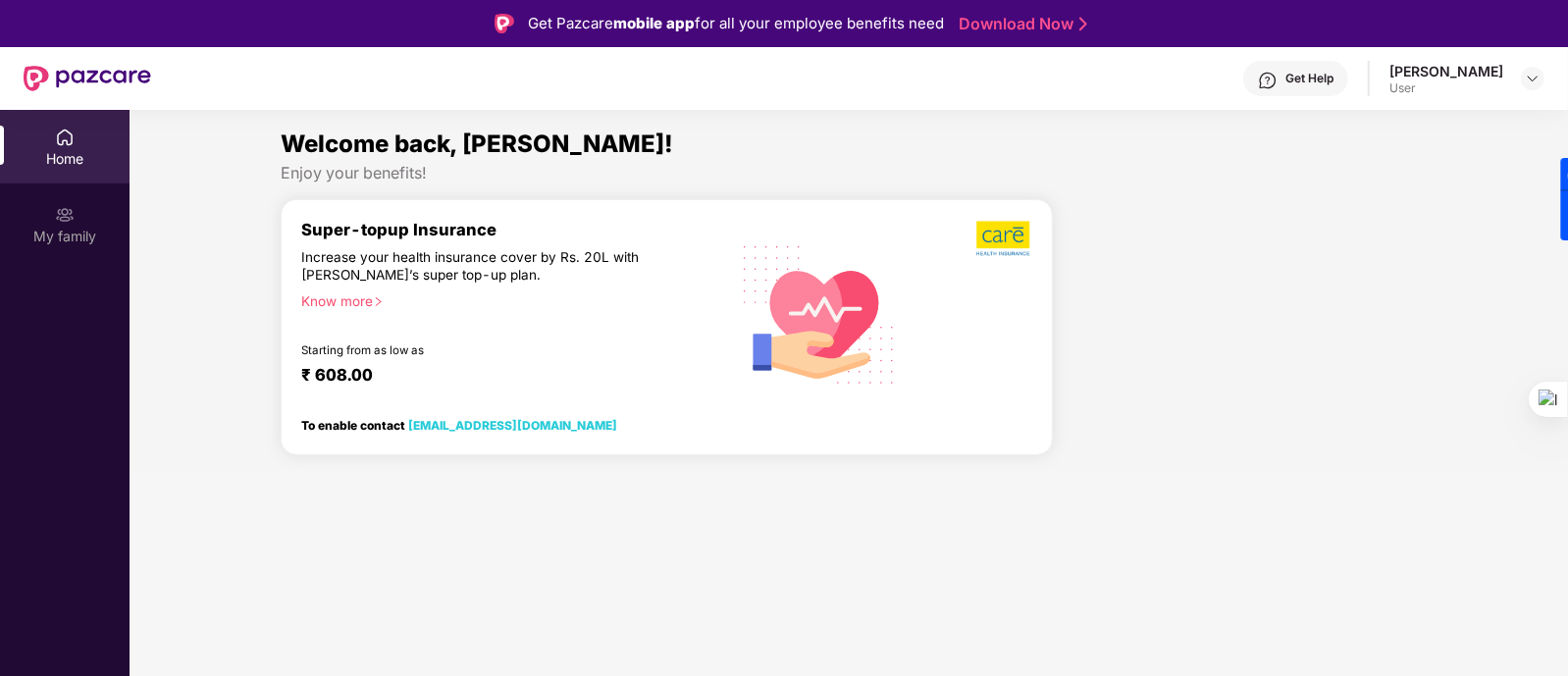 click at bounding box center [1533, 78] 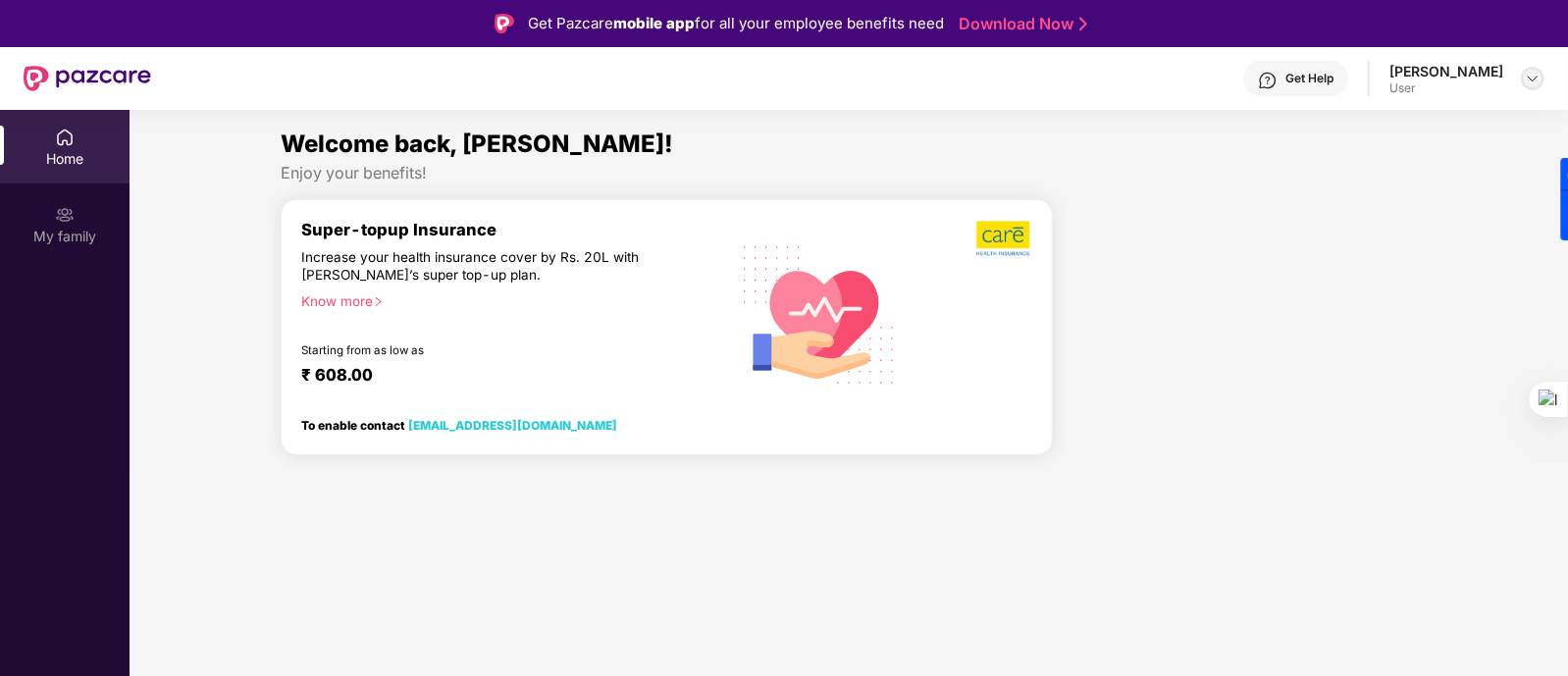 click at bounding box center (1533, 78) 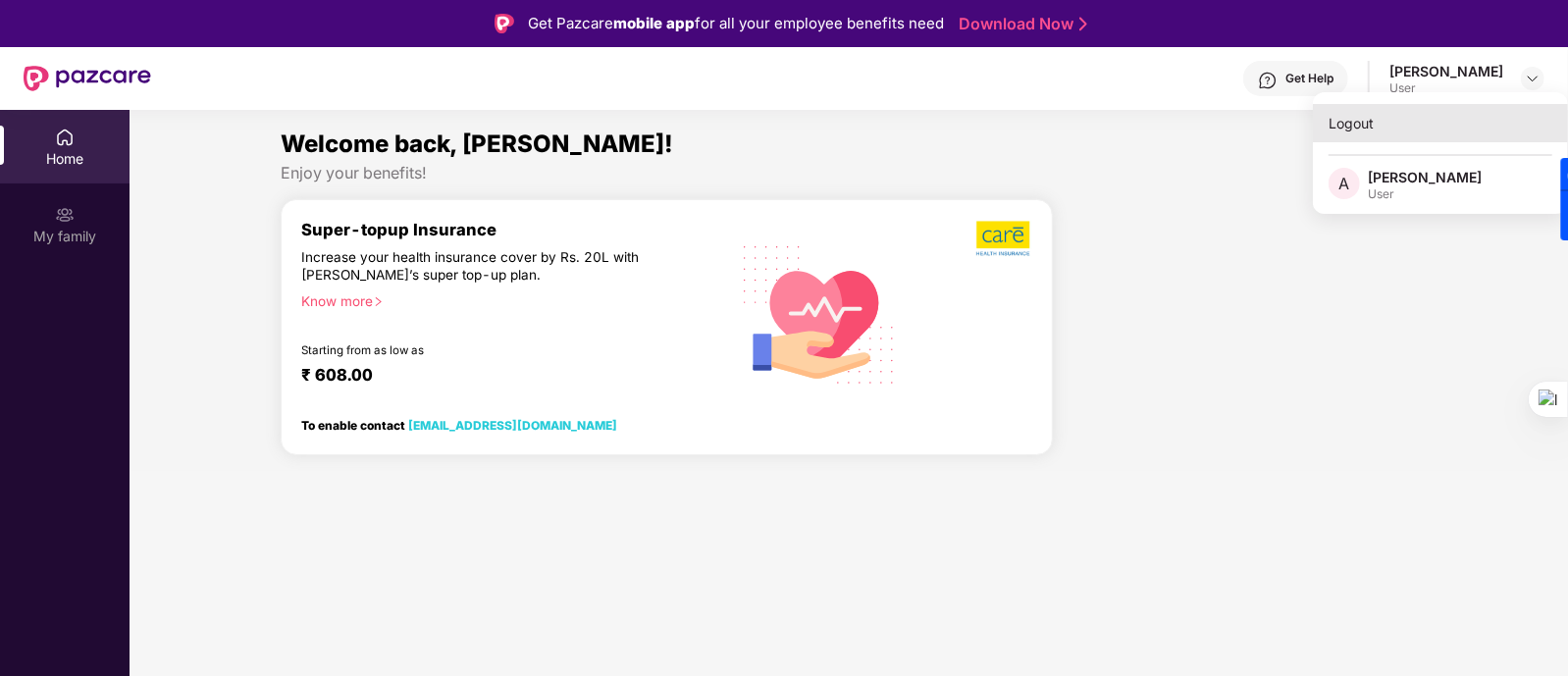 click on "Logout" at bounding box center (1440, 123) 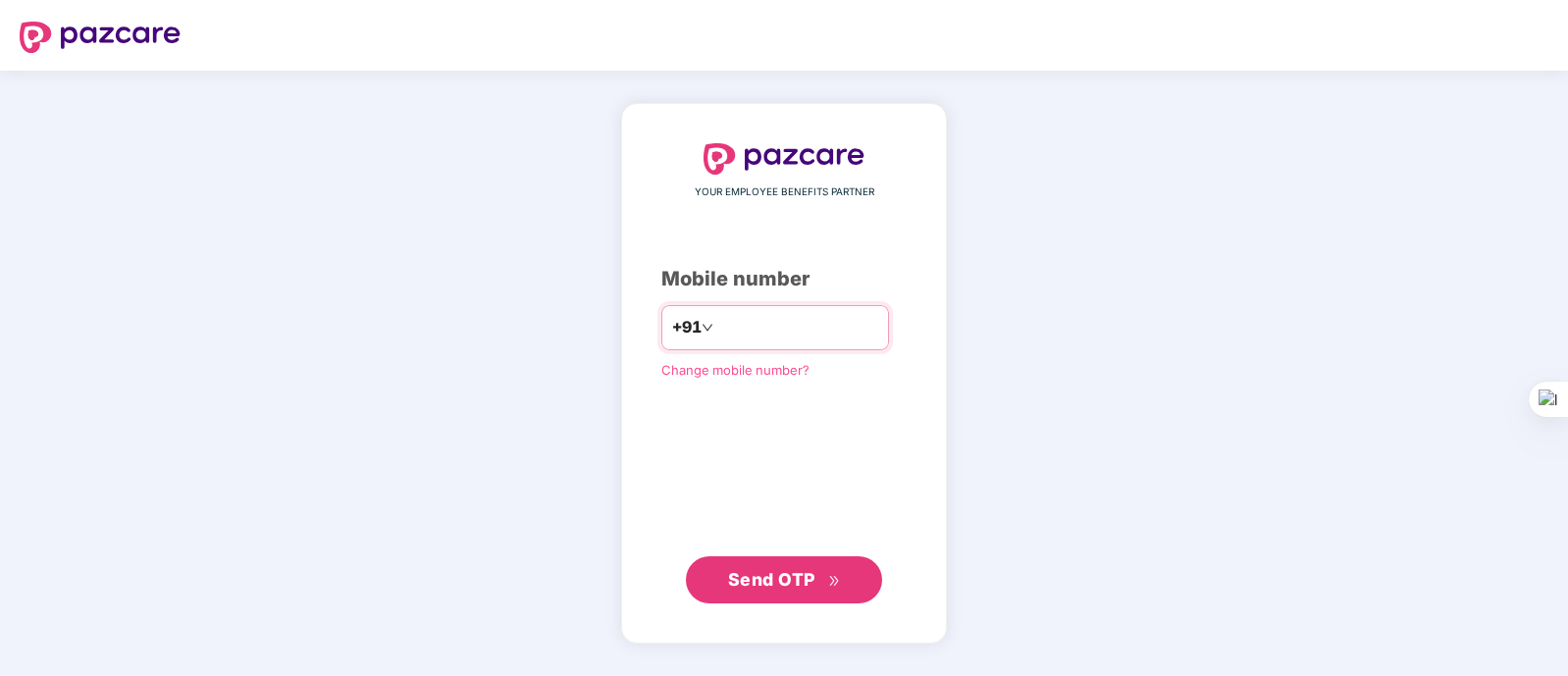scroll, scrollTop: 0, scrollLeft: 0, axis: both 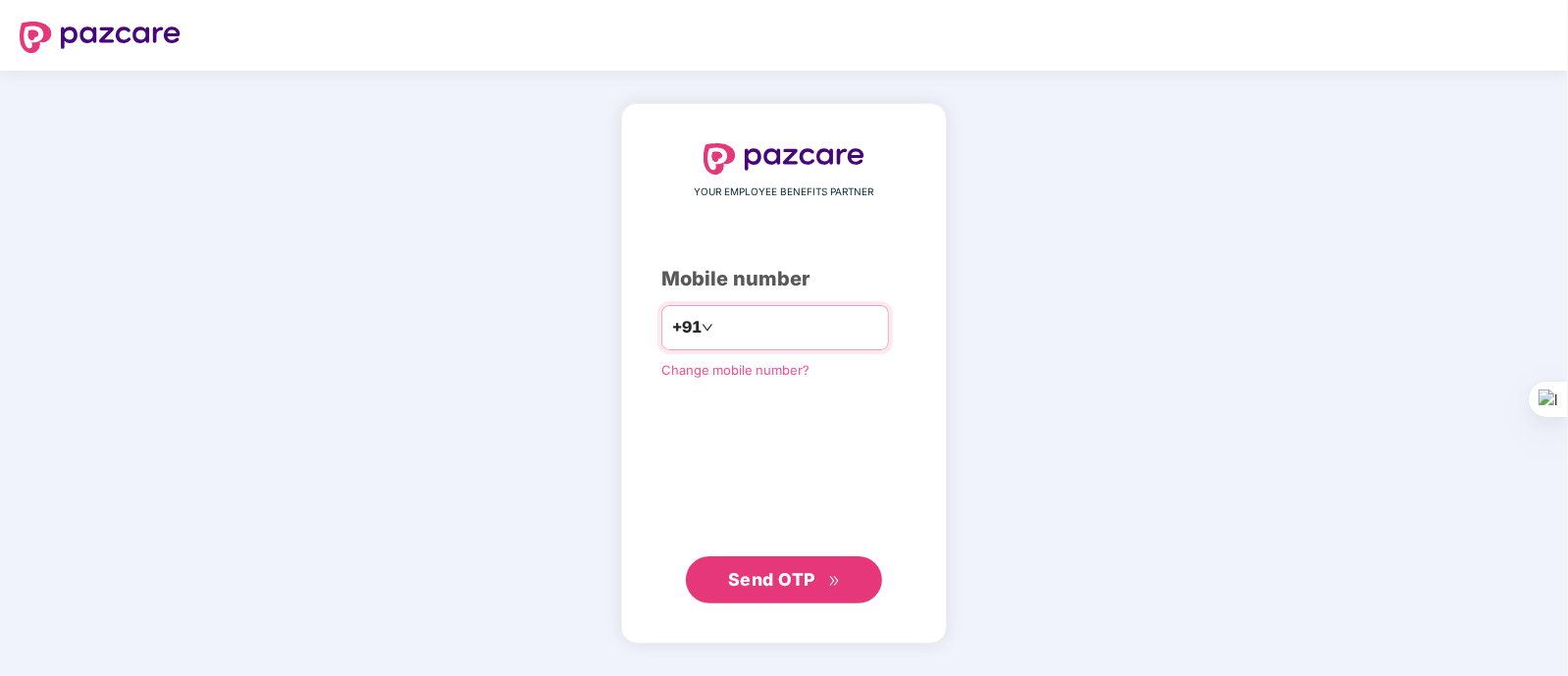 type on "**********" 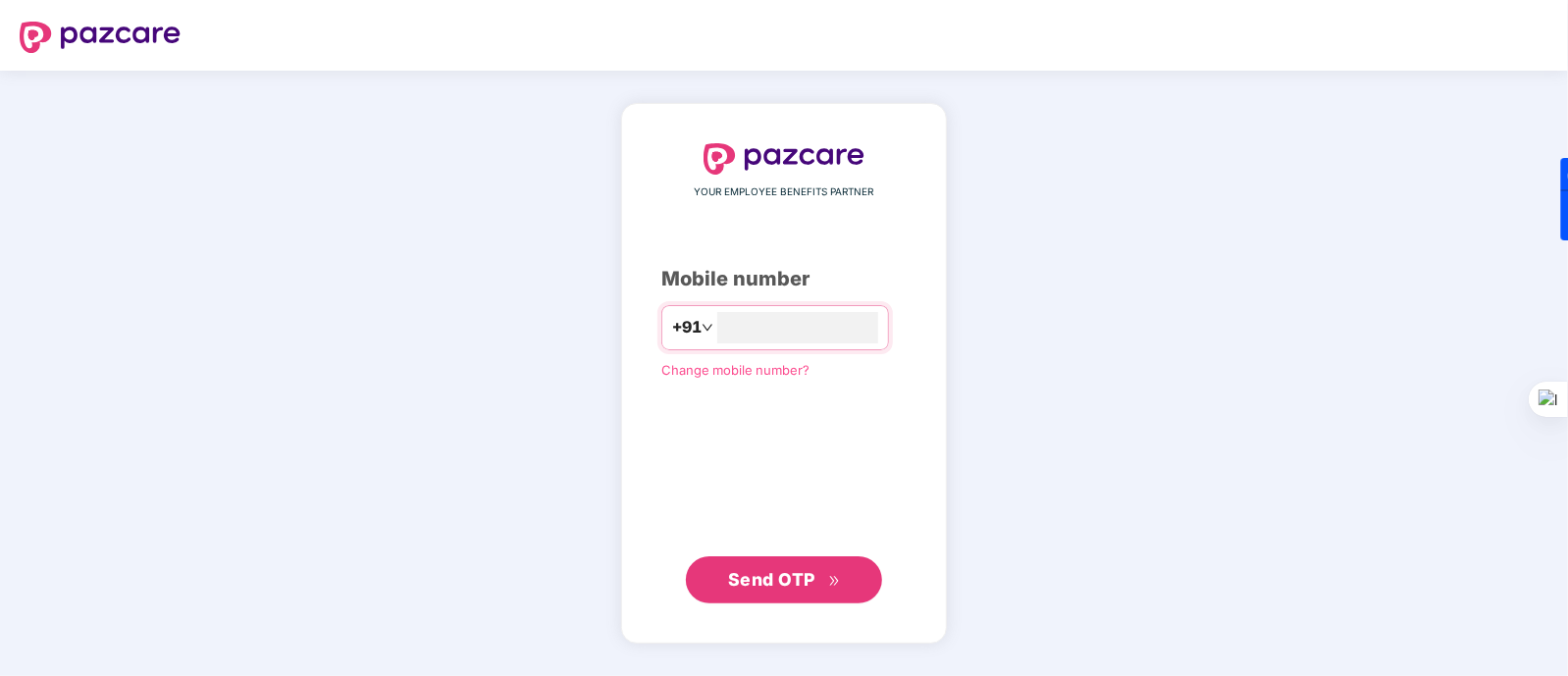 click on "Send OTP" at bounding box center (771, 579) 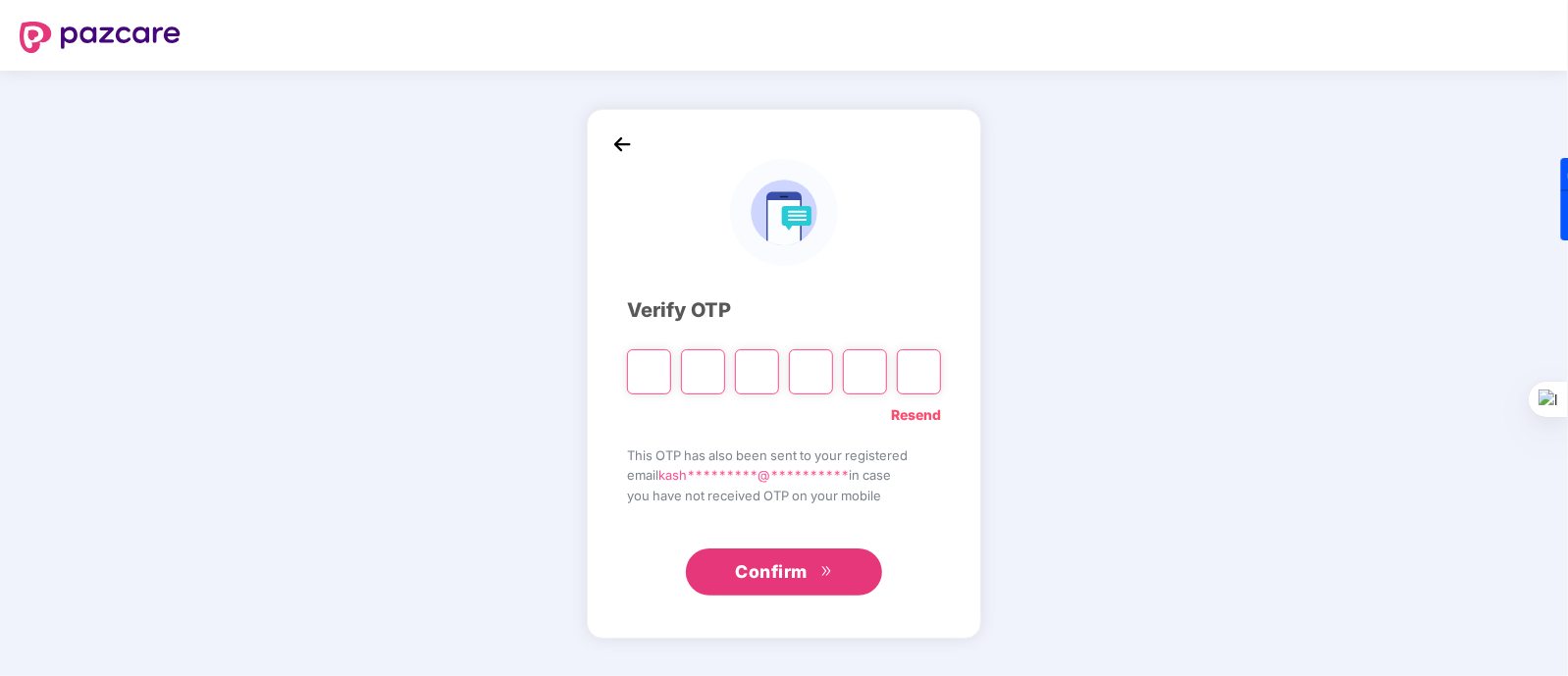 type on "*" 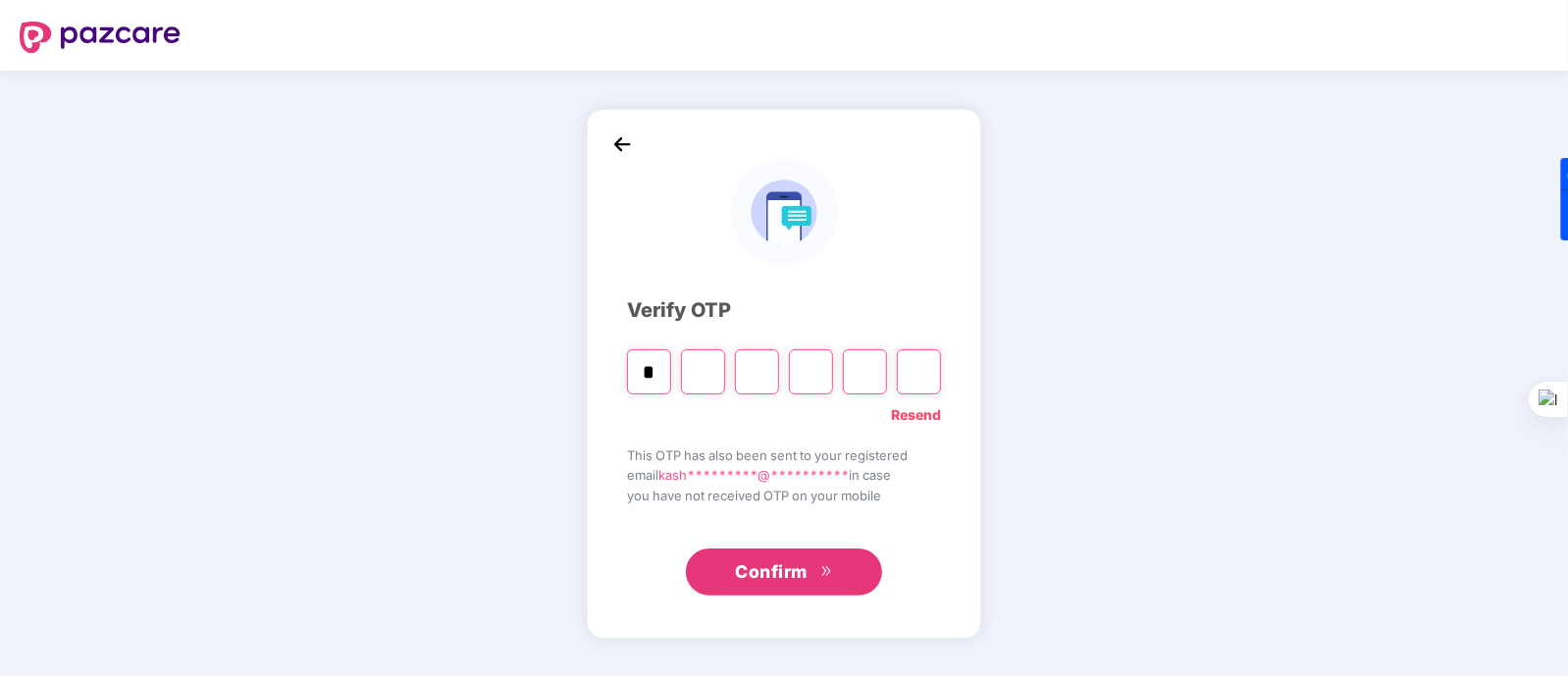 type on "*" 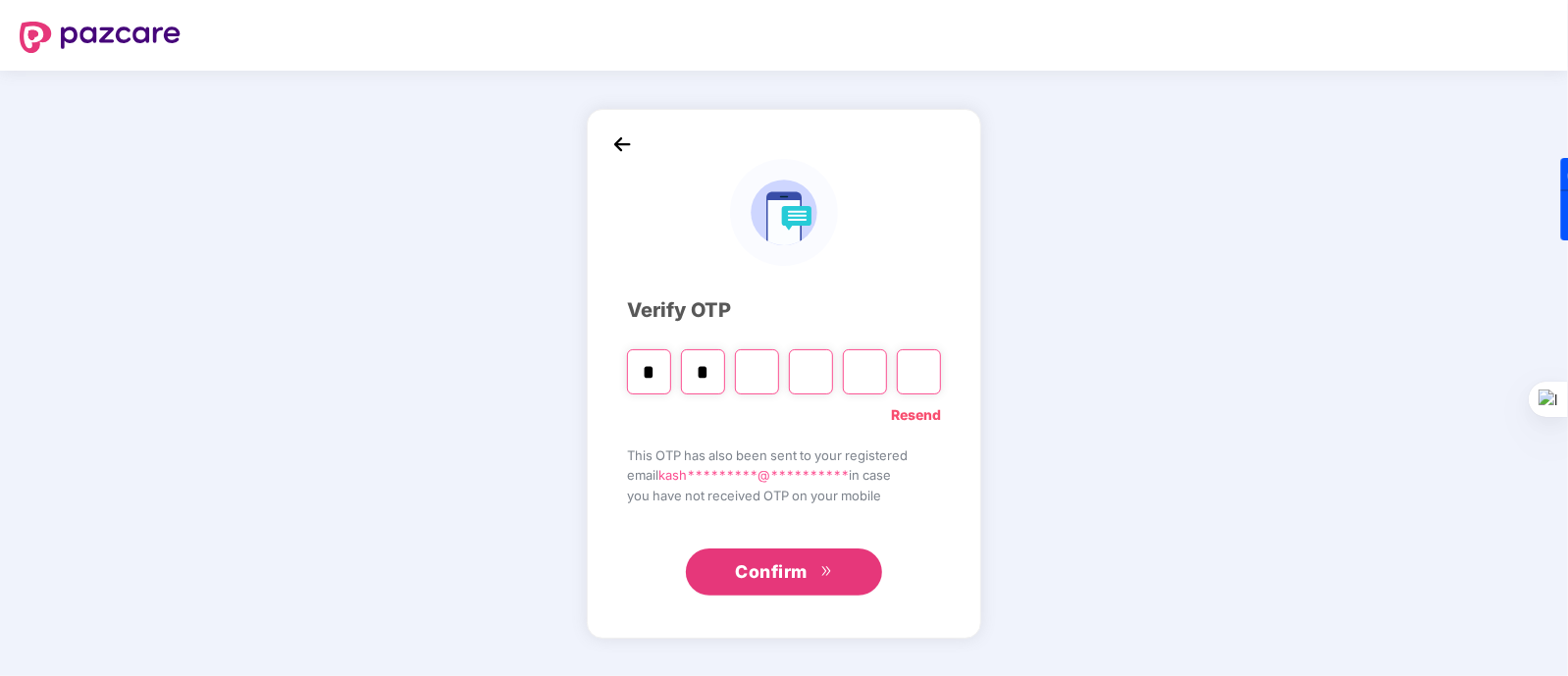 type on "*" 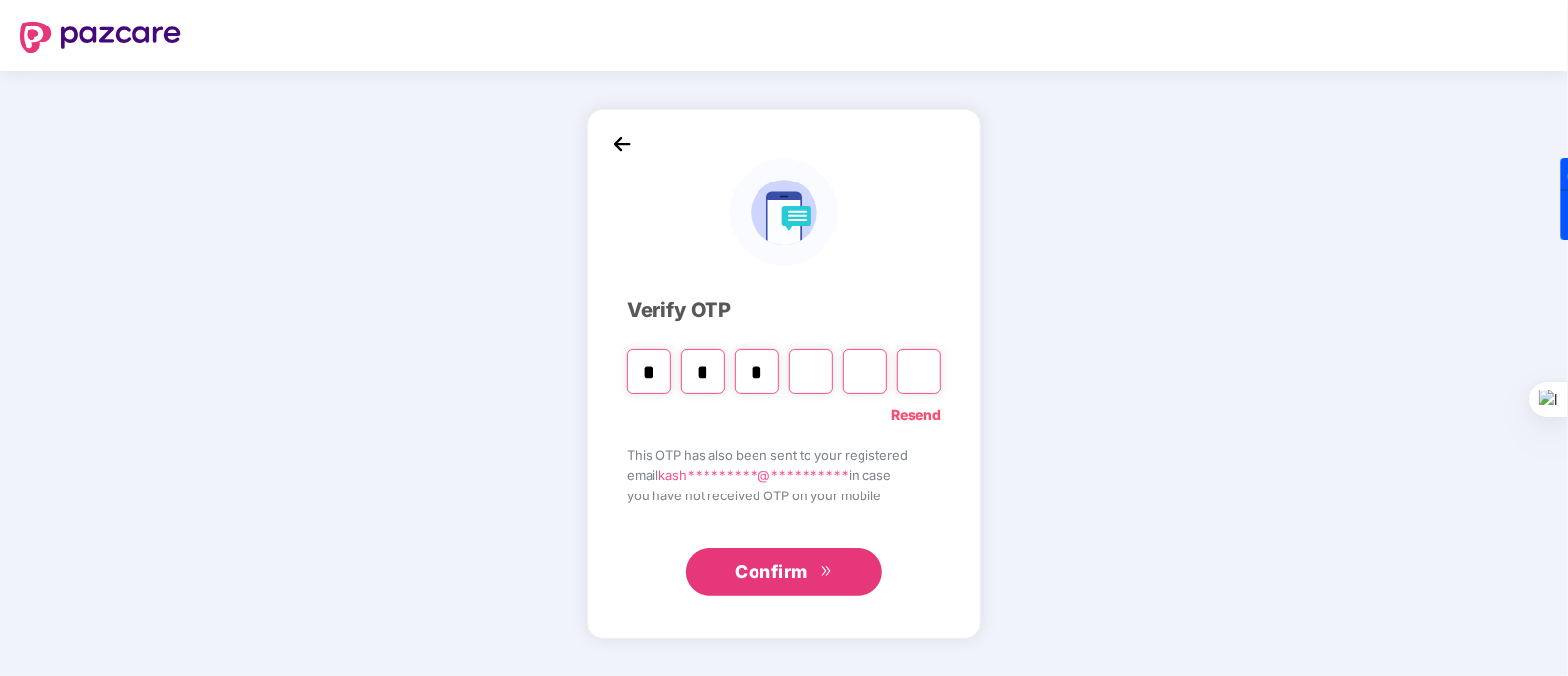 type on "*" 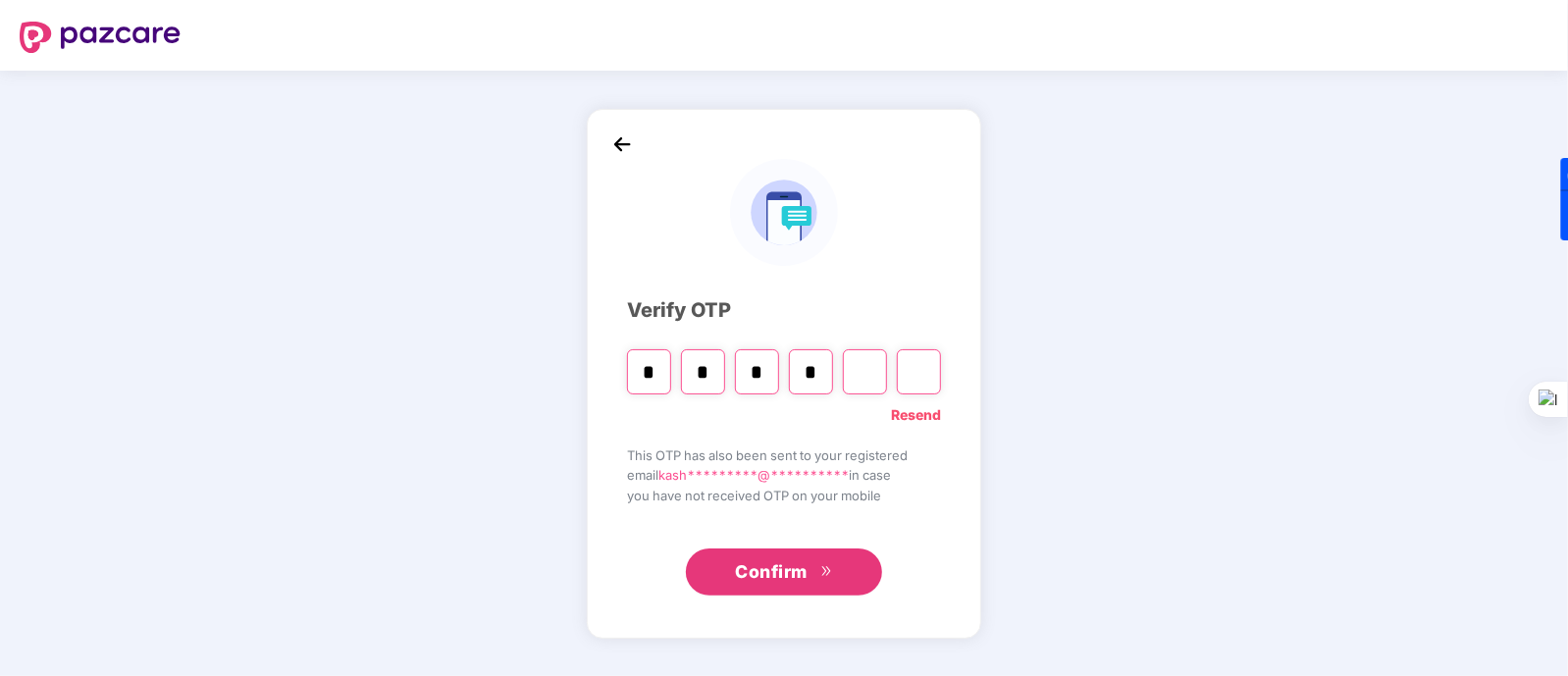 type on "*" 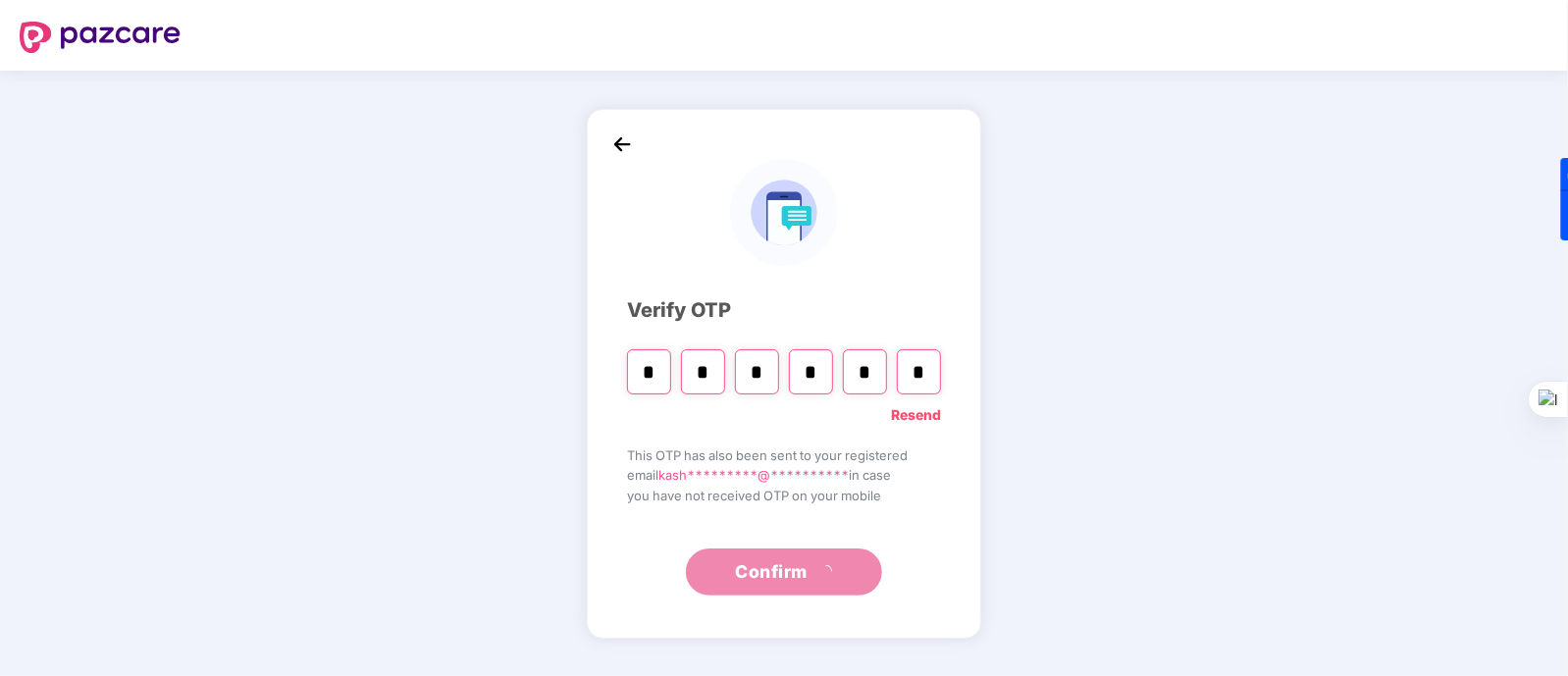 type on "*" 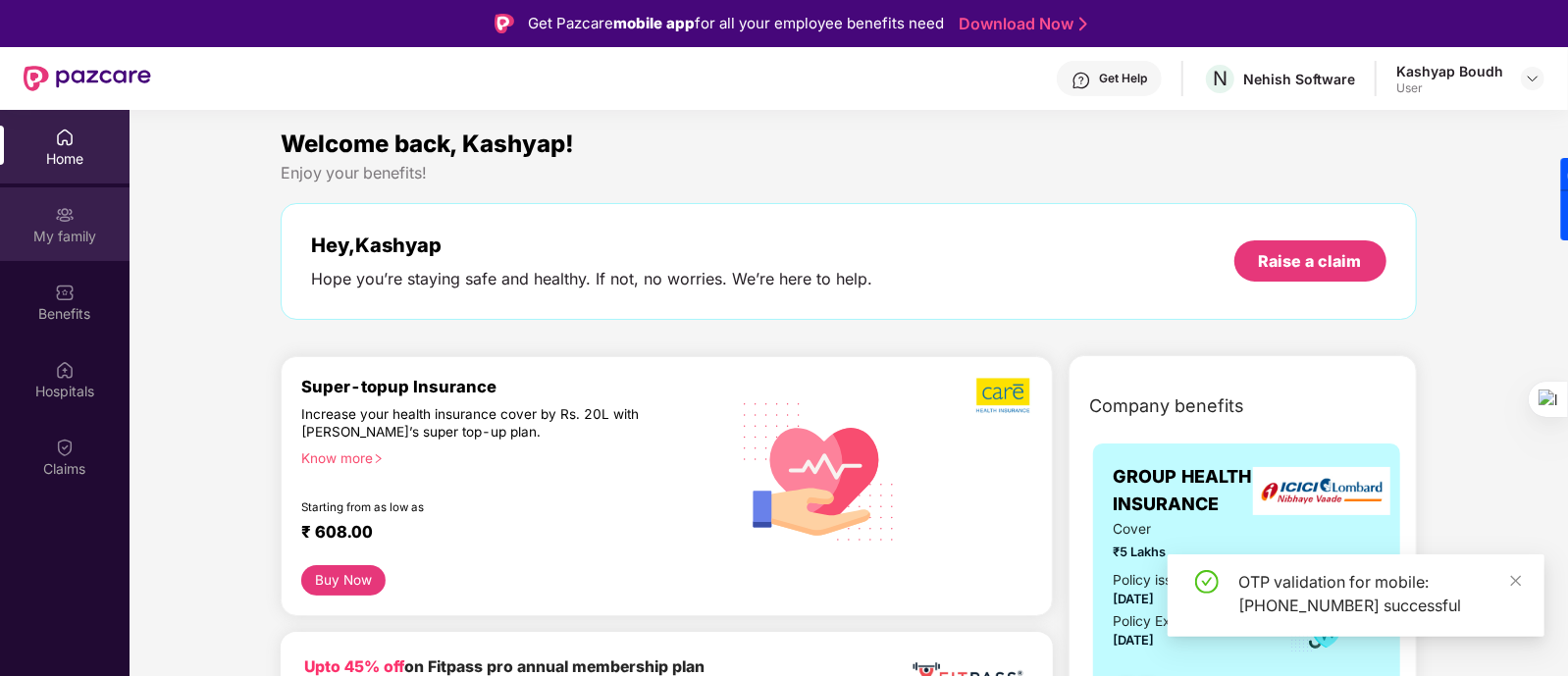 click on "My family" at bounding box center [65, 236] 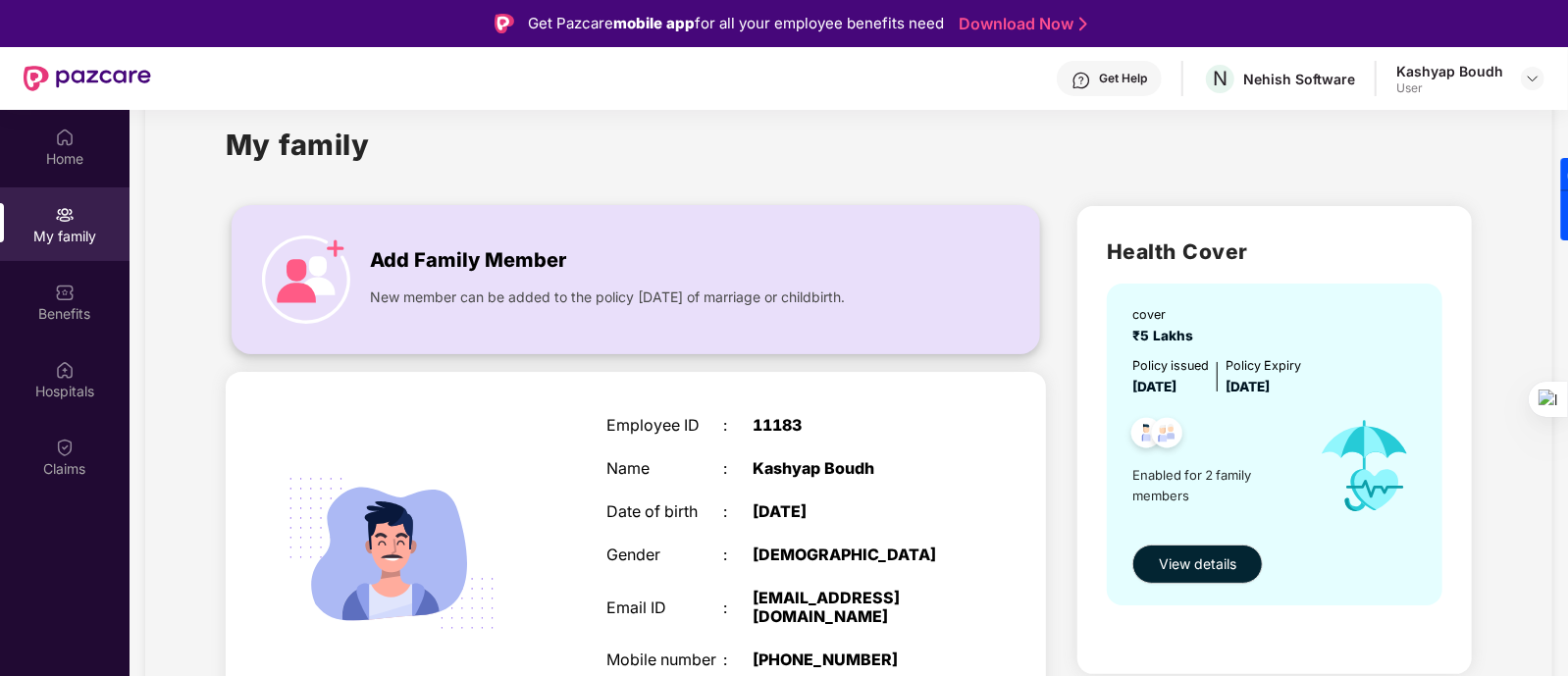 scroll, scrollTop: 0, scrollLeft: 0, axis: both 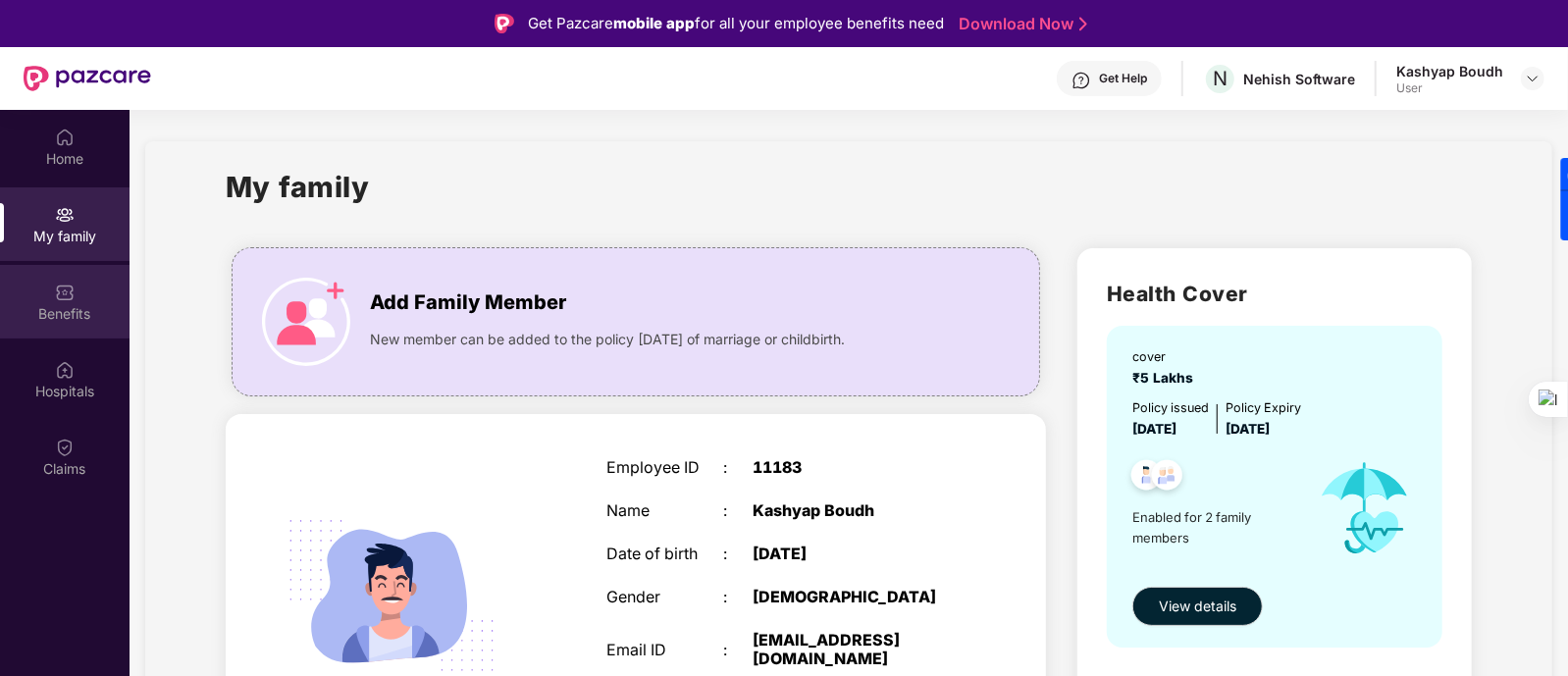 click on "Benefits" at bounding box center [65, 301] 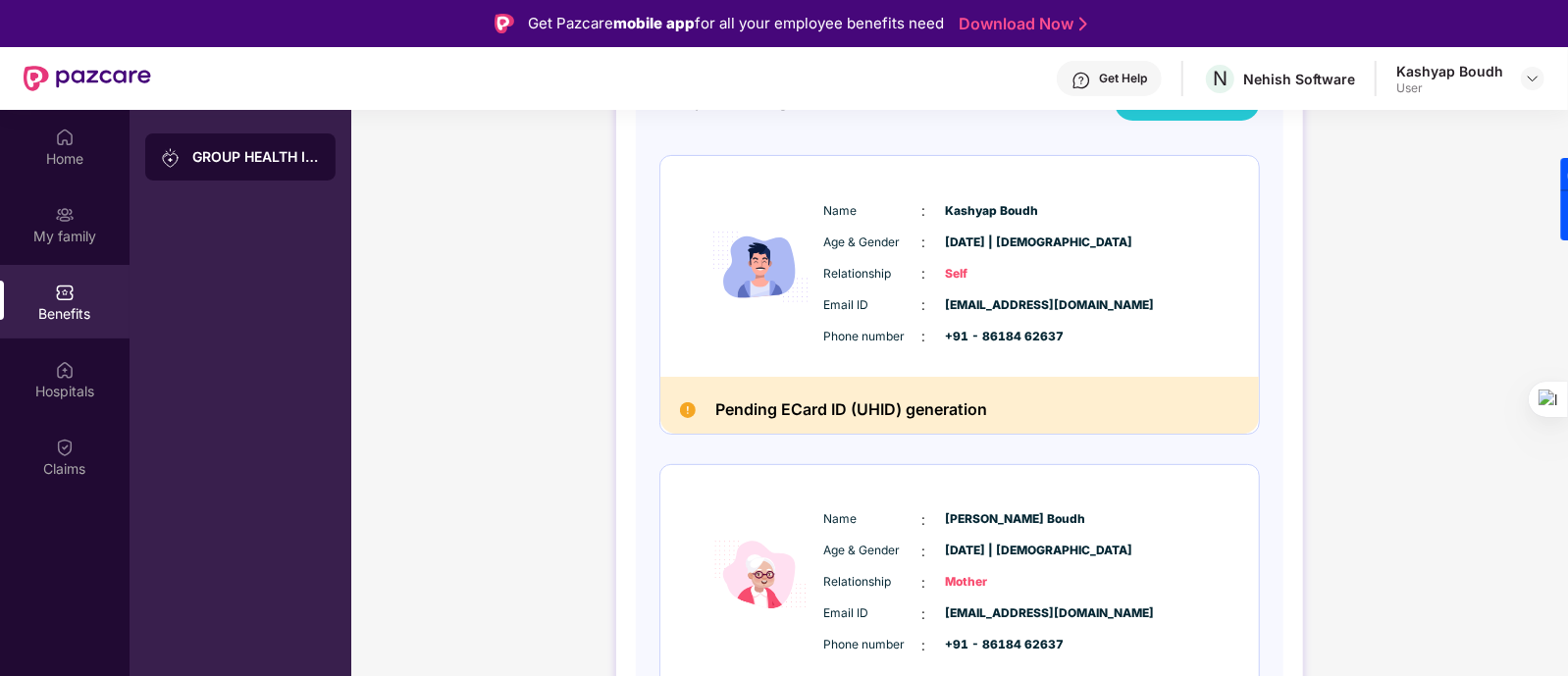 scroll, scrollTop: 122, scrollLeft: 0, axis: vertical 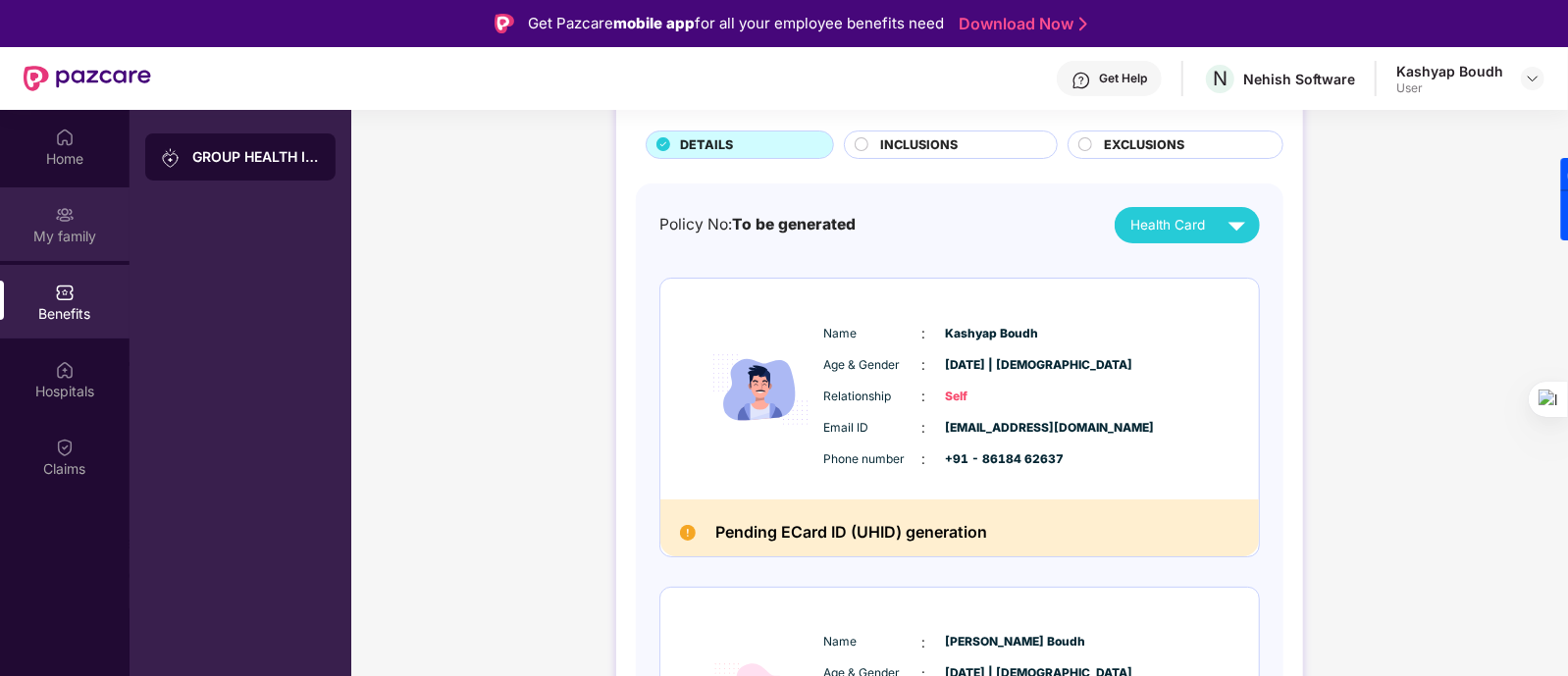click on "My family" at bounding box center [65, 224] 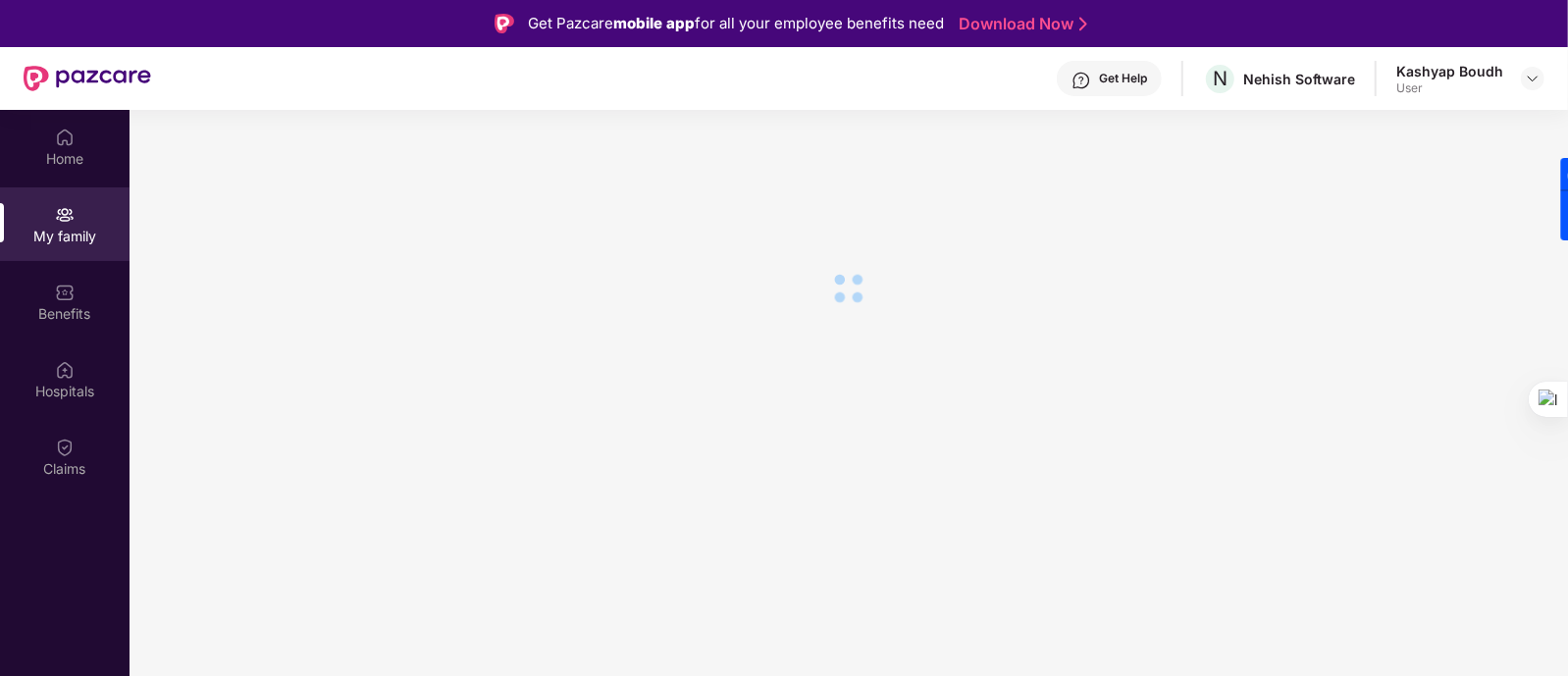 scroll, scrollTop: 0, scrollLeft: 0, axis: both 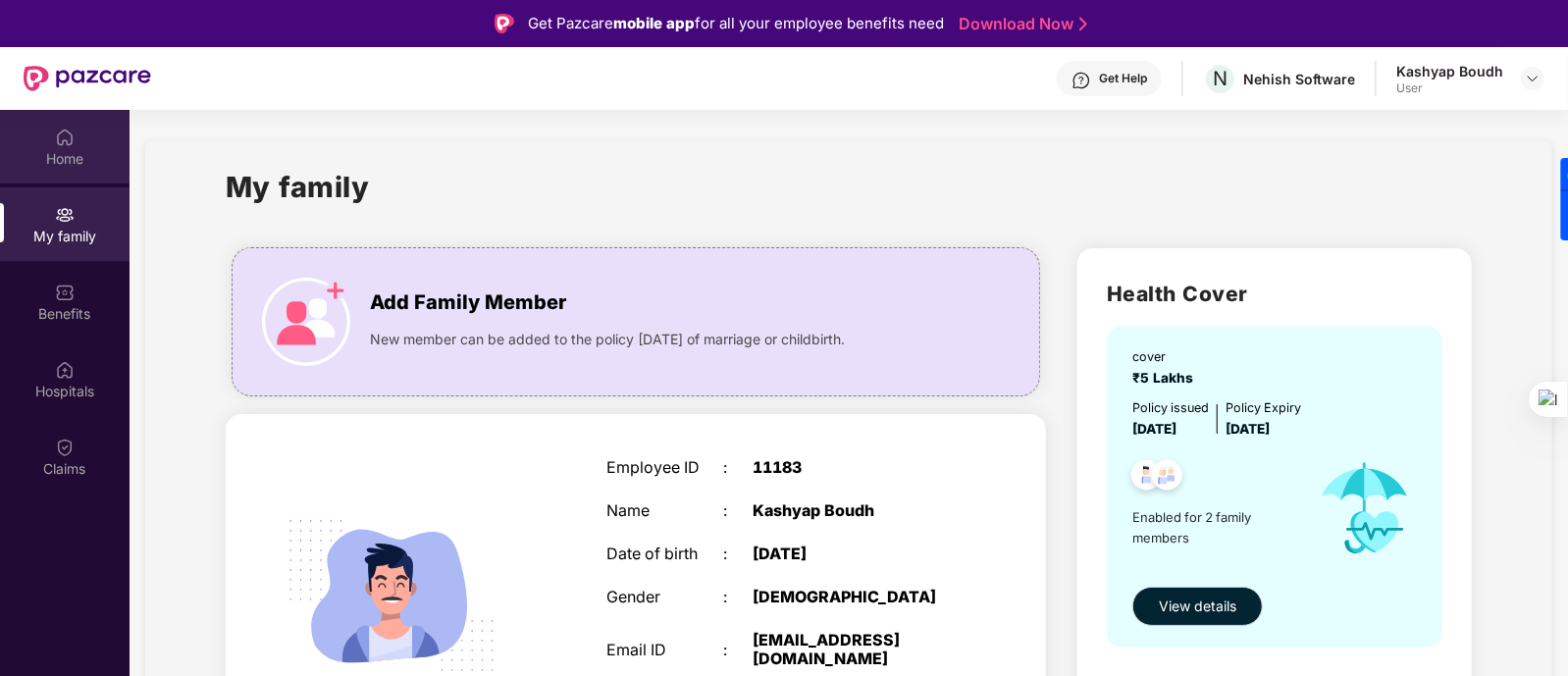 click on "Home" at bounding box center (65, 146) 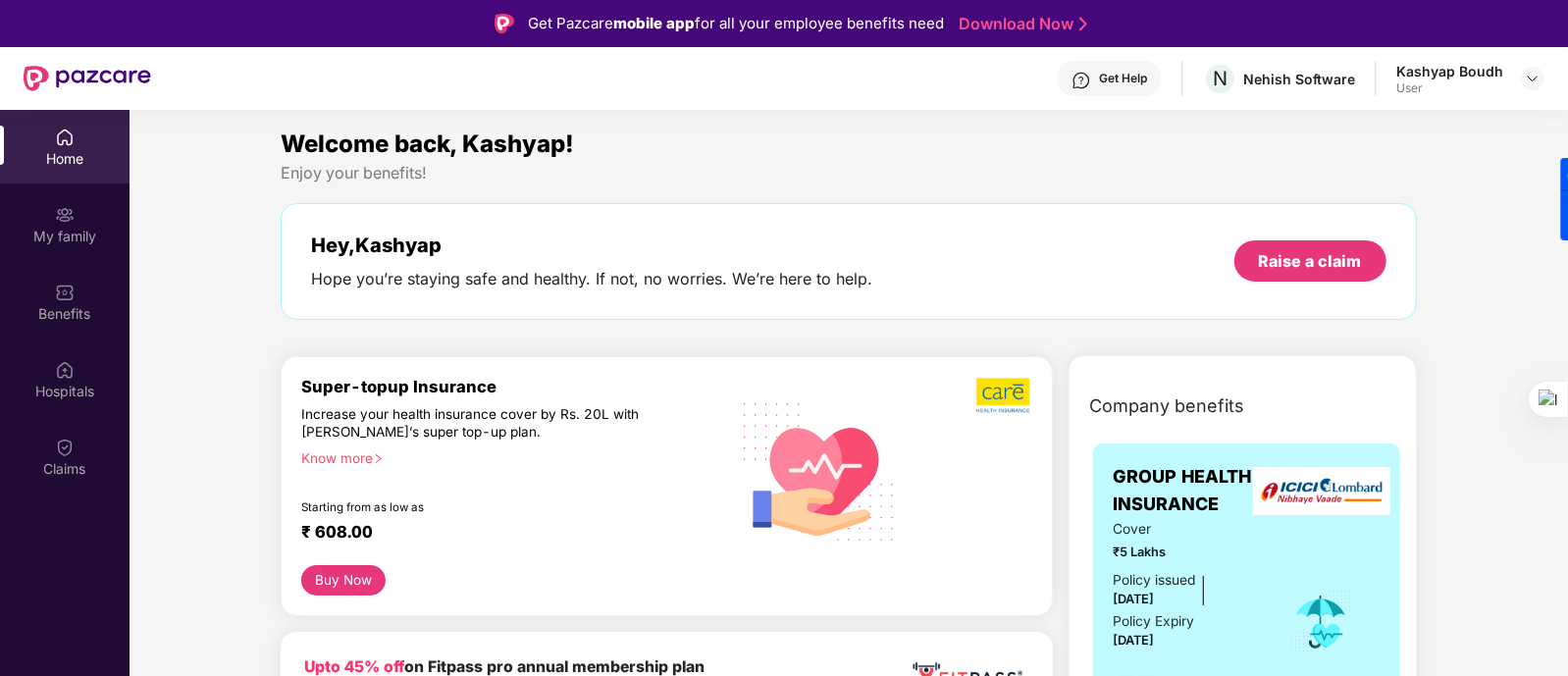 scroll, scrollTop: 109, scrollLeft: 0, axis: vertical 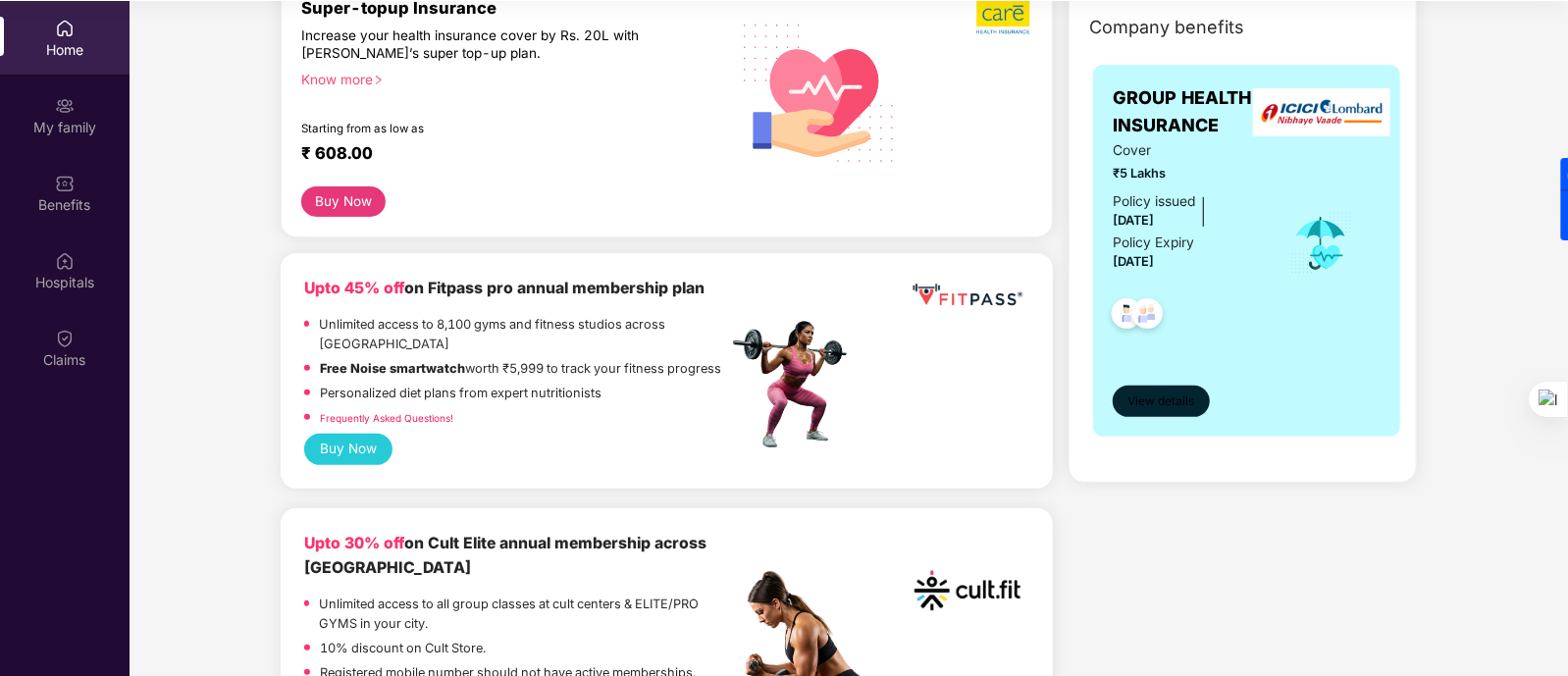 click on "View details" at bounding box center [1162, 401] 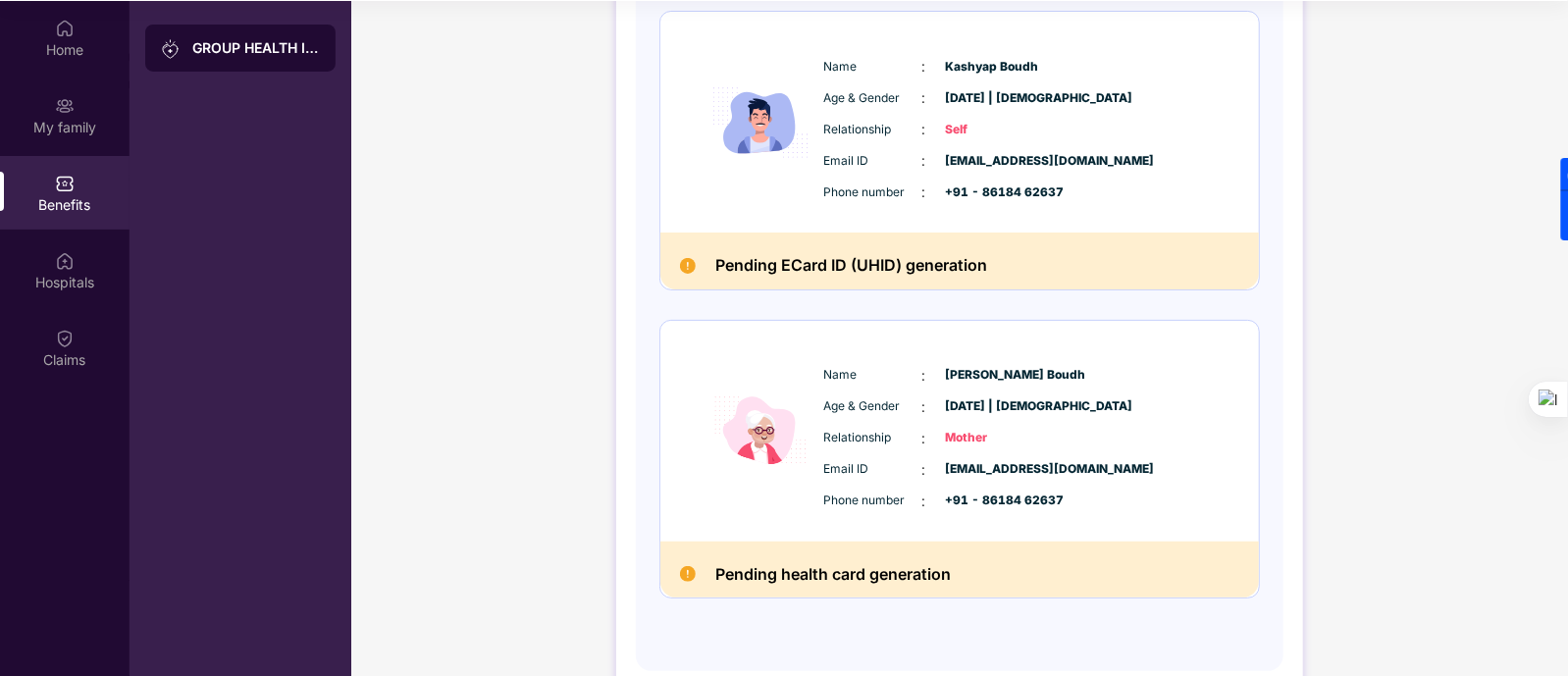 scroll, scrollTop: 0, scrollLeft: 0, axis: both 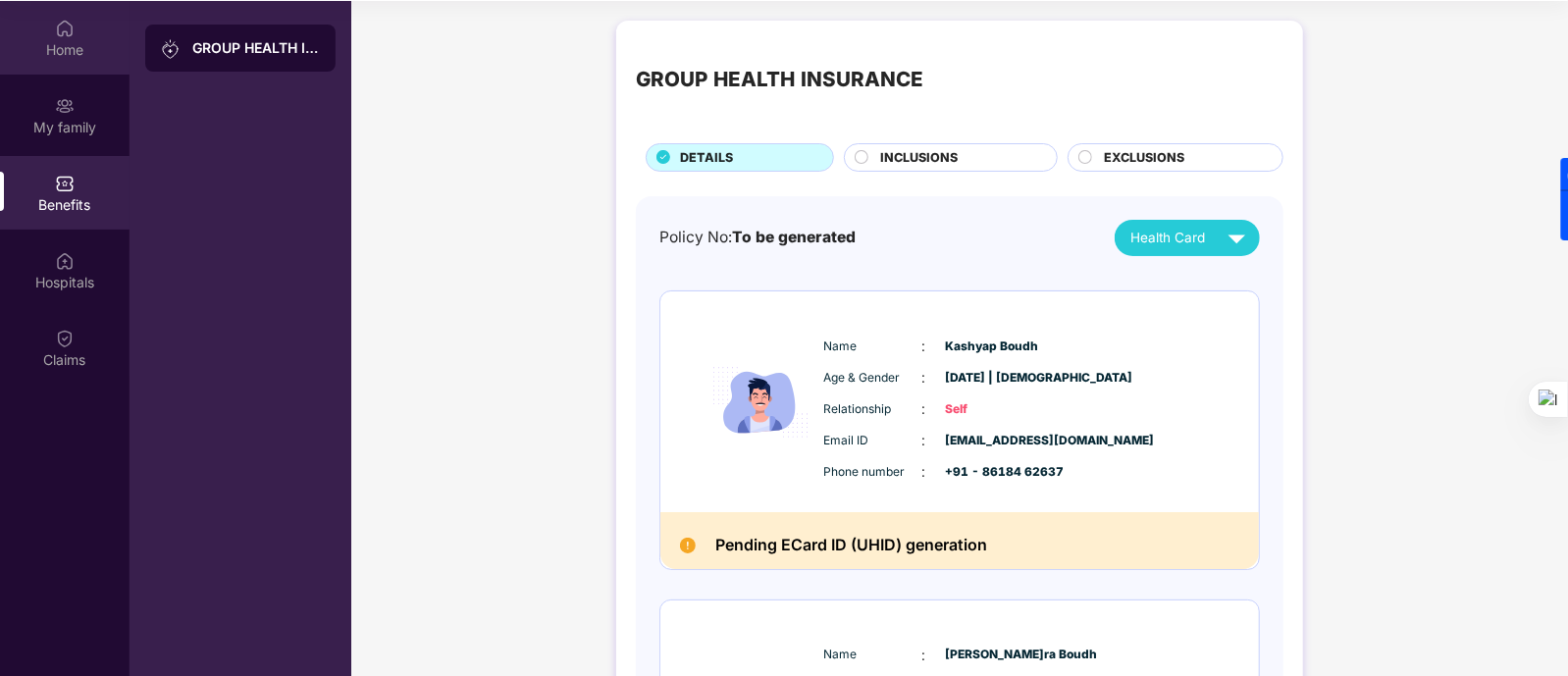 click on "Home" at bounding box center (65, 37) 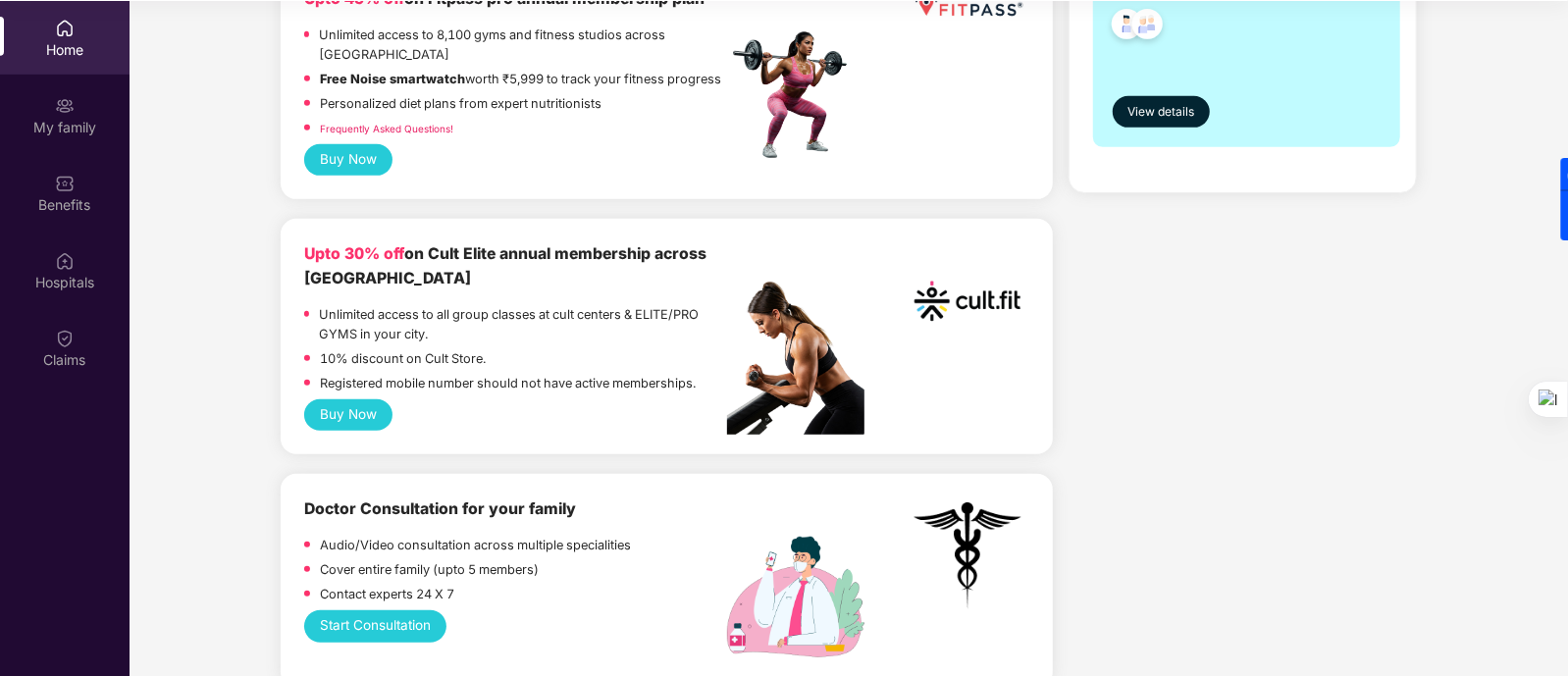 scroll, scrollTop: 0, scrollLeft: 0, axis: both 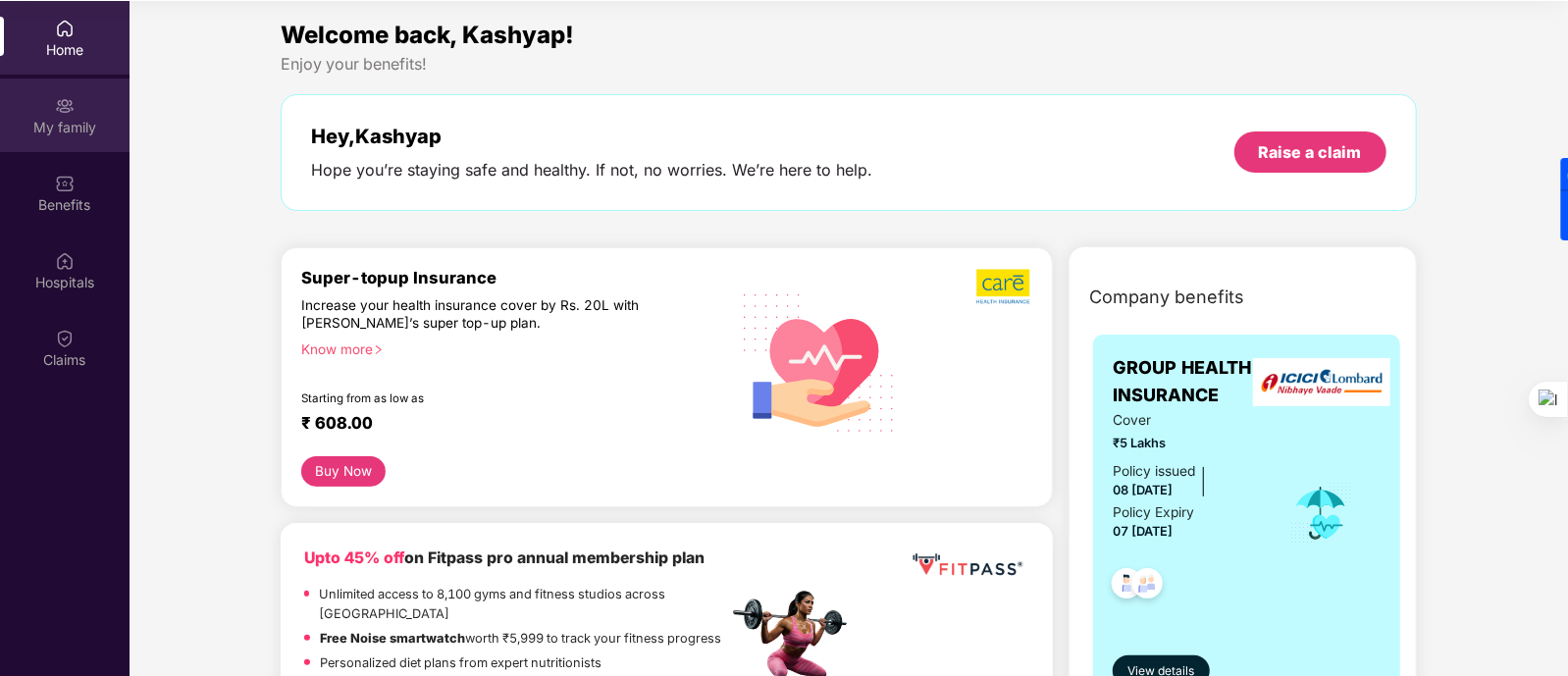 click on "My family" at bounding box center [65, 128] 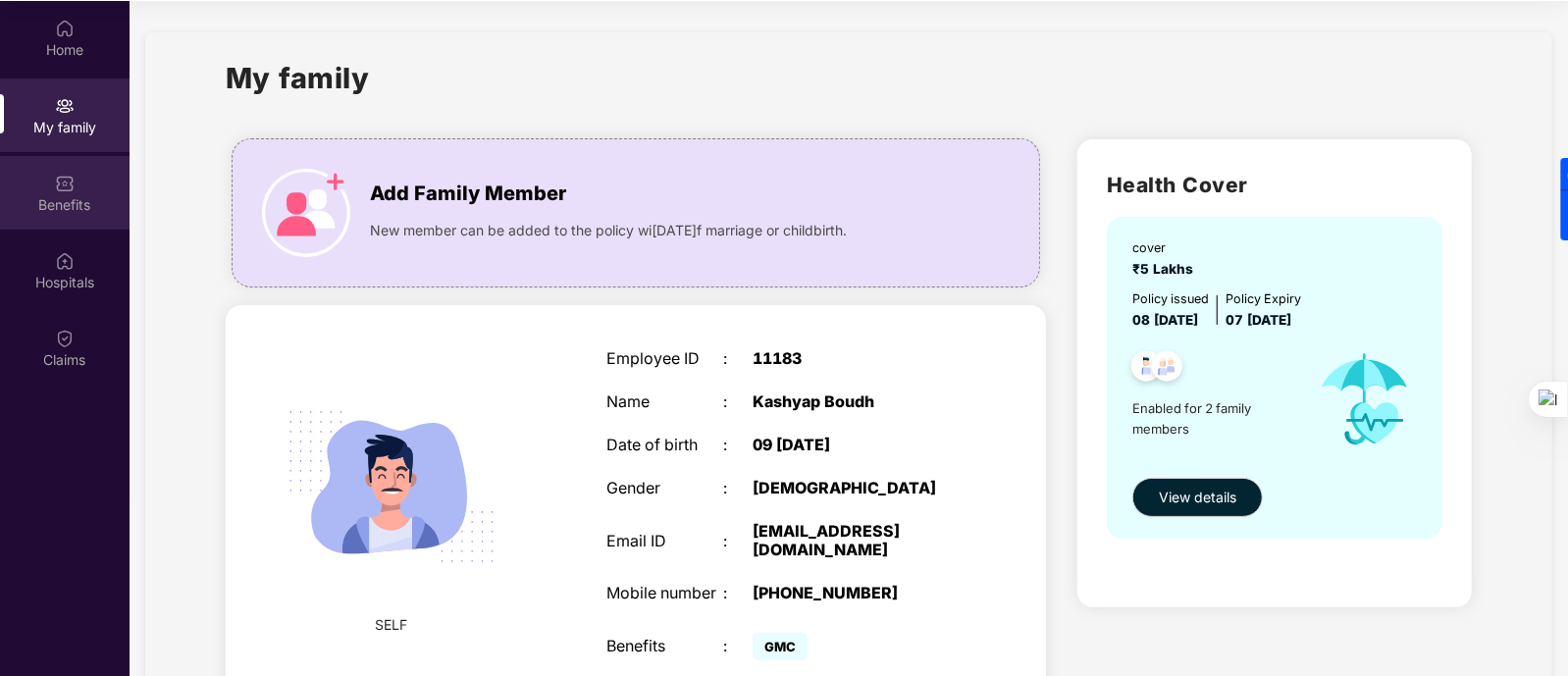 click on "Benefits" at bounding box center (65, 205) 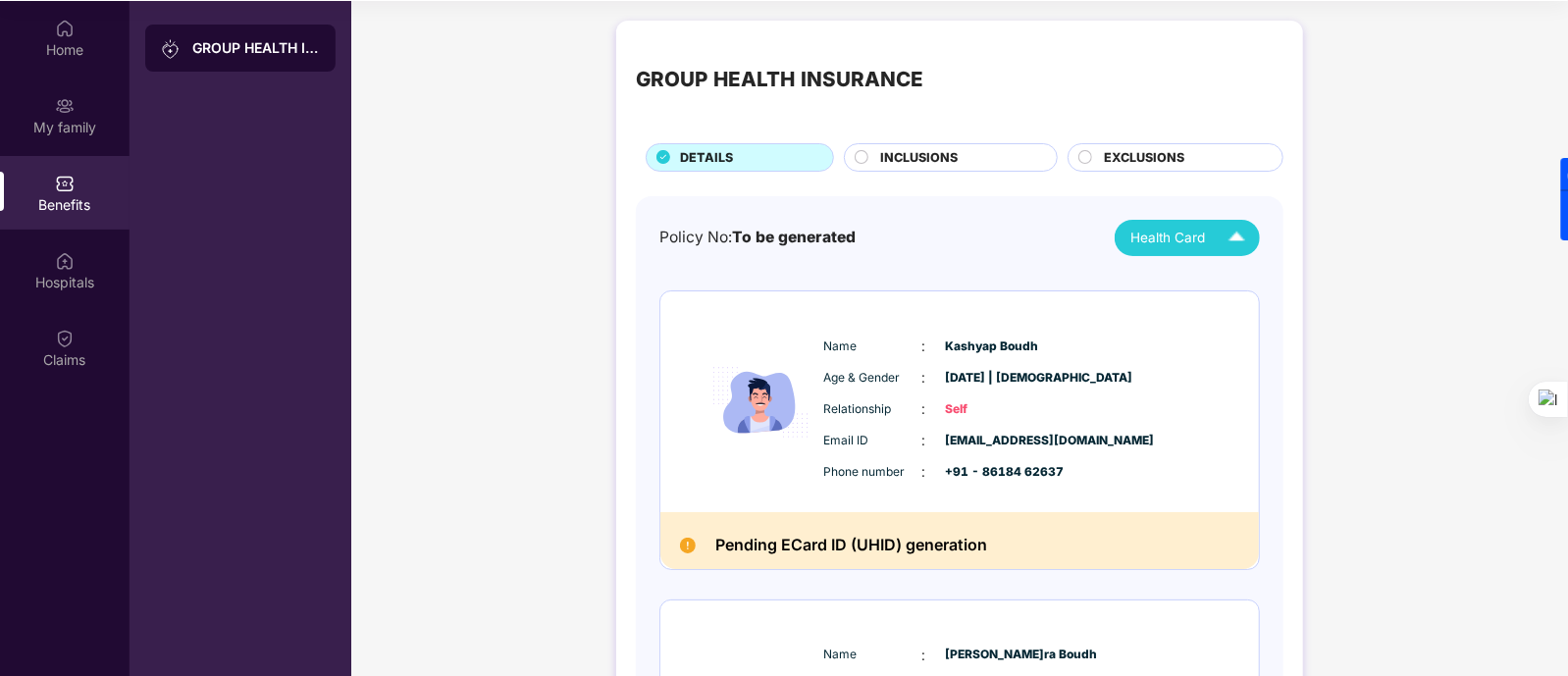 click on "Health Card" at bounding box center (1192, 237) 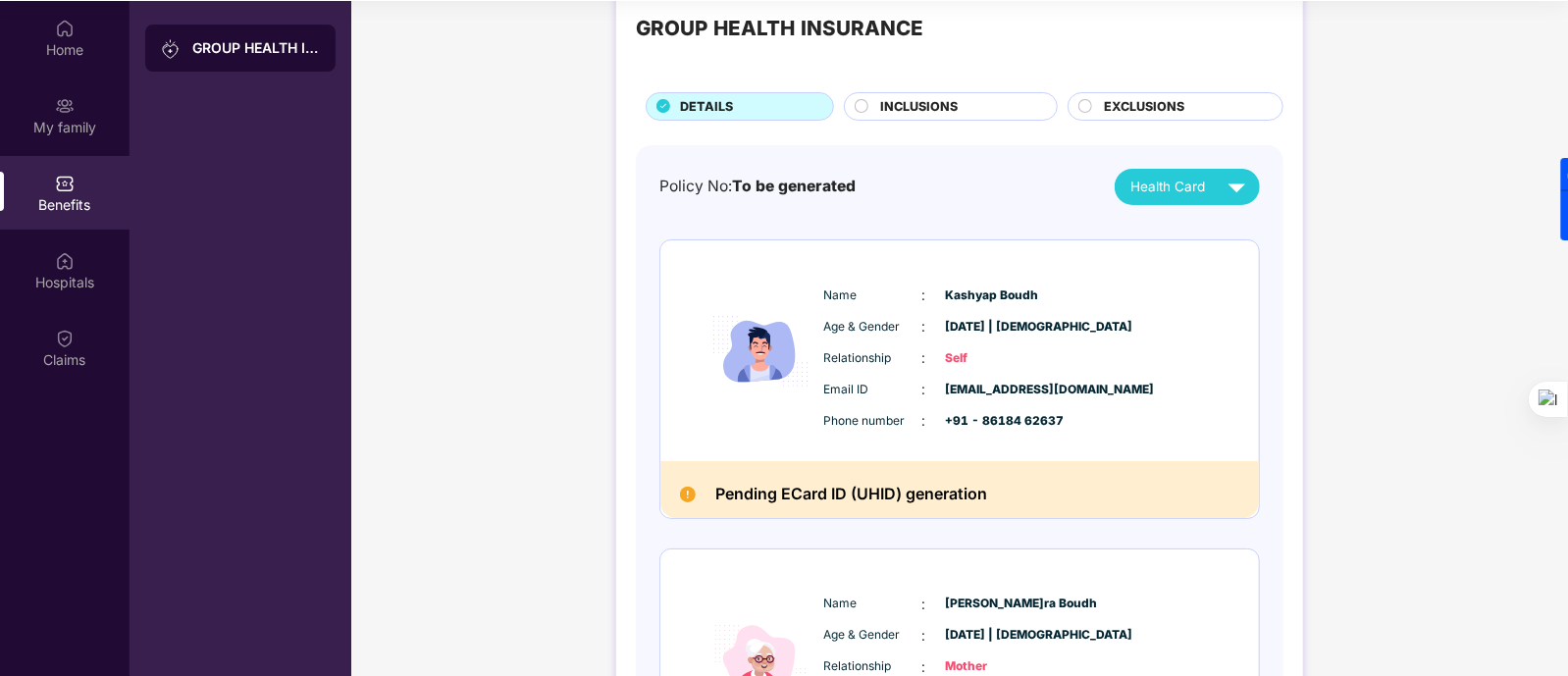 scroll, scrollTop: 122, scrollLeft: 0, axis: vertical 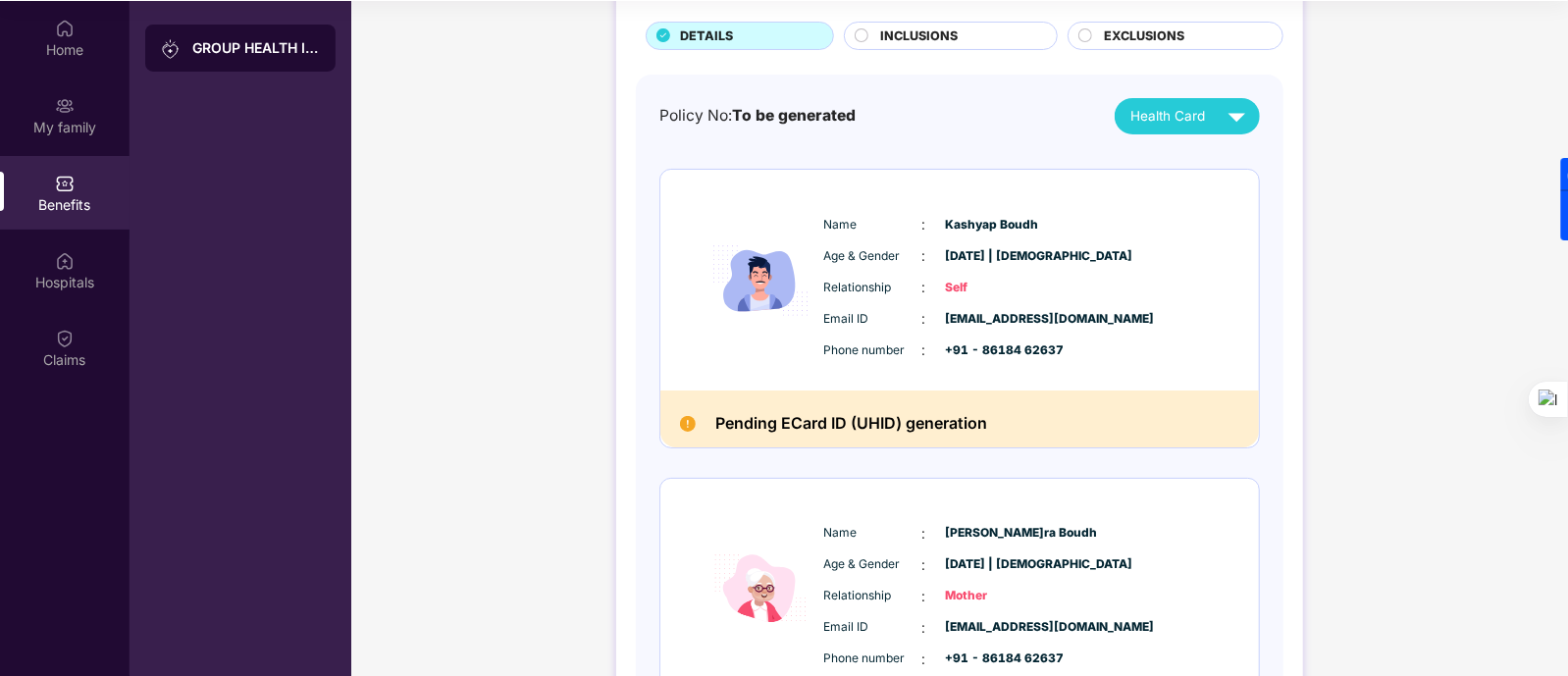 click on "Health Card" at bounding box center (1192, 116) 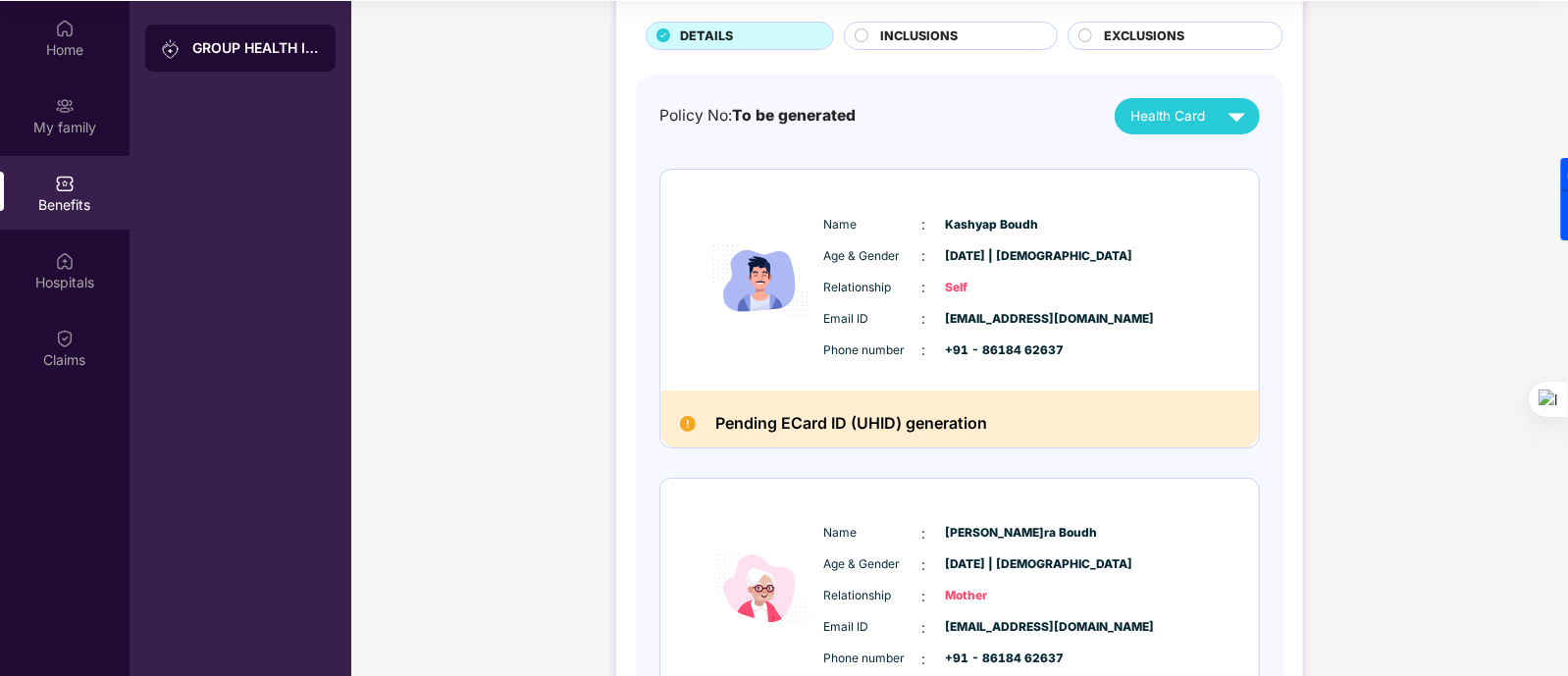 click on "Get Pazcare  mobile app  for all your employee benefits need   Download Now Get Help N Nehish Software Kashyap Boudh User Home My family Benefits Hospitals Claims GROUP HEALTH INSURANCE GROUP HEALTH INSURANCE DETAILS INCLUSIONS EXCLUSIONS Policy No:  To be generated Health Card Name : [PERSON_NAME] Age & Gender : [DATE] | [DEMOGRAPHIC_DATA] Relationship : Self Email ID : [EMAIL_ADDRESS][DOMAIN_NAME] Phone number : +91 - 86184 62637 Pending ECard ID (UHID) generation Name : [PERSON_NAME] Age & Gender : [DATE] | [DEMOGRAPHIC_DATA] Relationship : Mother Email ID : [EMAIL_ADDRESS][DOMAIN_NAME] Phone number : +91 - 86184 62637 Pending health card generation Nehish Software" at bounding box center (784, 229) 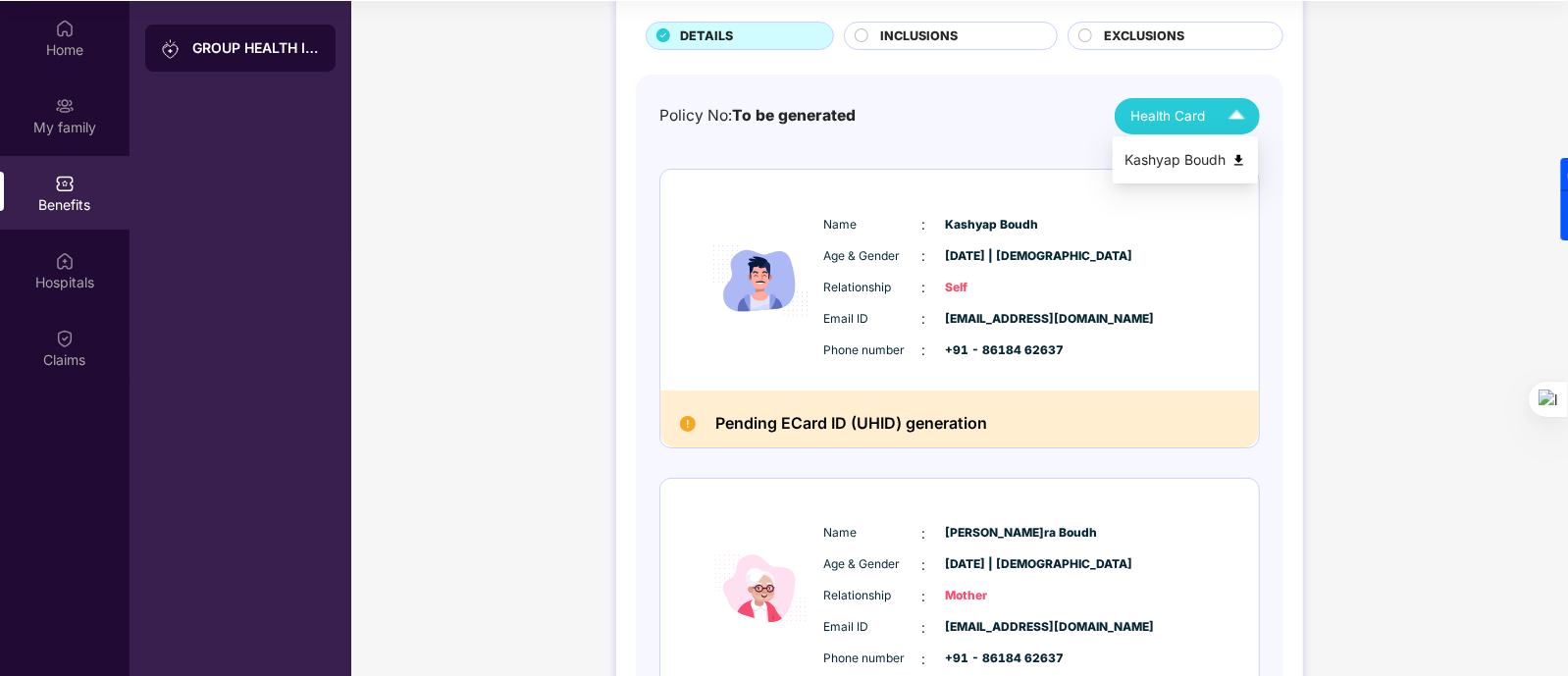 click on "Kashyap Boudh" at bounding box center [1185, 160] 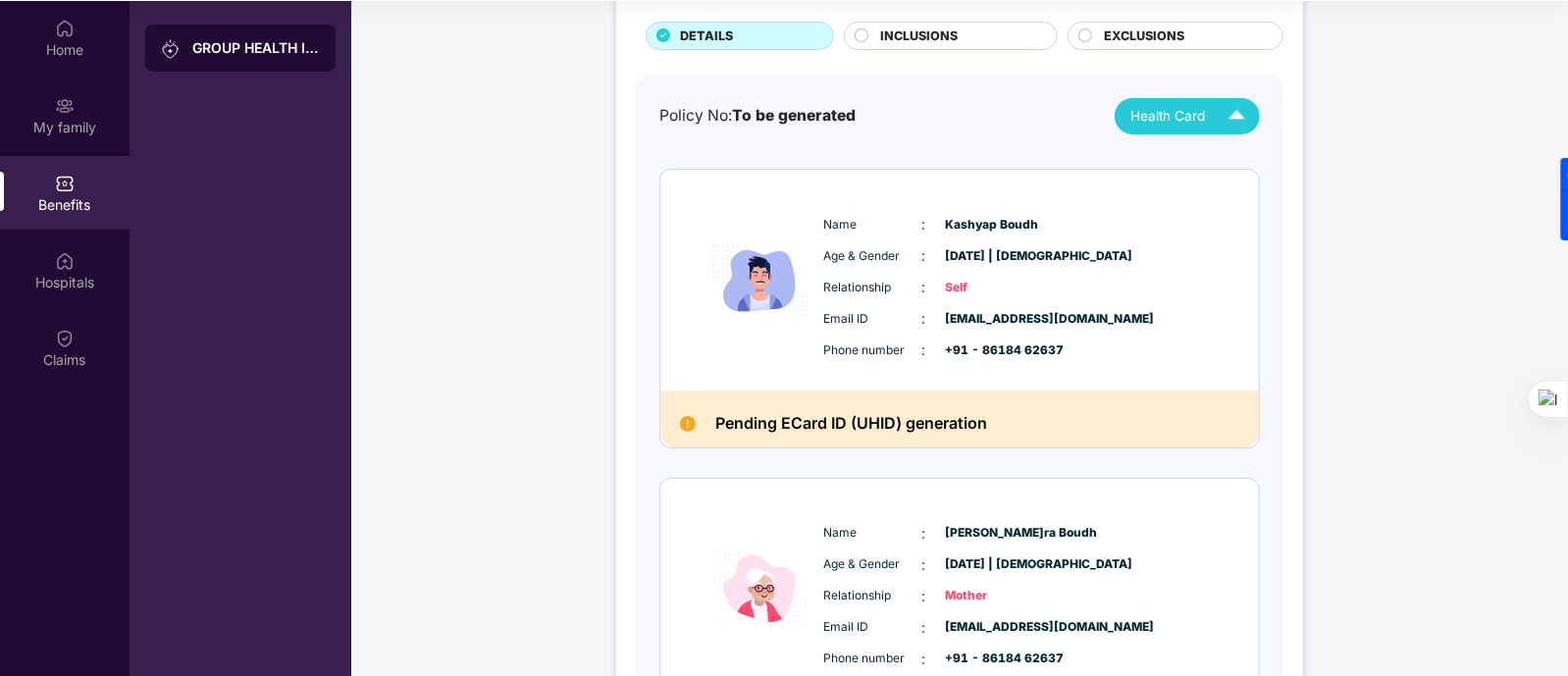 scroll, scrollTop: 0, scrollLeft: 0, axis: both 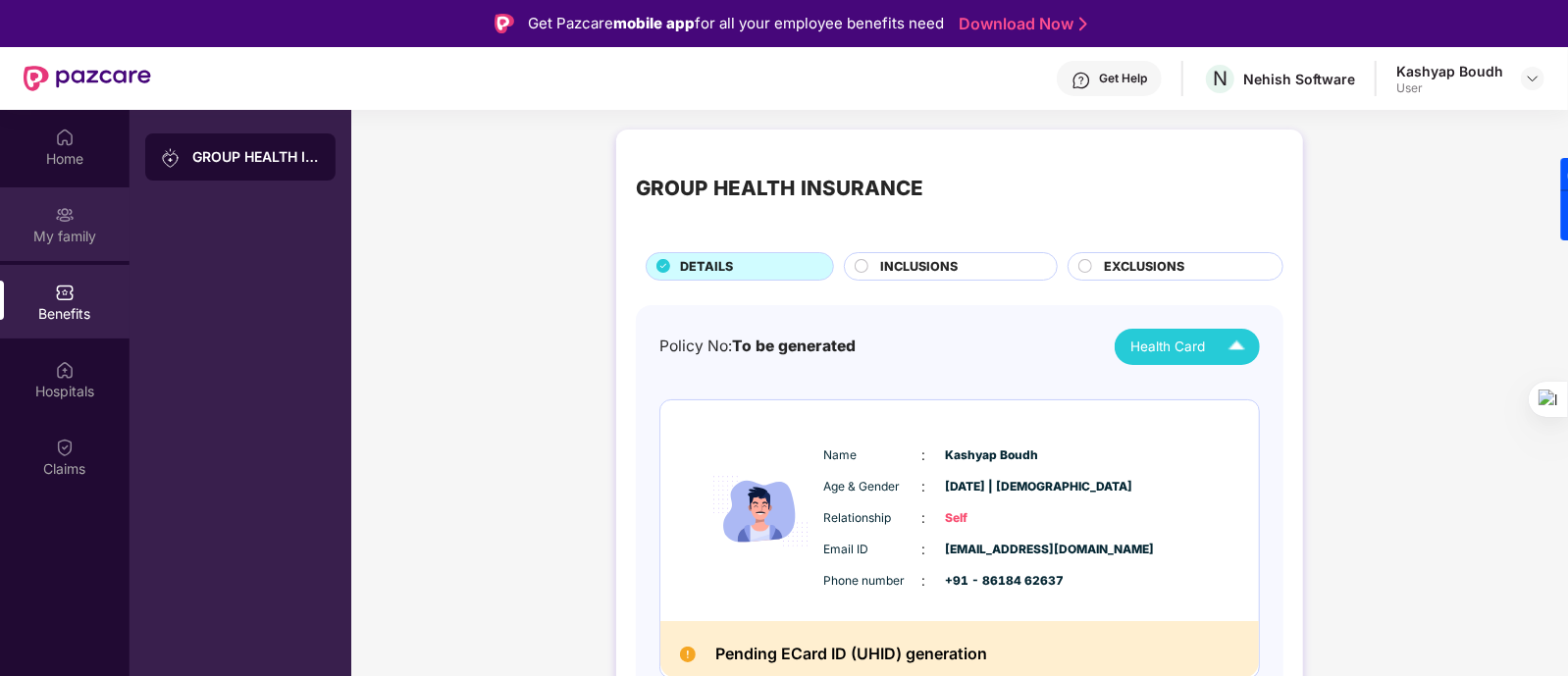 click on "My family" at bounding box center [65, 236] 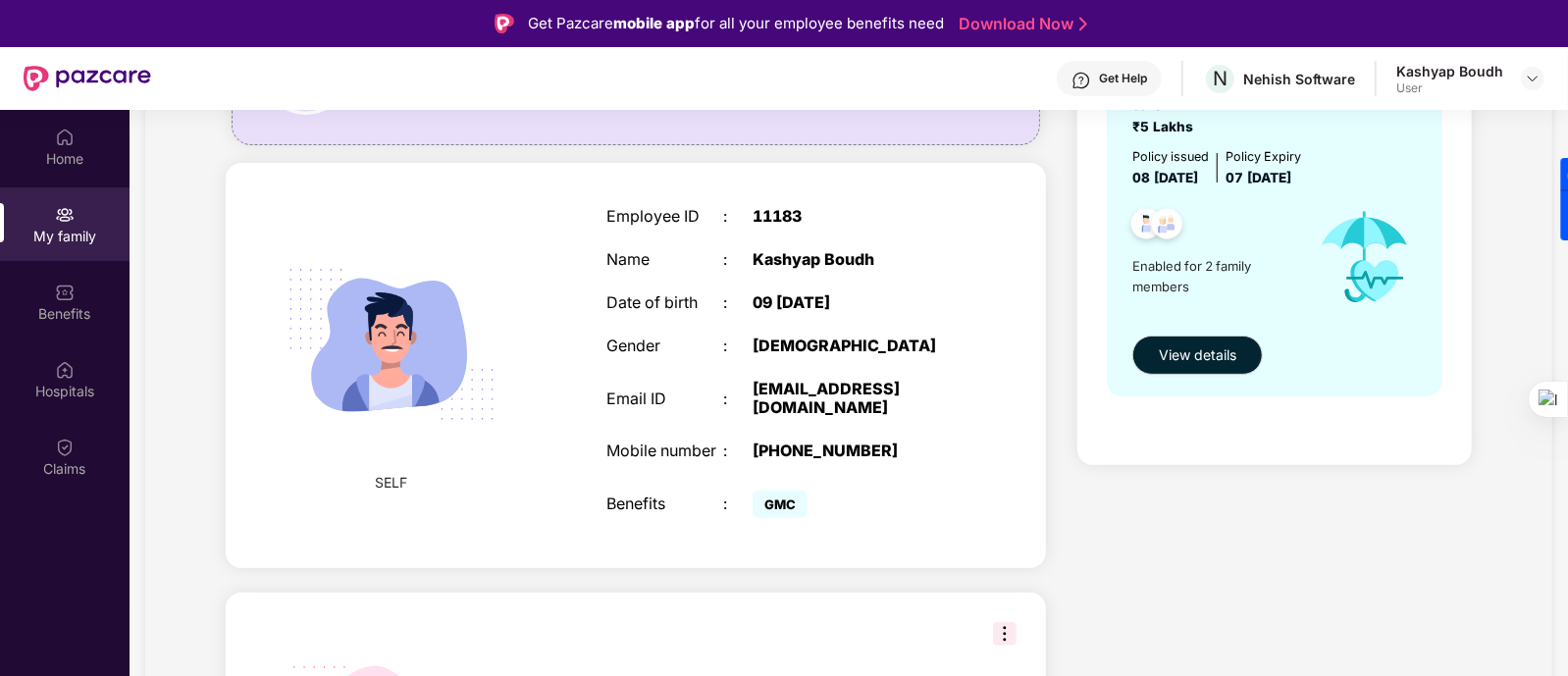 scroll, scrollTop: 368, scrollLeft: 0, axis: vertical 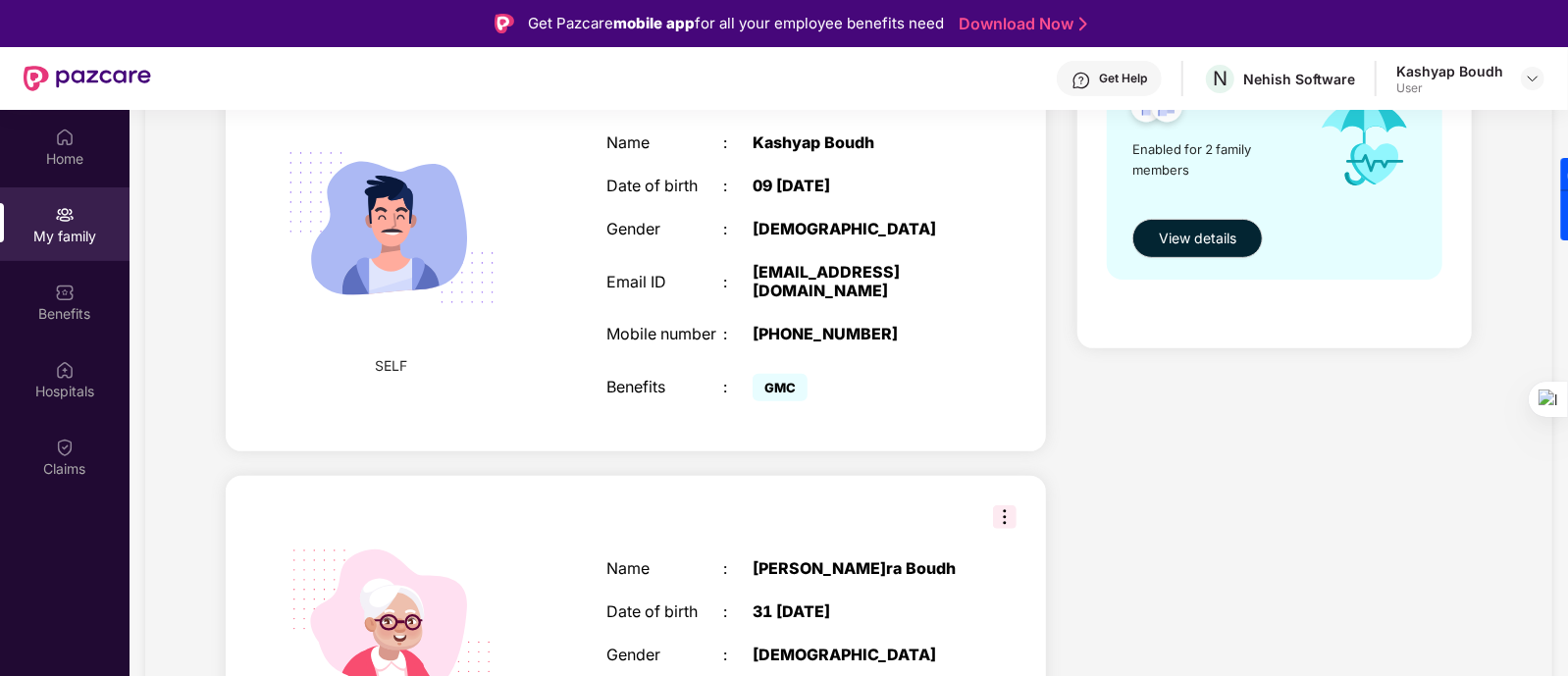 click on "GMC" at bounding box center [780, 388] 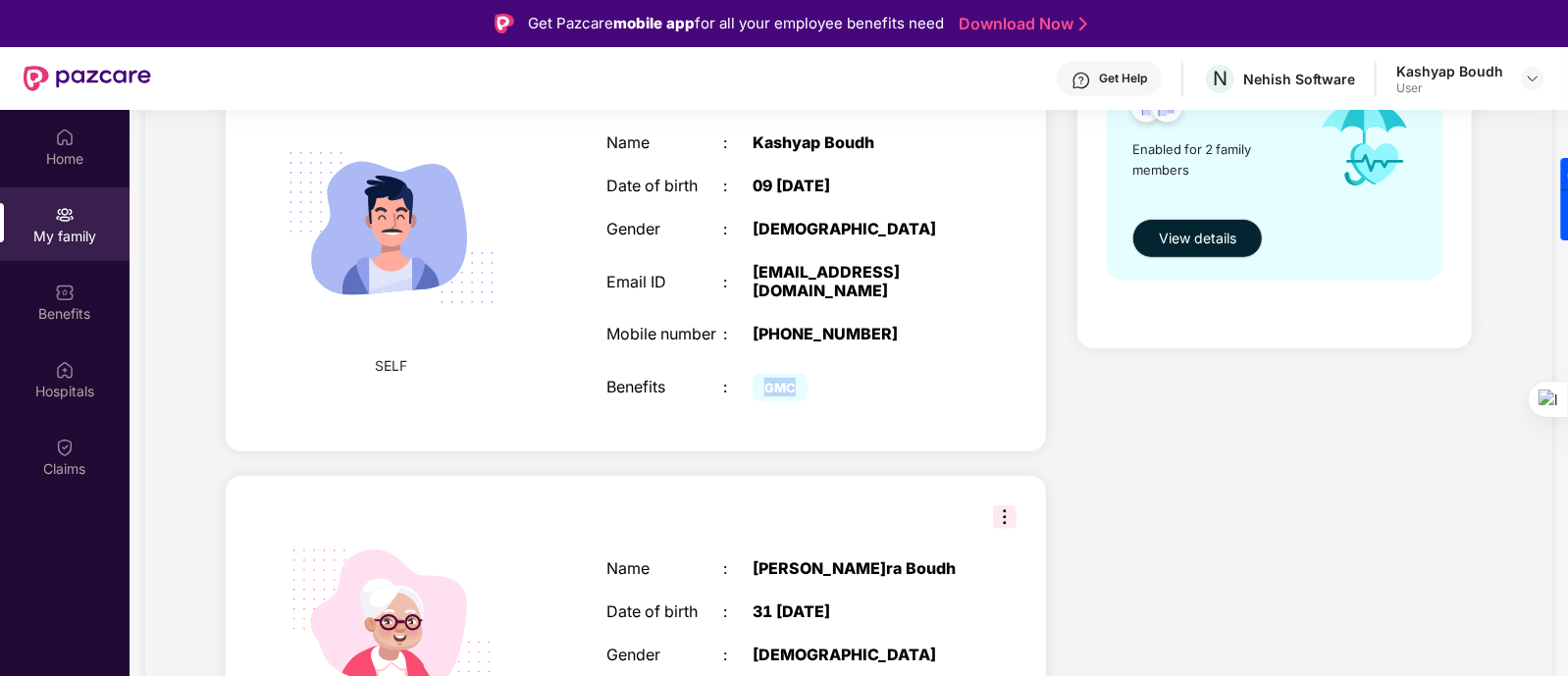 click on "GMC" at bounding box center [780, 388] 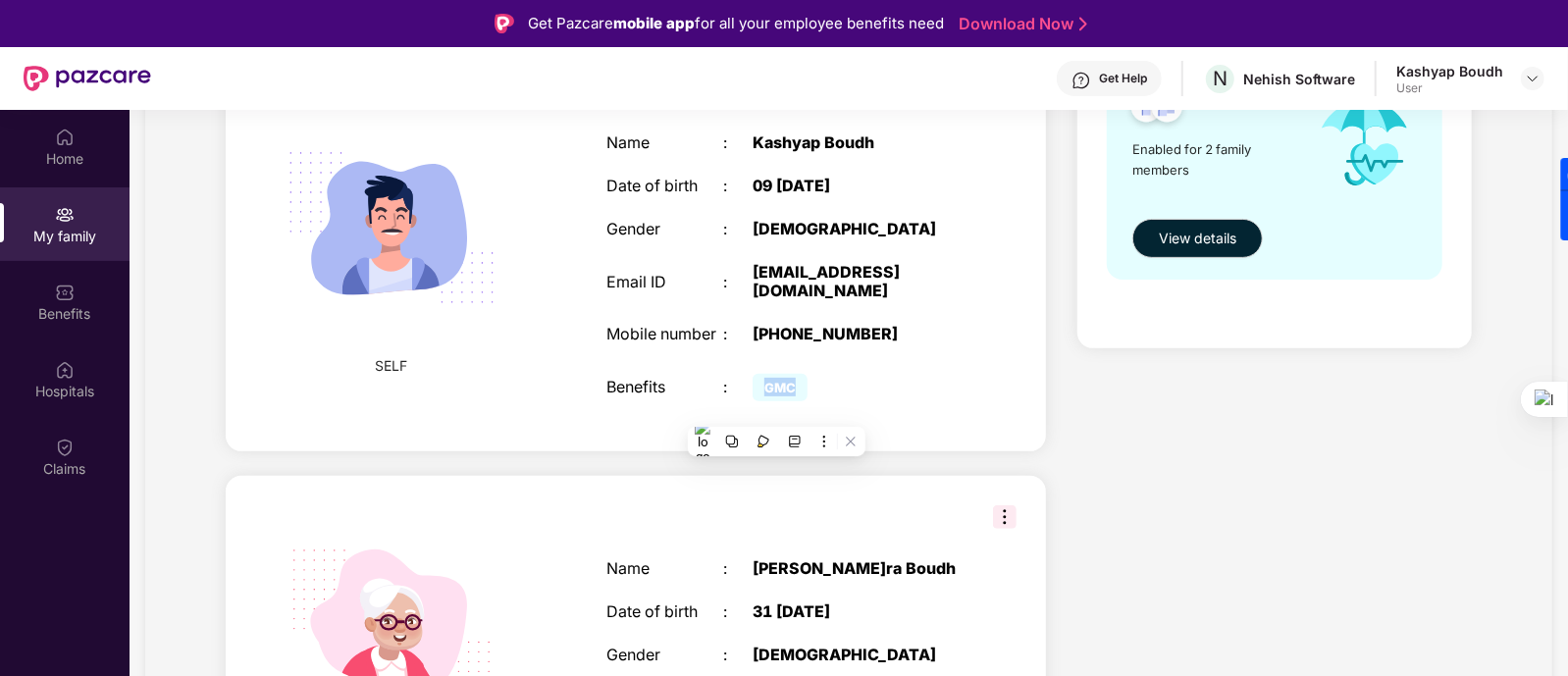 click on "GMC" at bounding box center [780, 388] 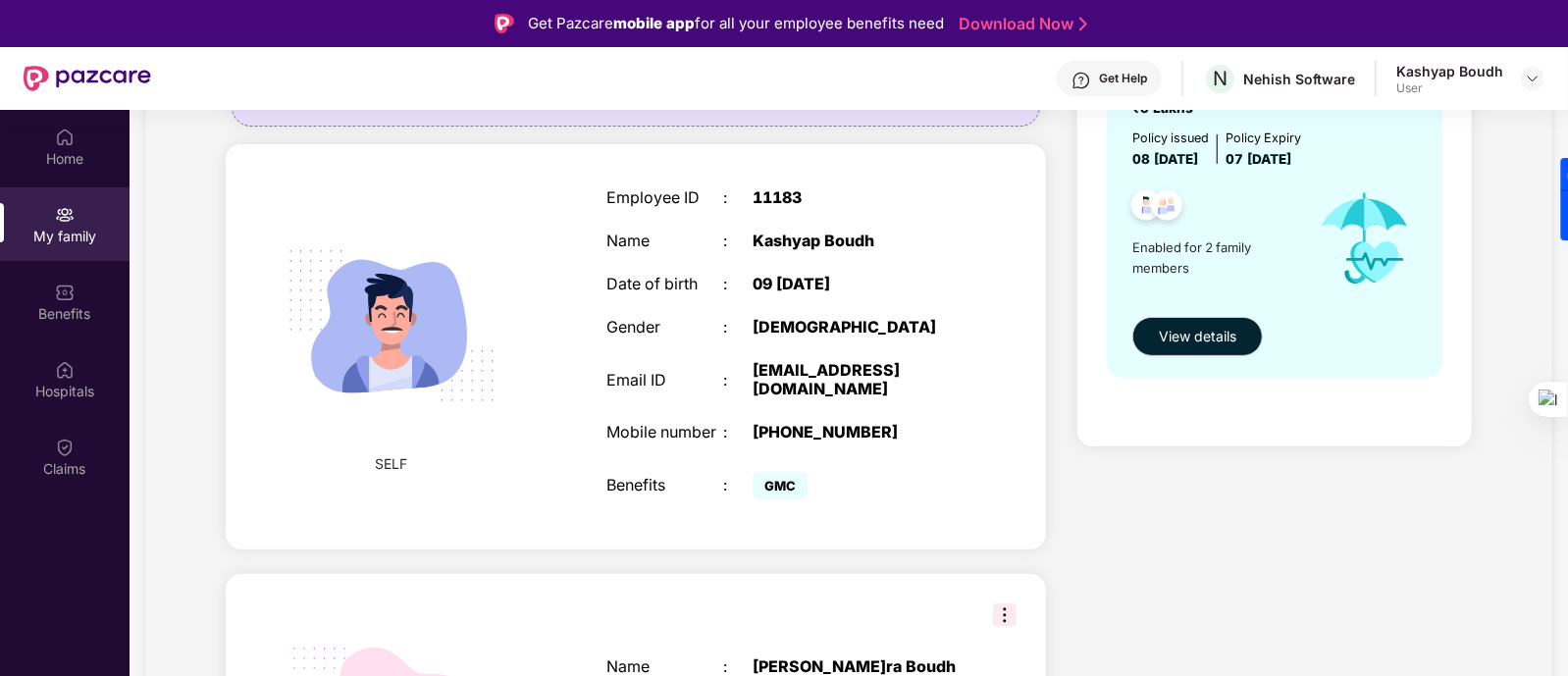 scroll, scrollTop: 128, scrollLeft: 0, axis: vertical 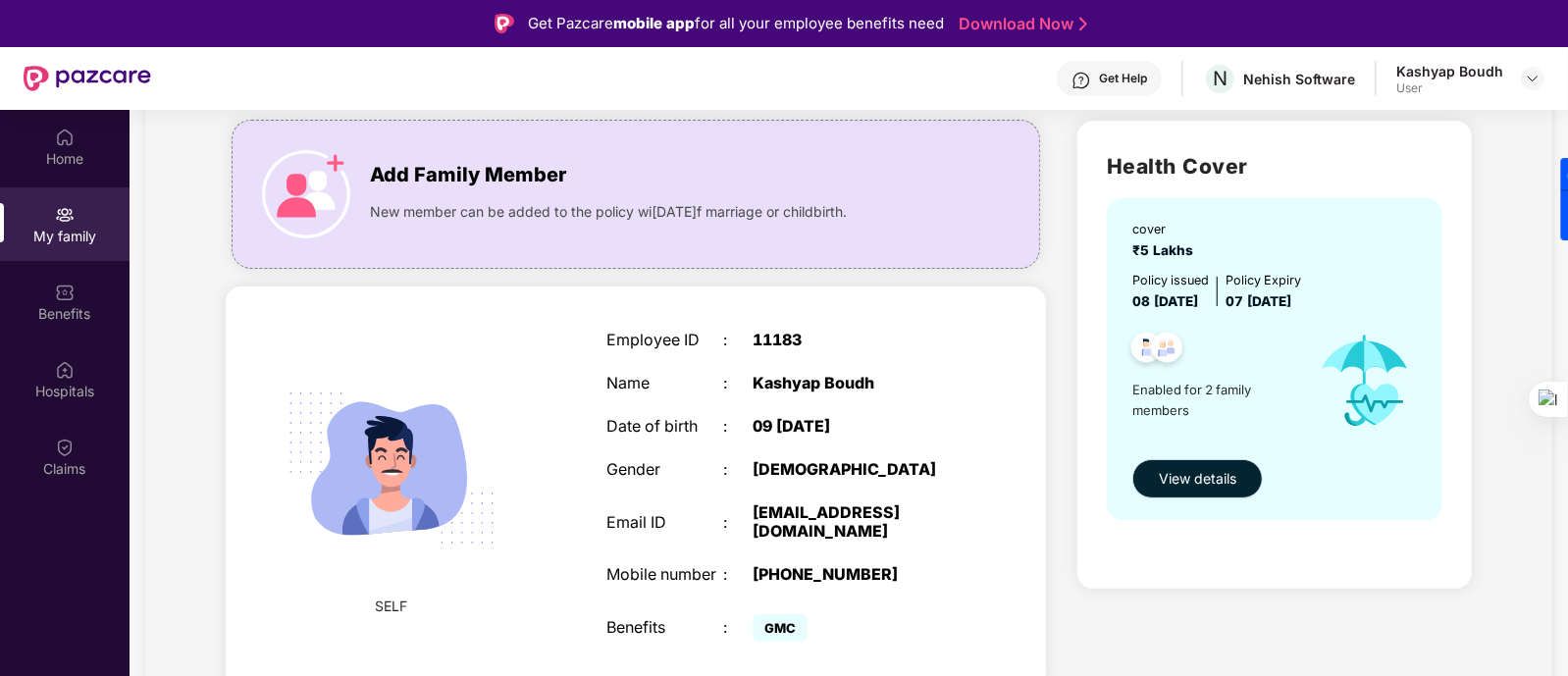 click on "View details" at bounding box center (1197, 479) 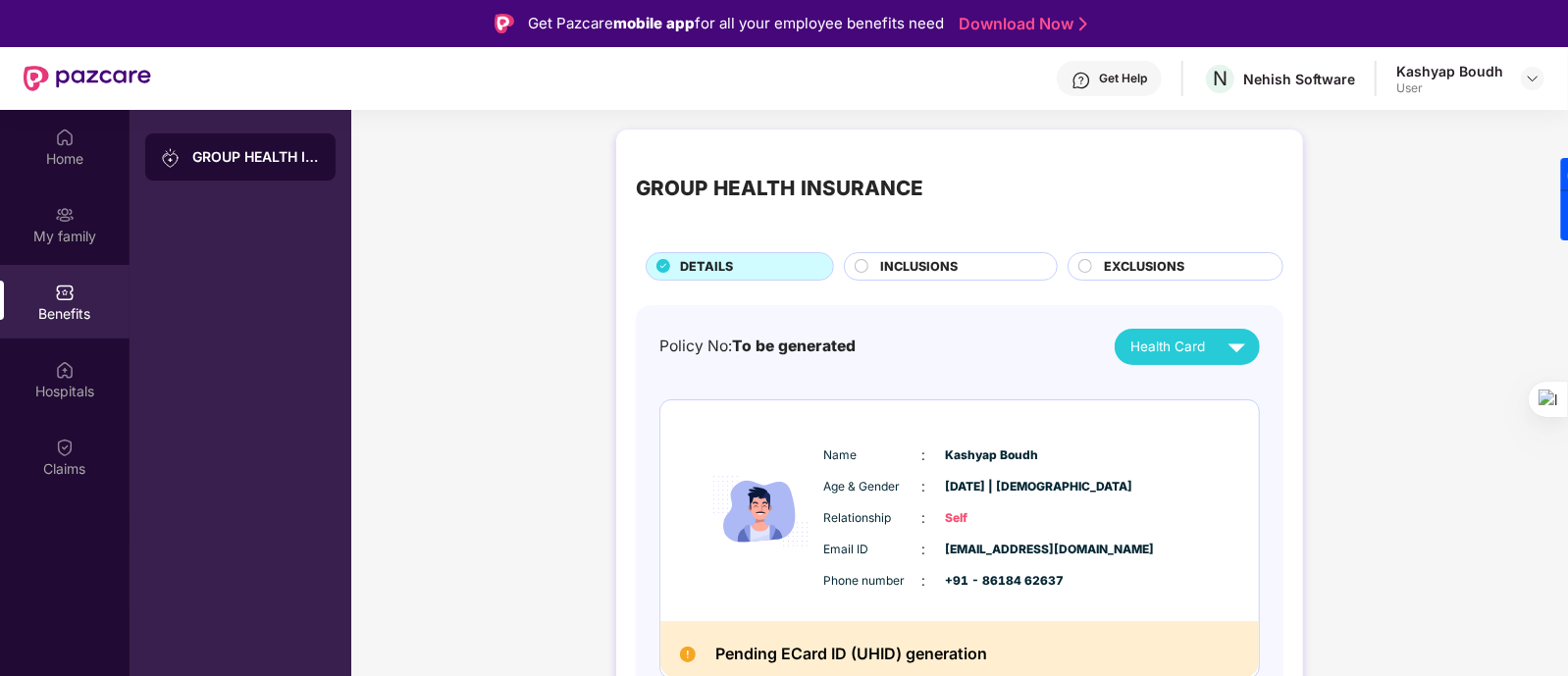 click on "EXCLUSIONS" at bounding box center (1183, 268) 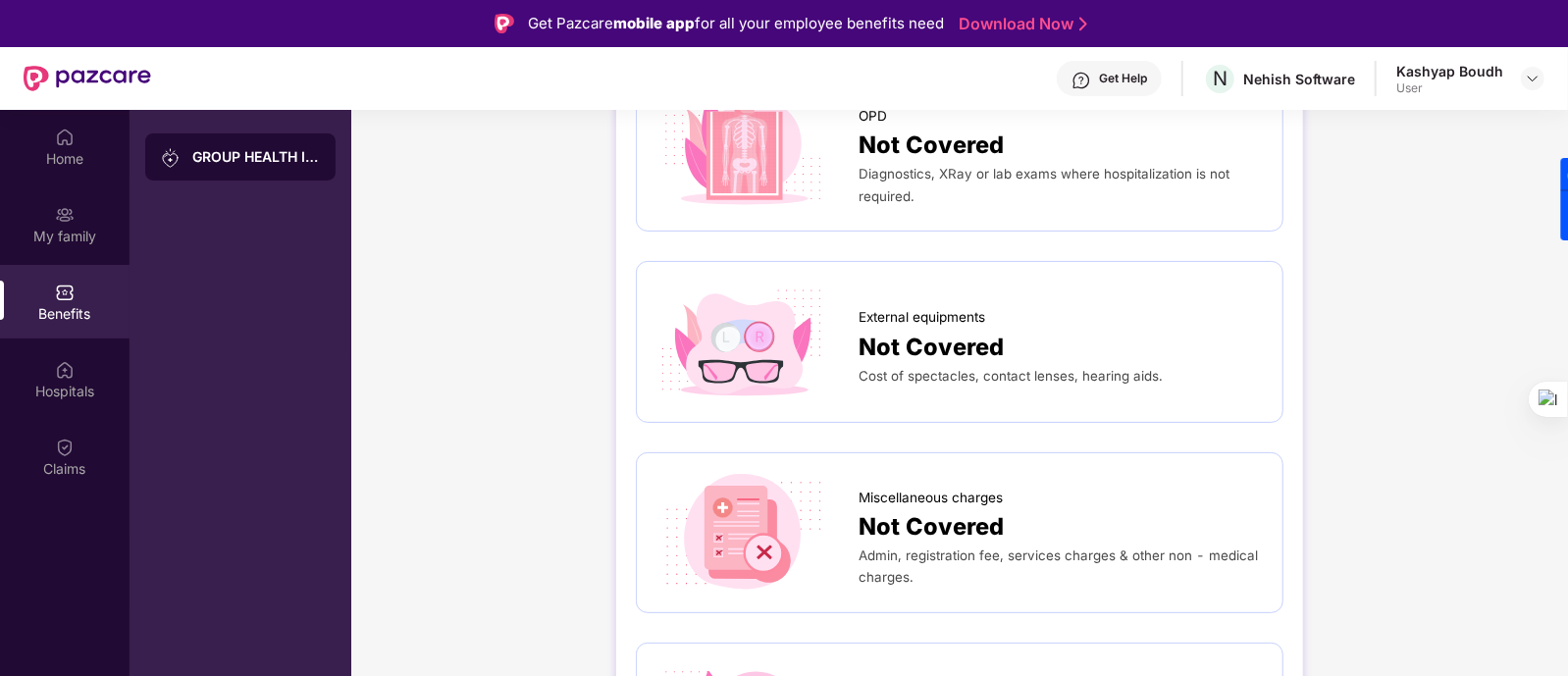 scroll, scrollTop: 122, scrollLeft: 0, axis: vertical 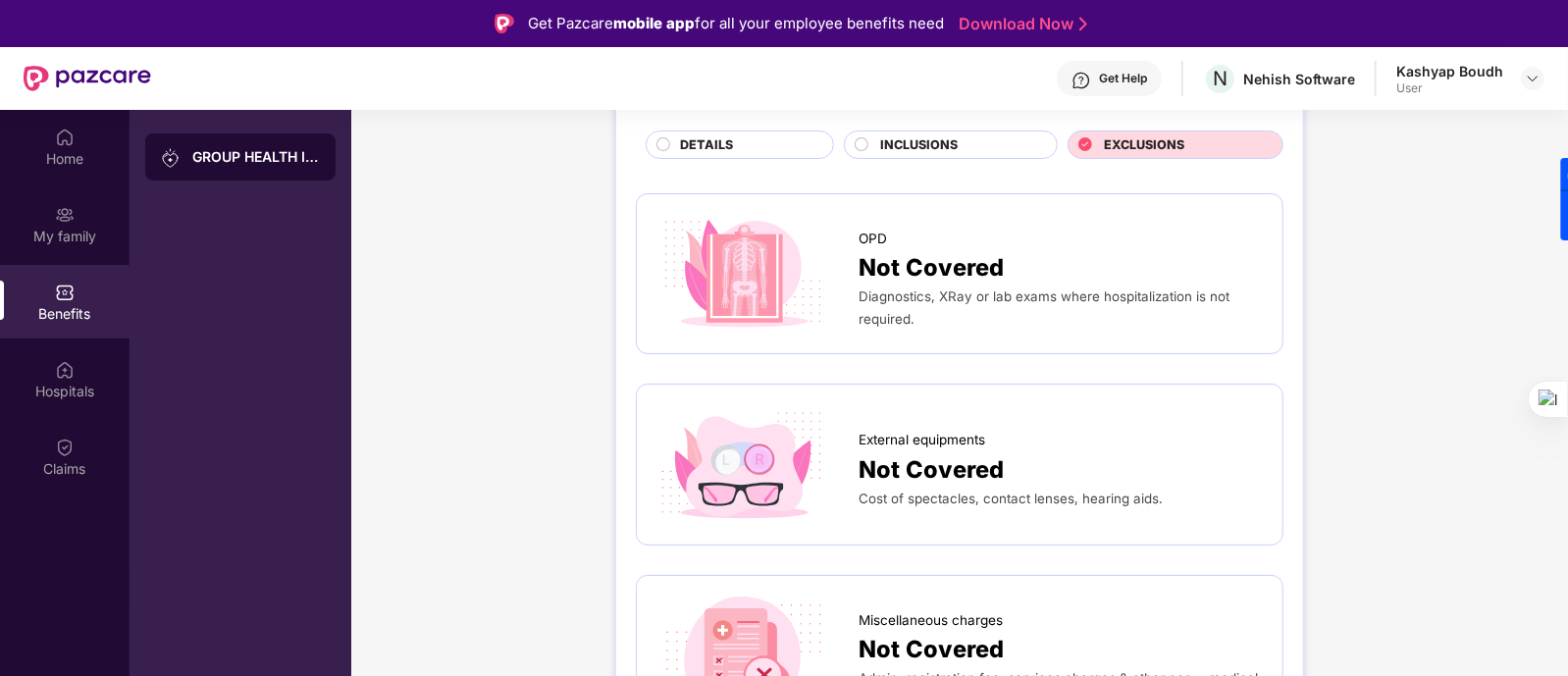 click on "INCLUSIONS" at bounding box center (919, 145) 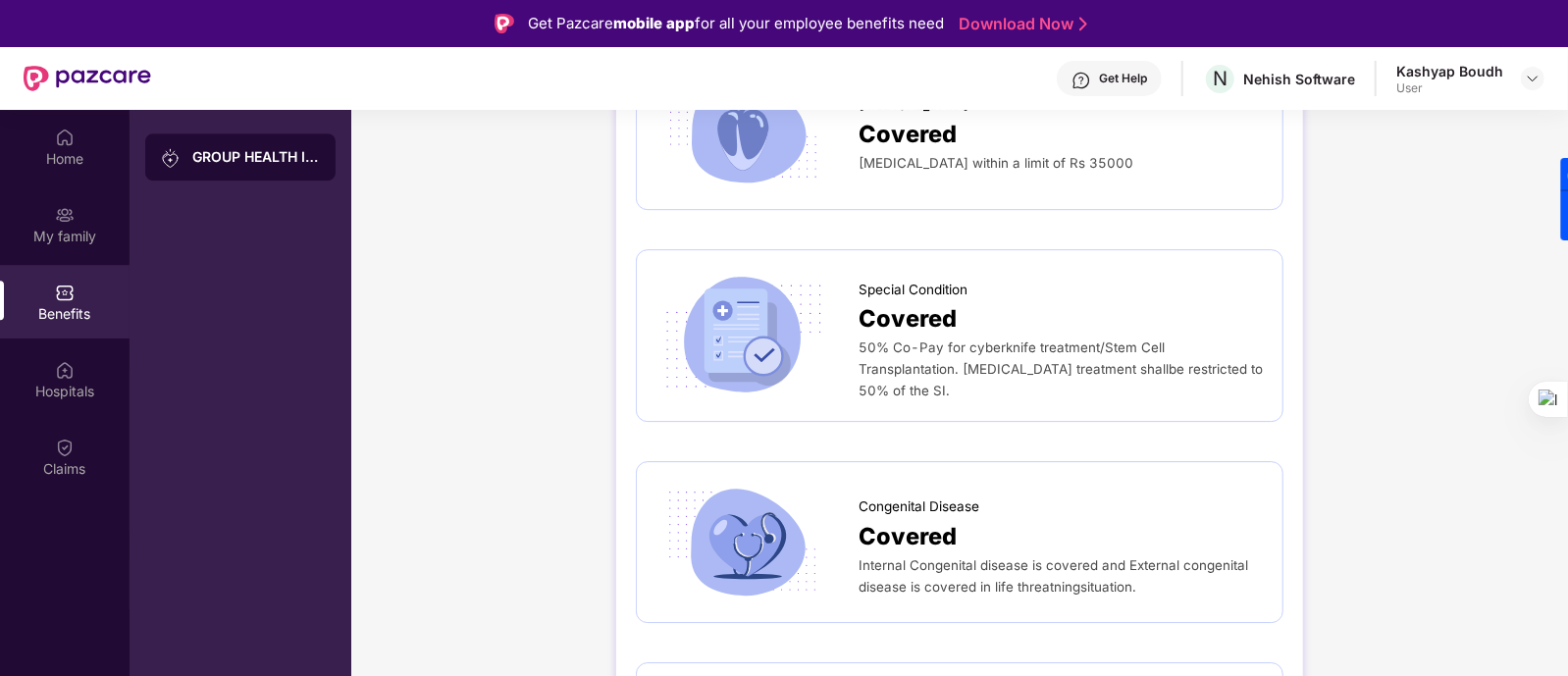 scroll, scrollTop: 3907, scrollLeft: 0, axis: vertical 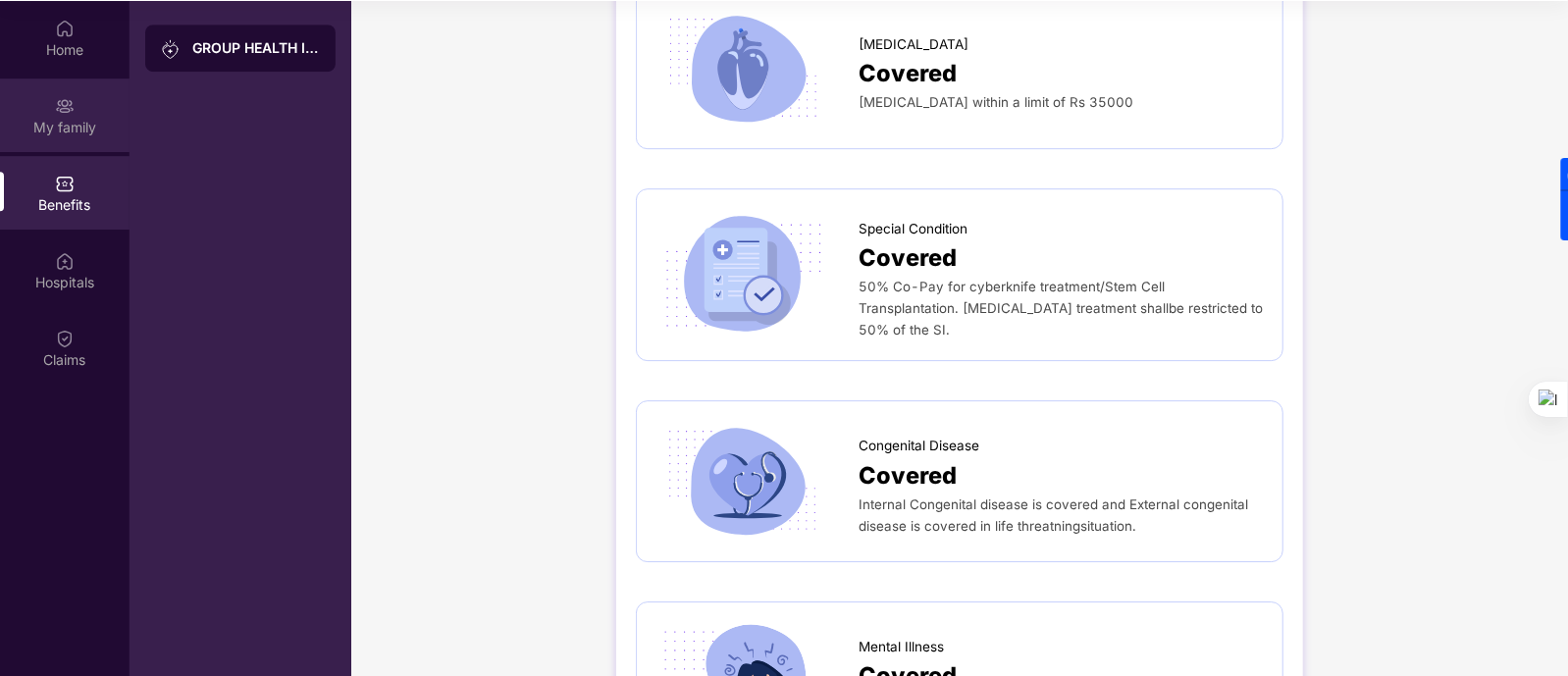 click on "My family" at bounding box center [65, 115] 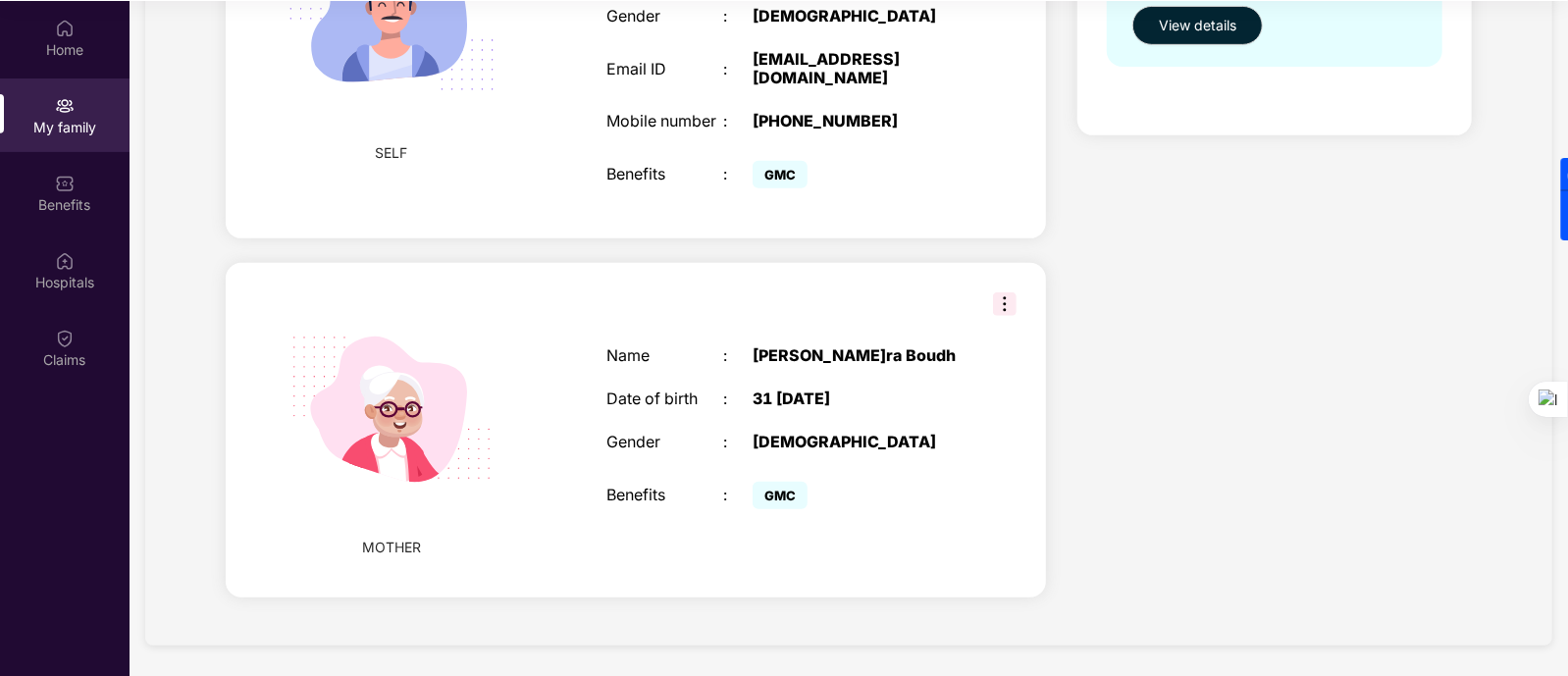 scroll, scrollTop: 373, scrollLeft: 0, axis: vertical 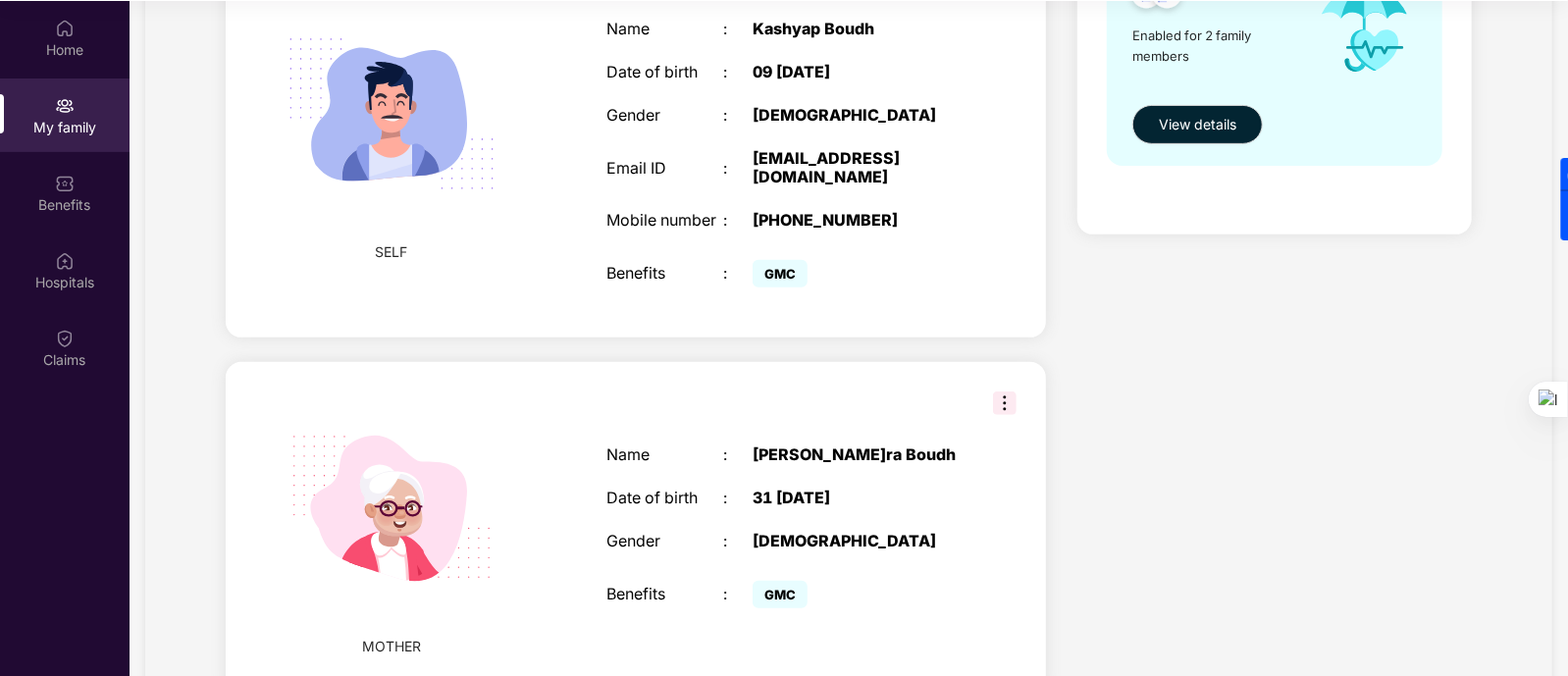 click at bounding box center [1005, 403] 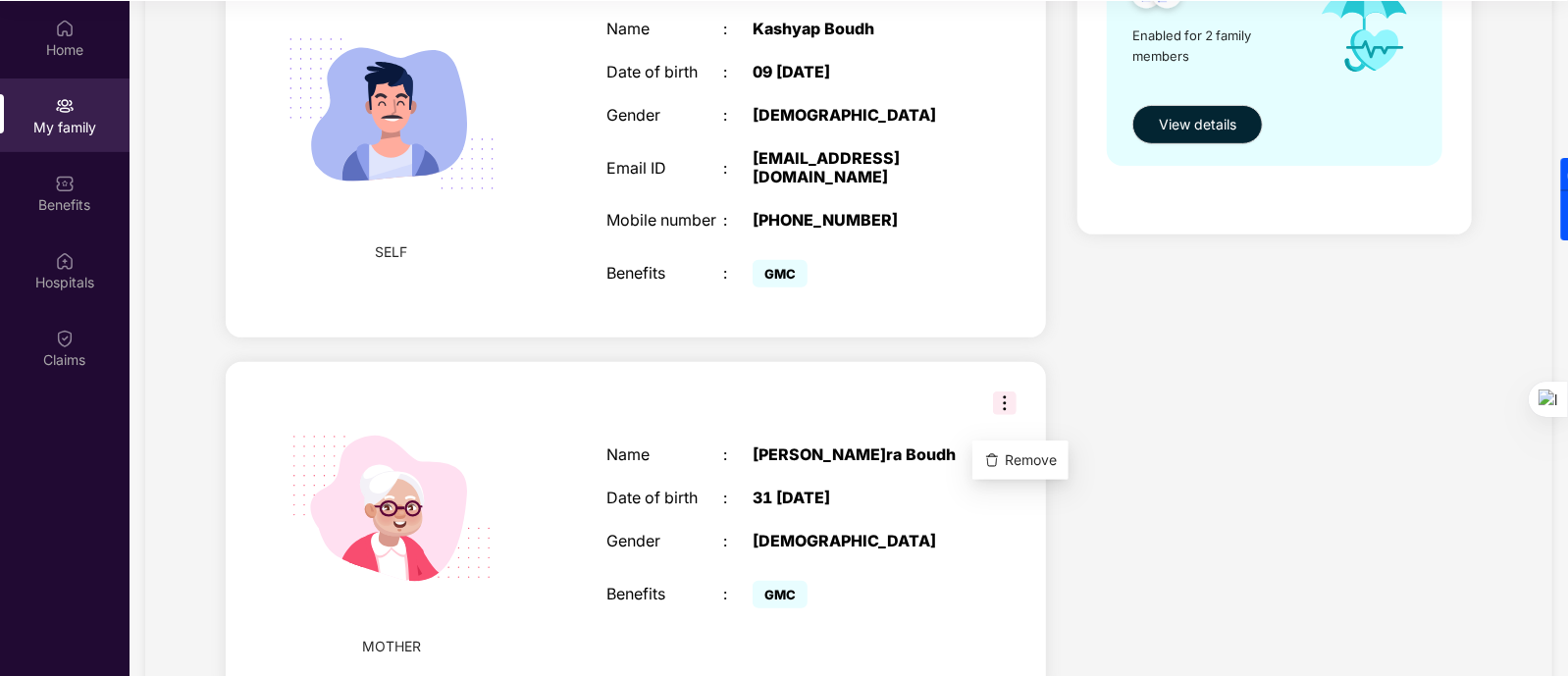 click at bounding box center [1005, 403] 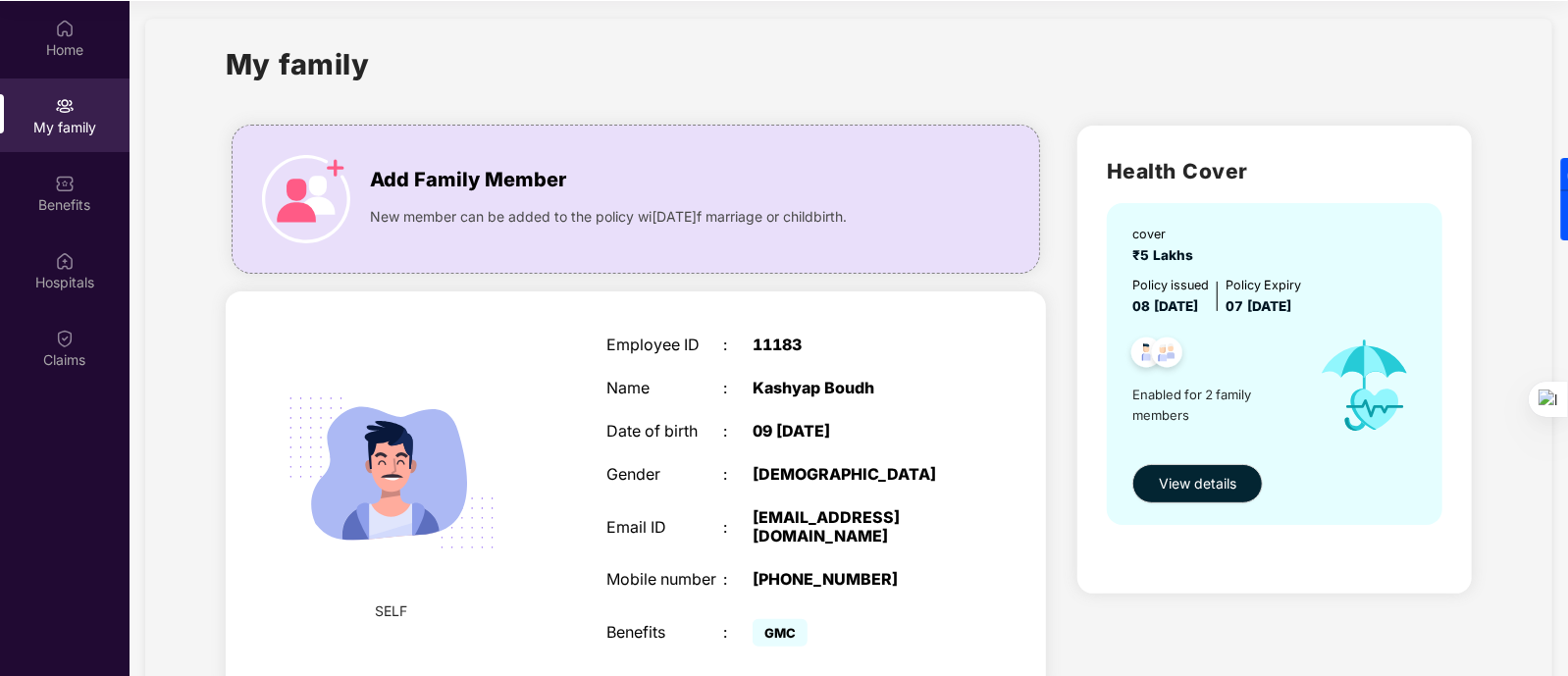 scroll, scrollTop: 0, scrollLeft: 0, axis: both 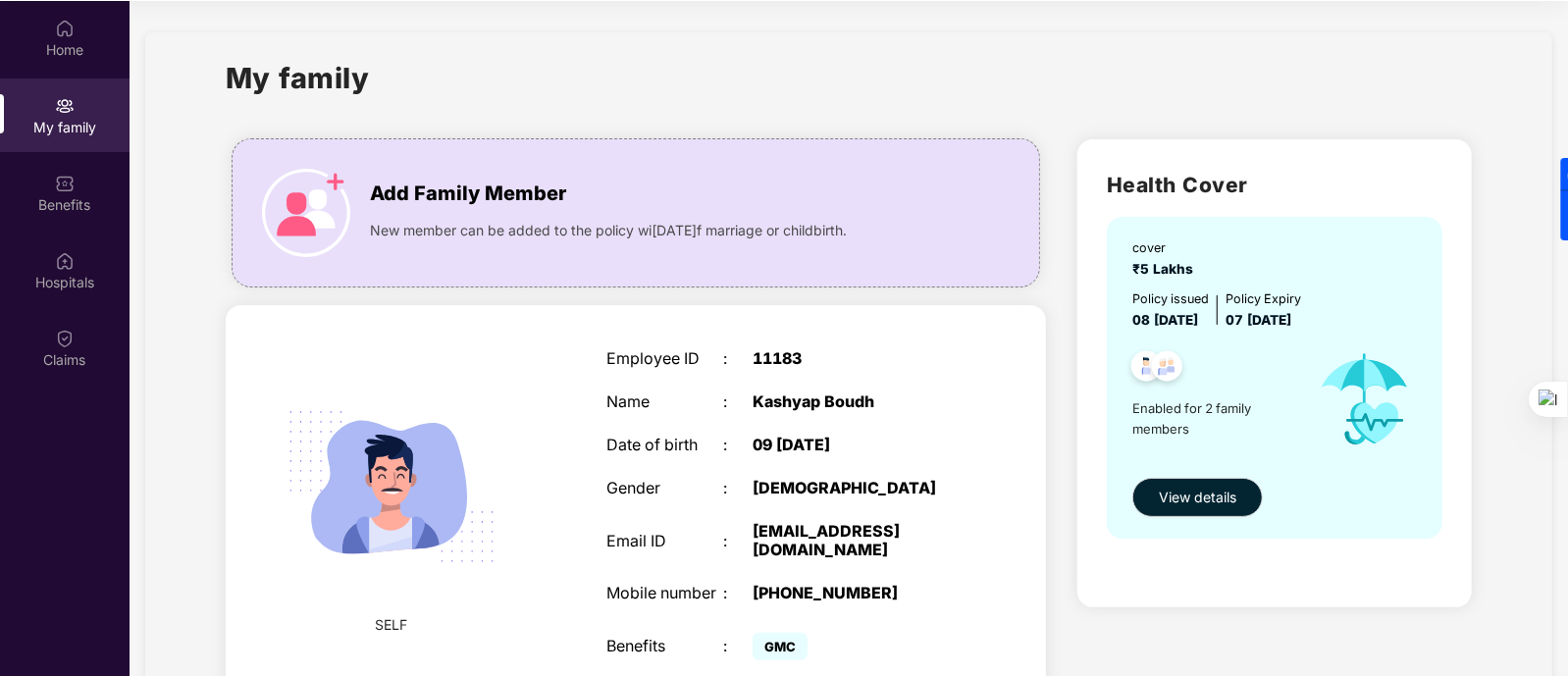 click on "SELF Employee ID : 11183 Name : [PERSON_NAME] Date of birth : 09 [DEMOGRAPHIC_DATA]ender : [DEMOGRAPHIC_DATA] Email ID : [EMAIL_ADDRESS][DOMAIN_NAME] Mobile number : [PHONE_NUMBER] Benefits : GMC" at bounding box center [636, 507] 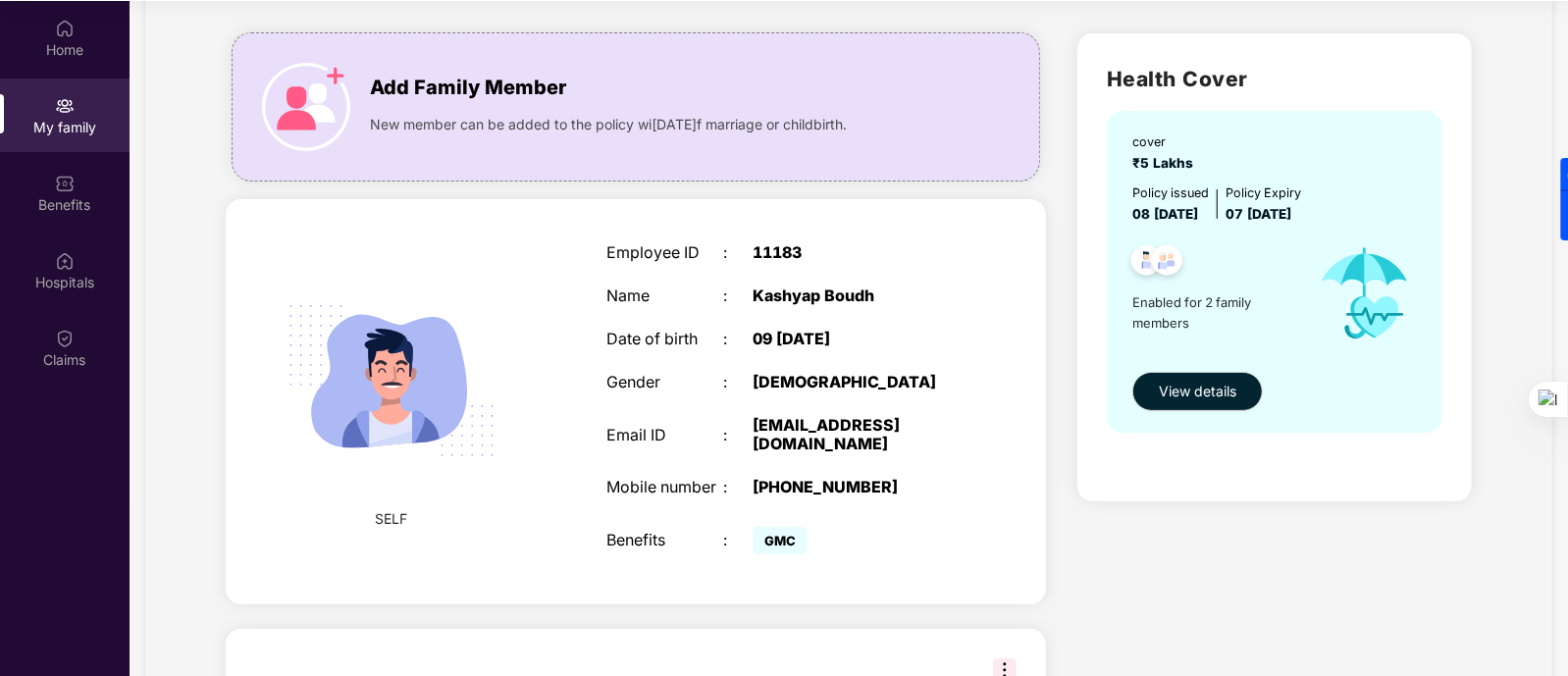 scroll, scrollTop: 0, scrollLeft: 0, axis: both 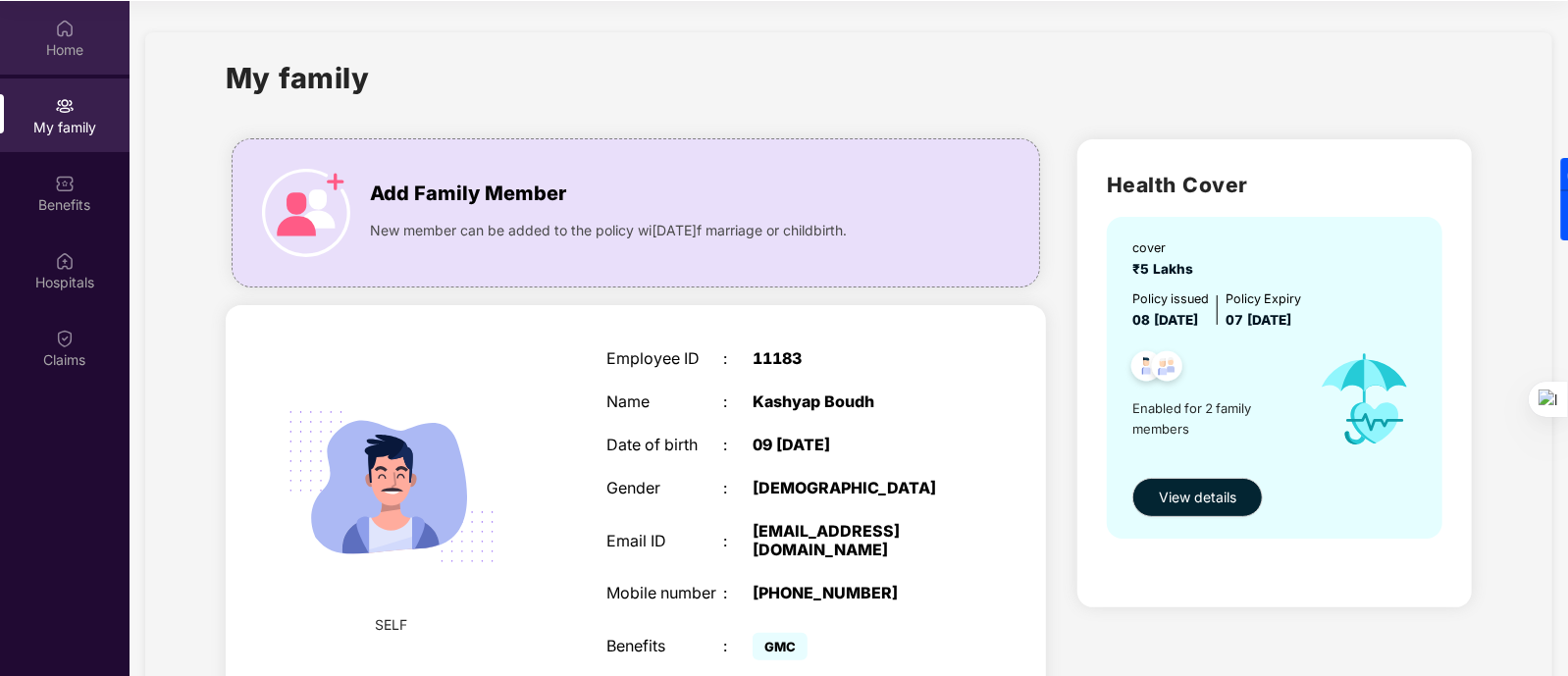 click on "Home" at bounding box center [65, 50] 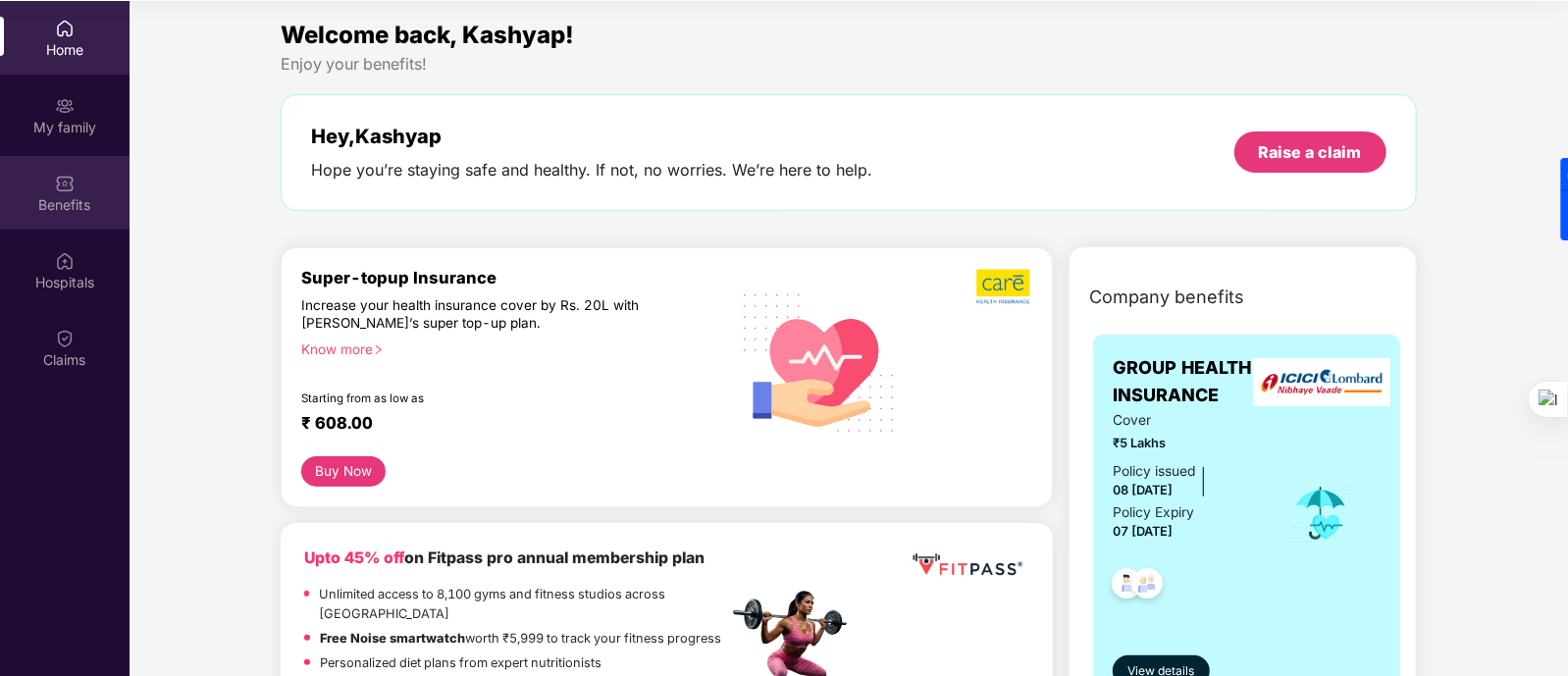 click at bounding box center (65, 183) 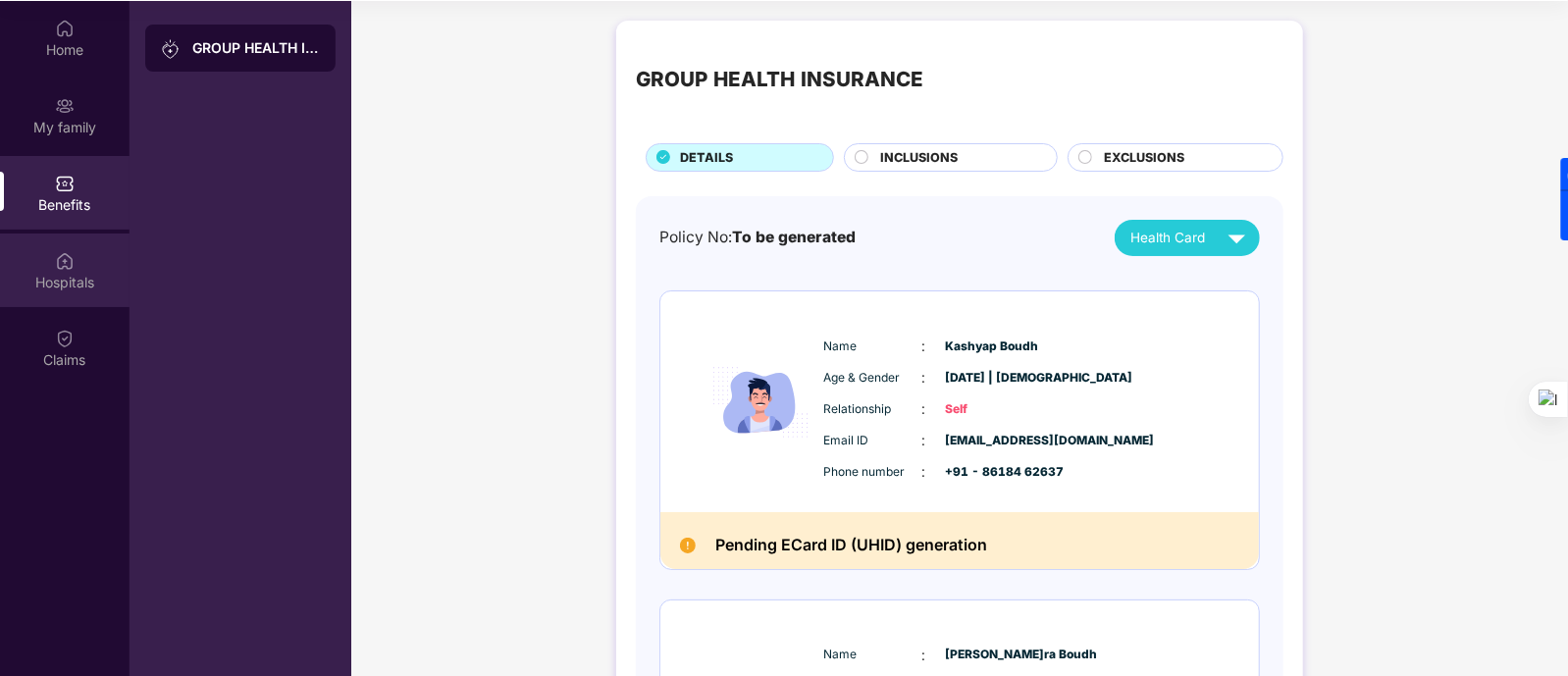 click on "Hospitals" at bounding box center [65, 270] 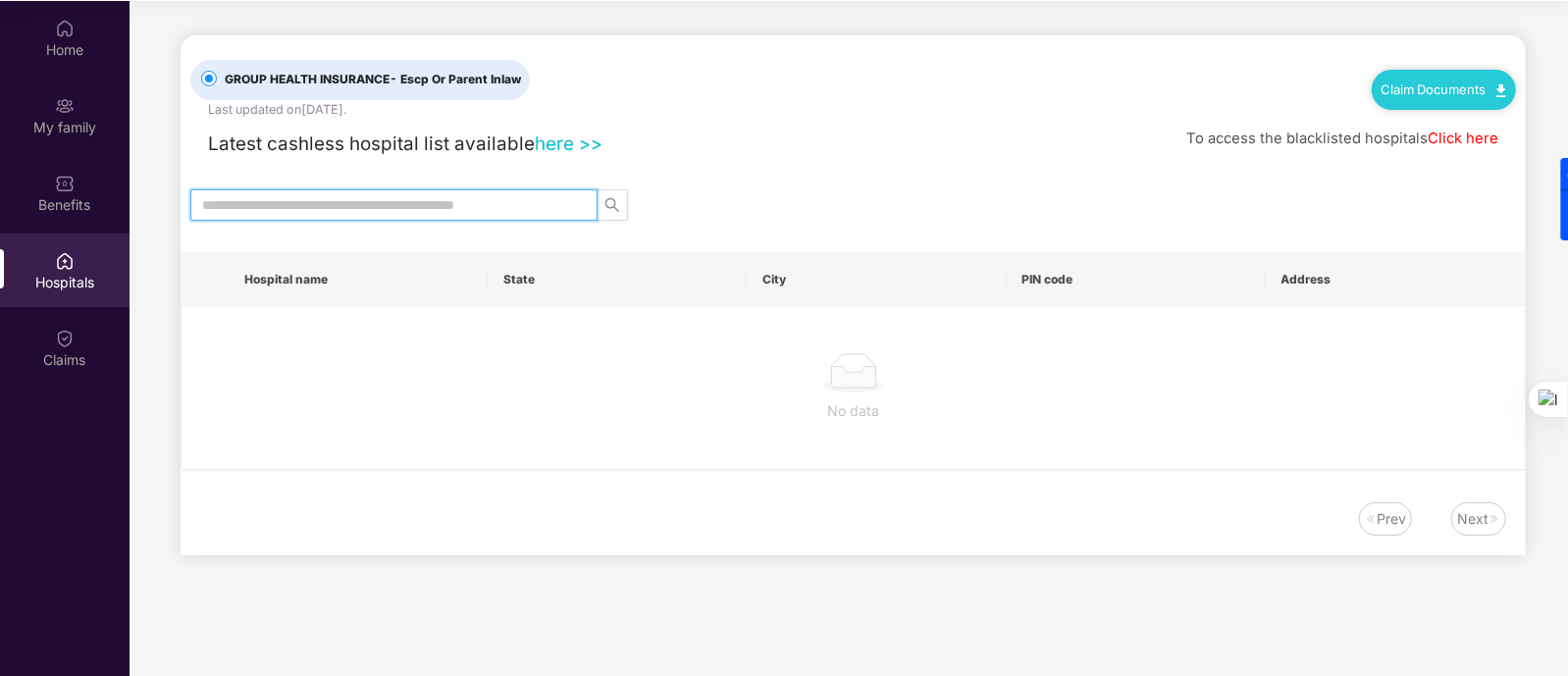 click at bounding box center [386, 205] 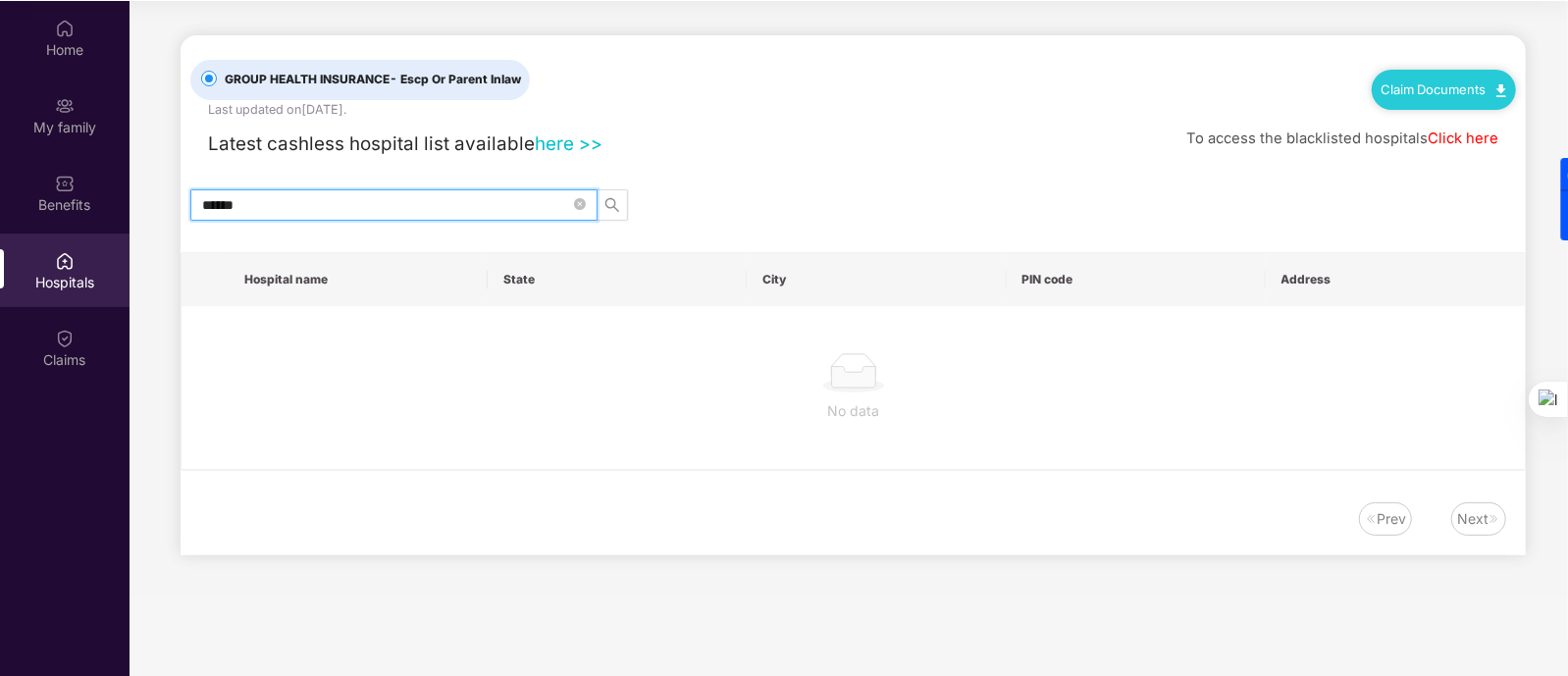 type on "******" 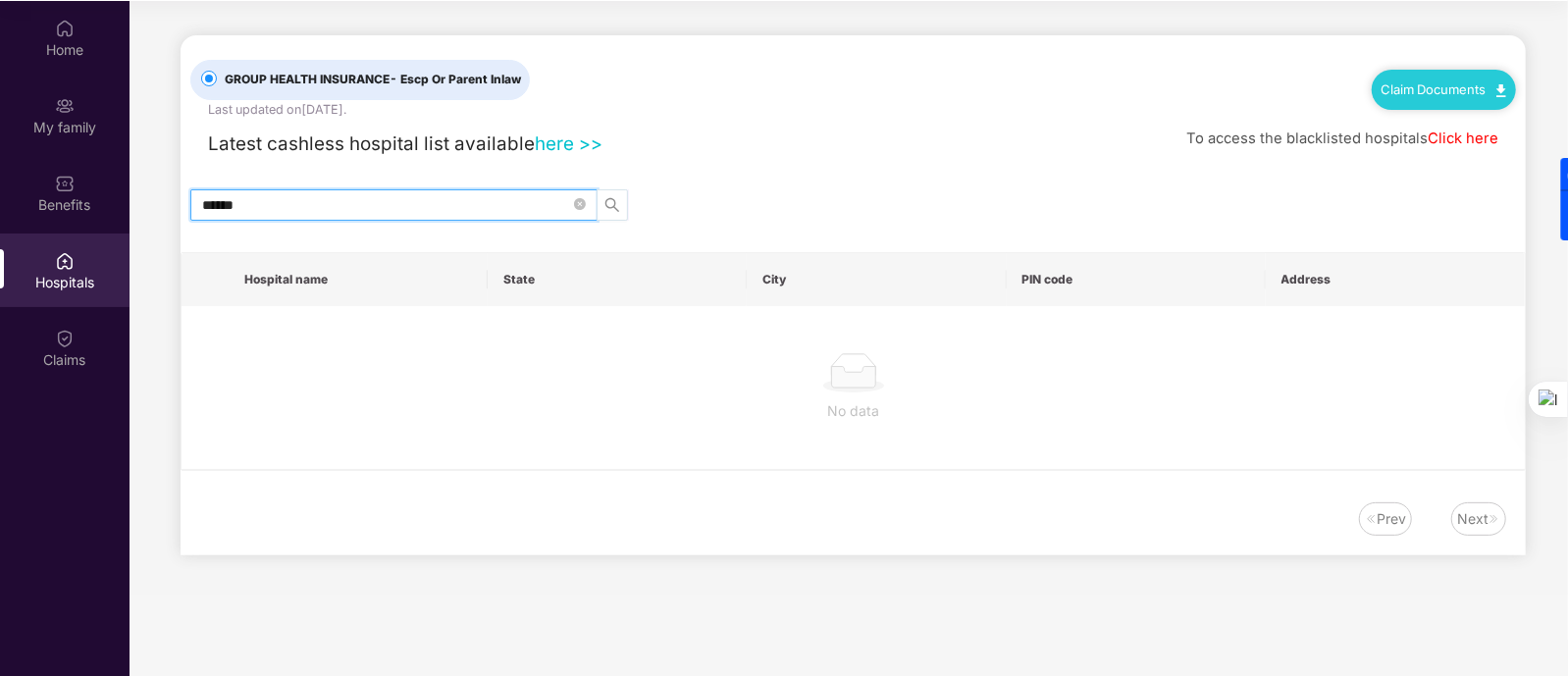 click 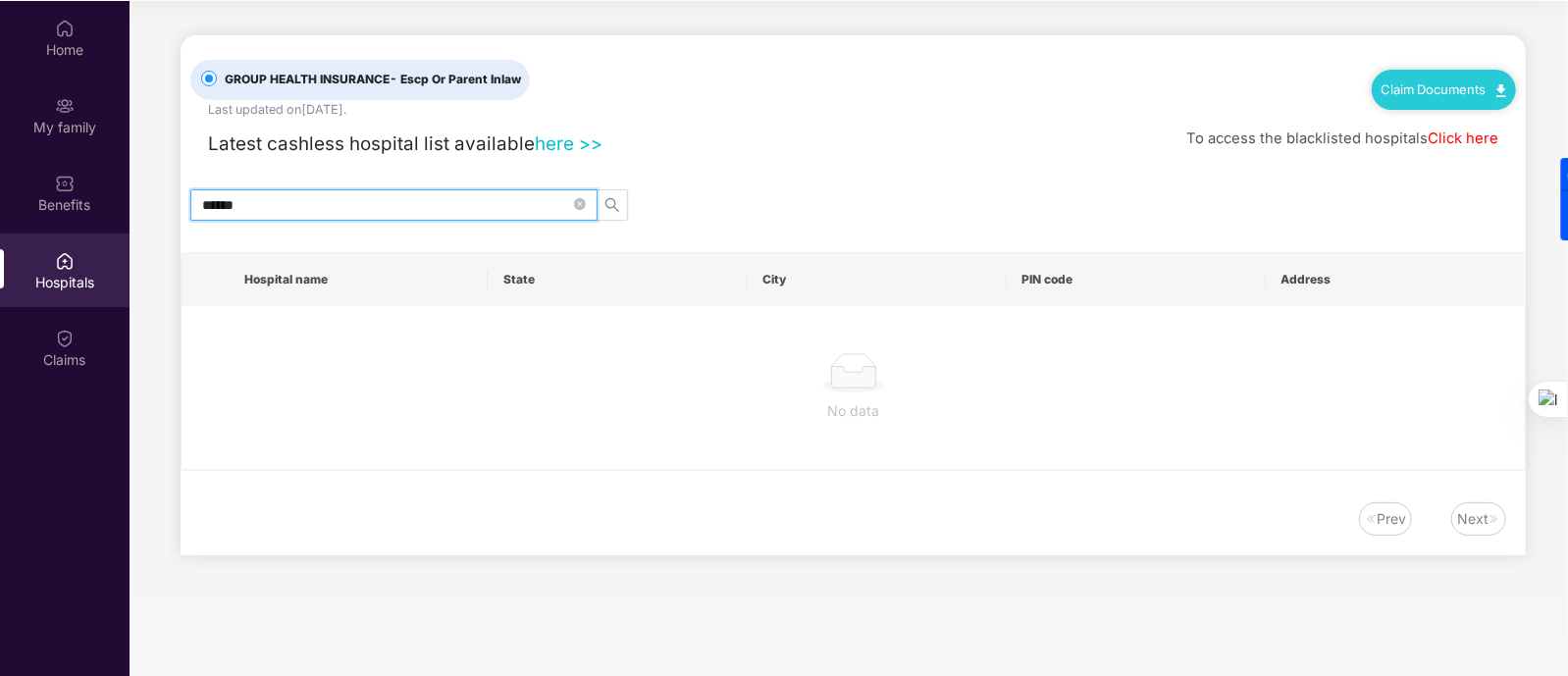 click on "Hospitals" at bounding box center (65, 283) 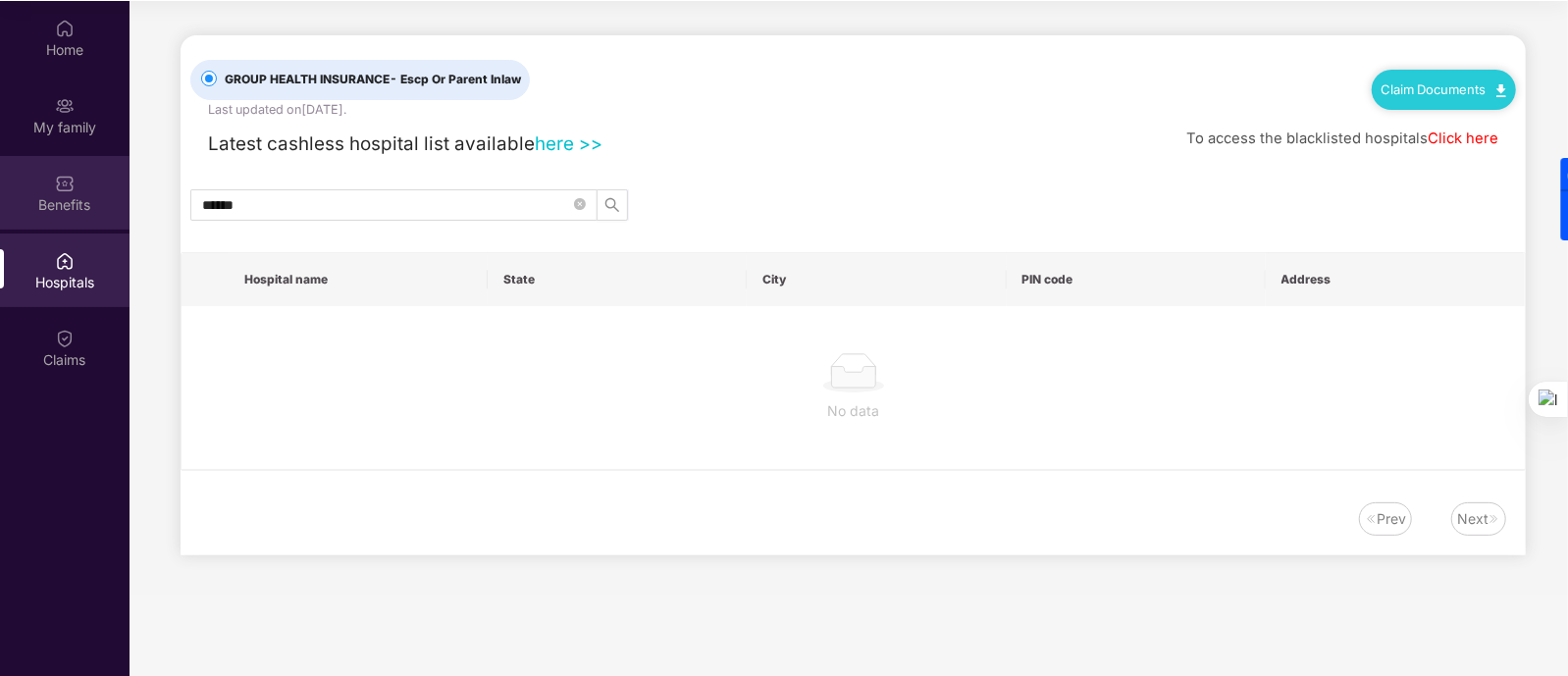 click on "Benefits" at bounding box center (65, 205) 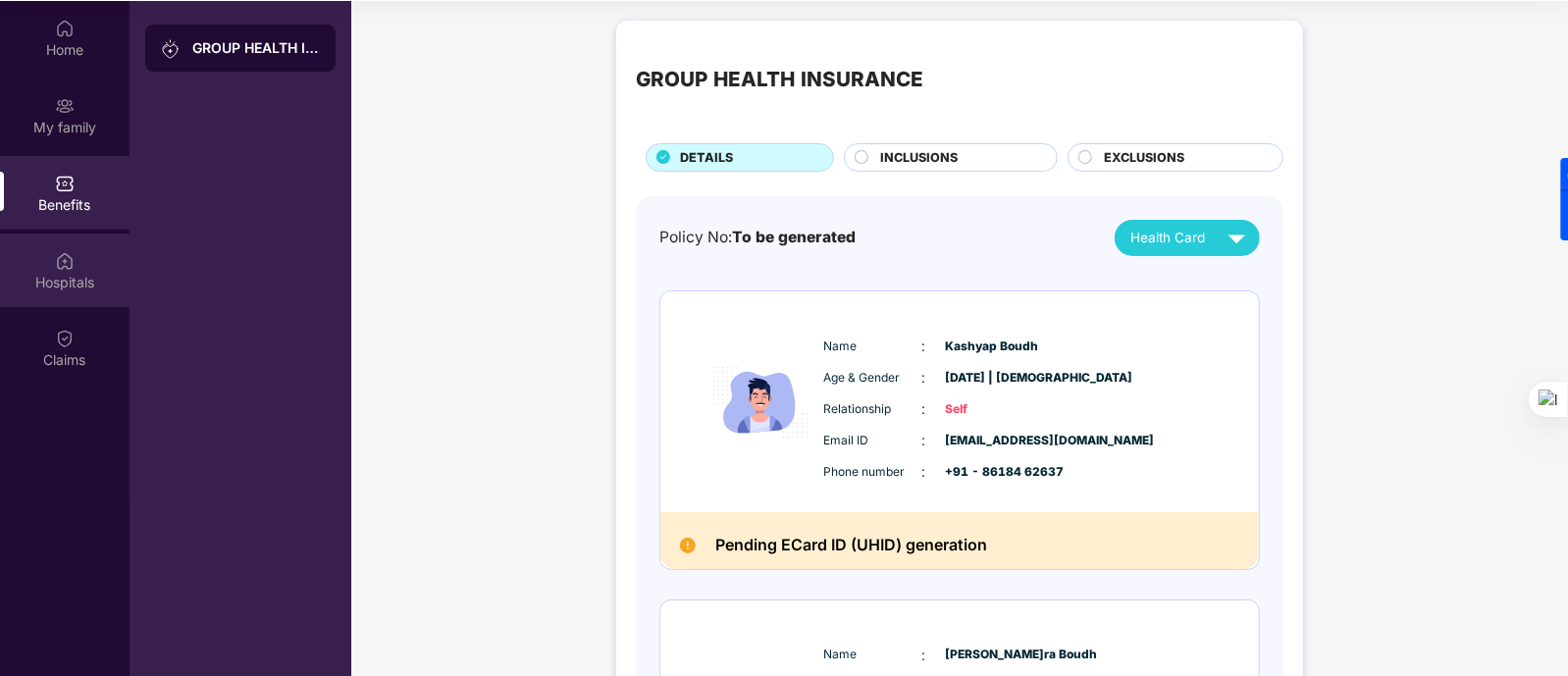 click on "Hospitals" at bounding box center [65, 283] 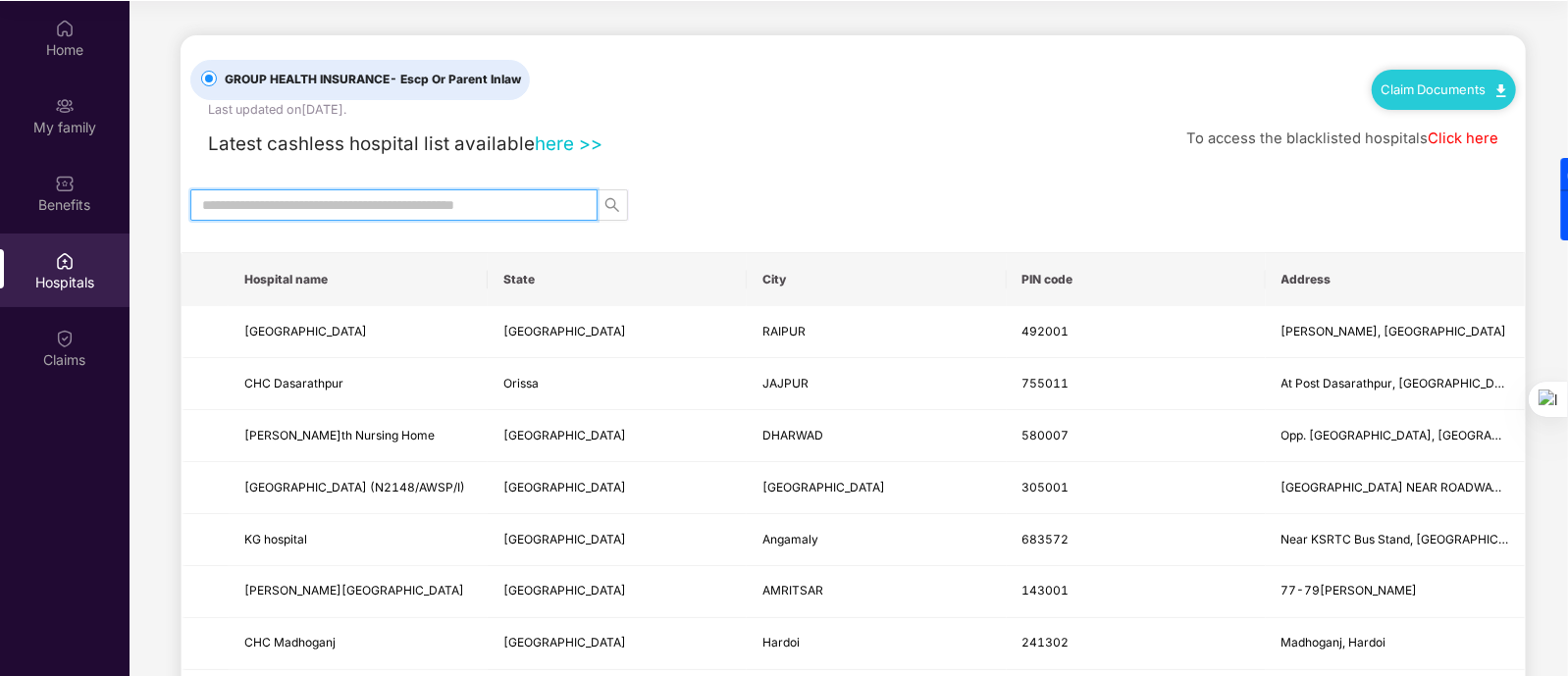 click at bounding box center (386, 205) 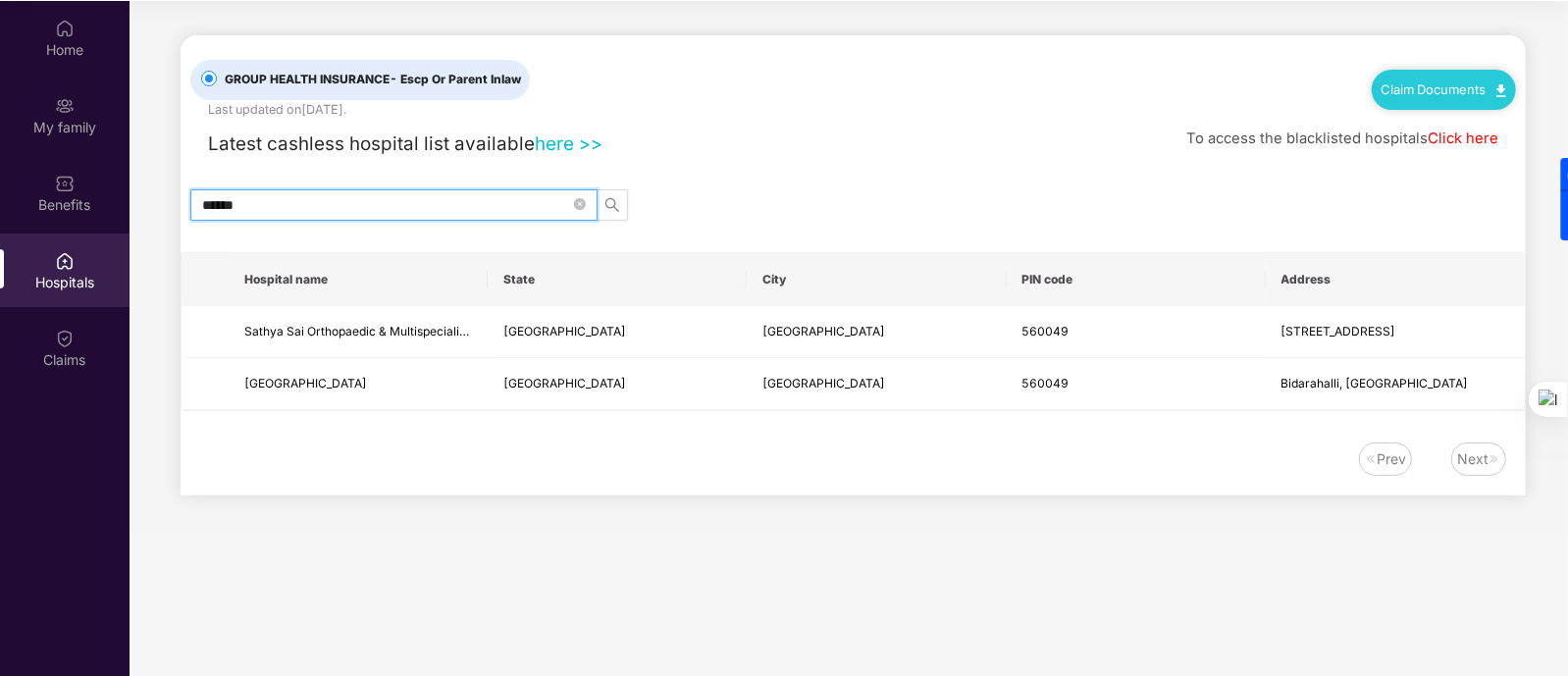 type on "******" 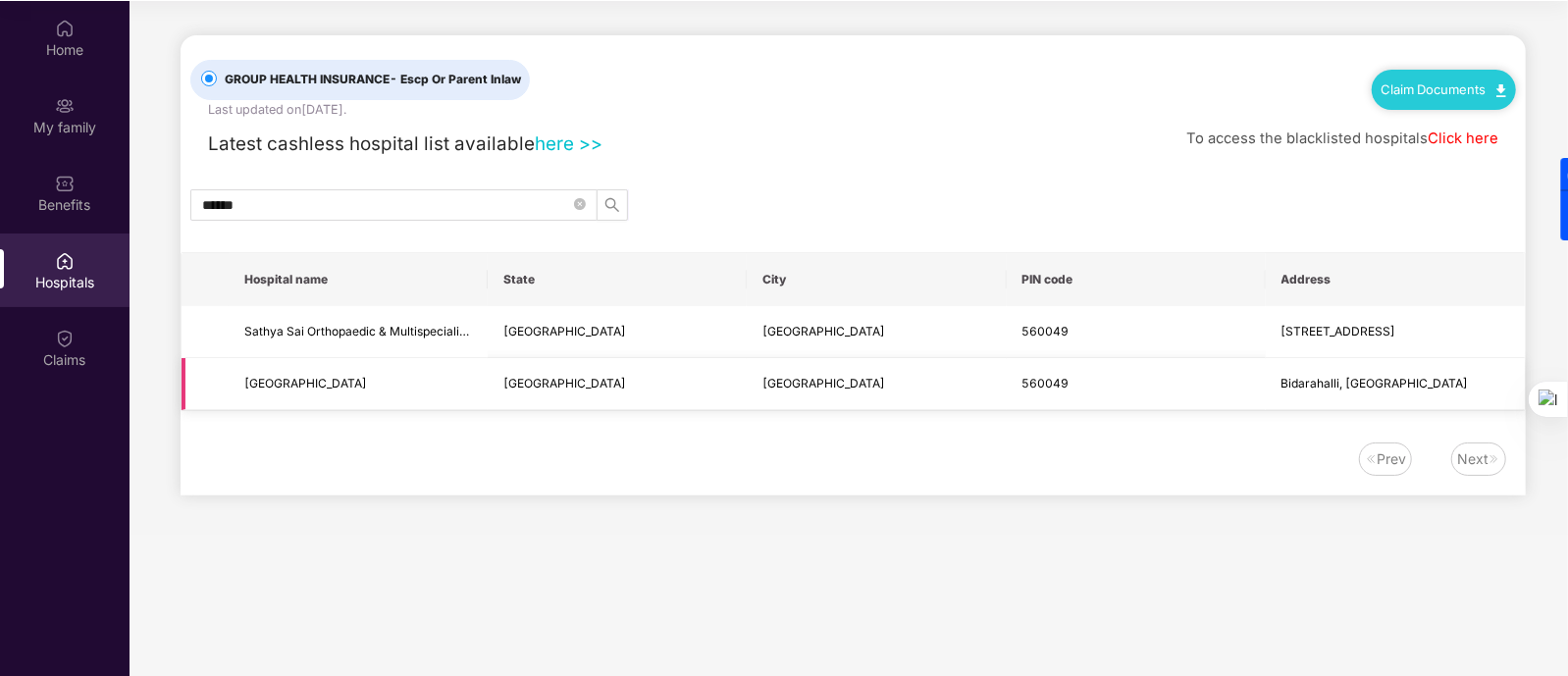 click on "[GEOGRAPHIC_DATA]" at bounding box center [305, 383] 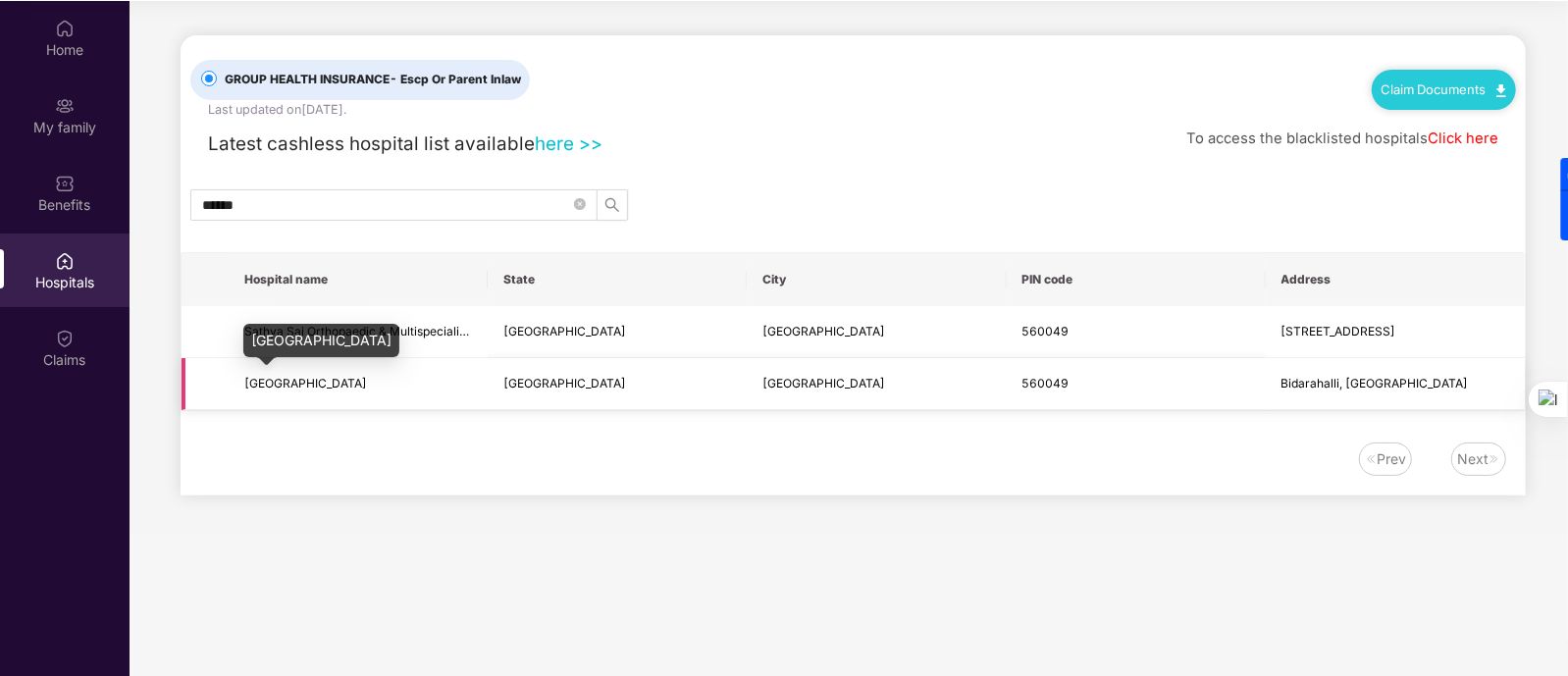 click on "[GEOGRAPHIC_DATA]" at bounding box center [305, 383] 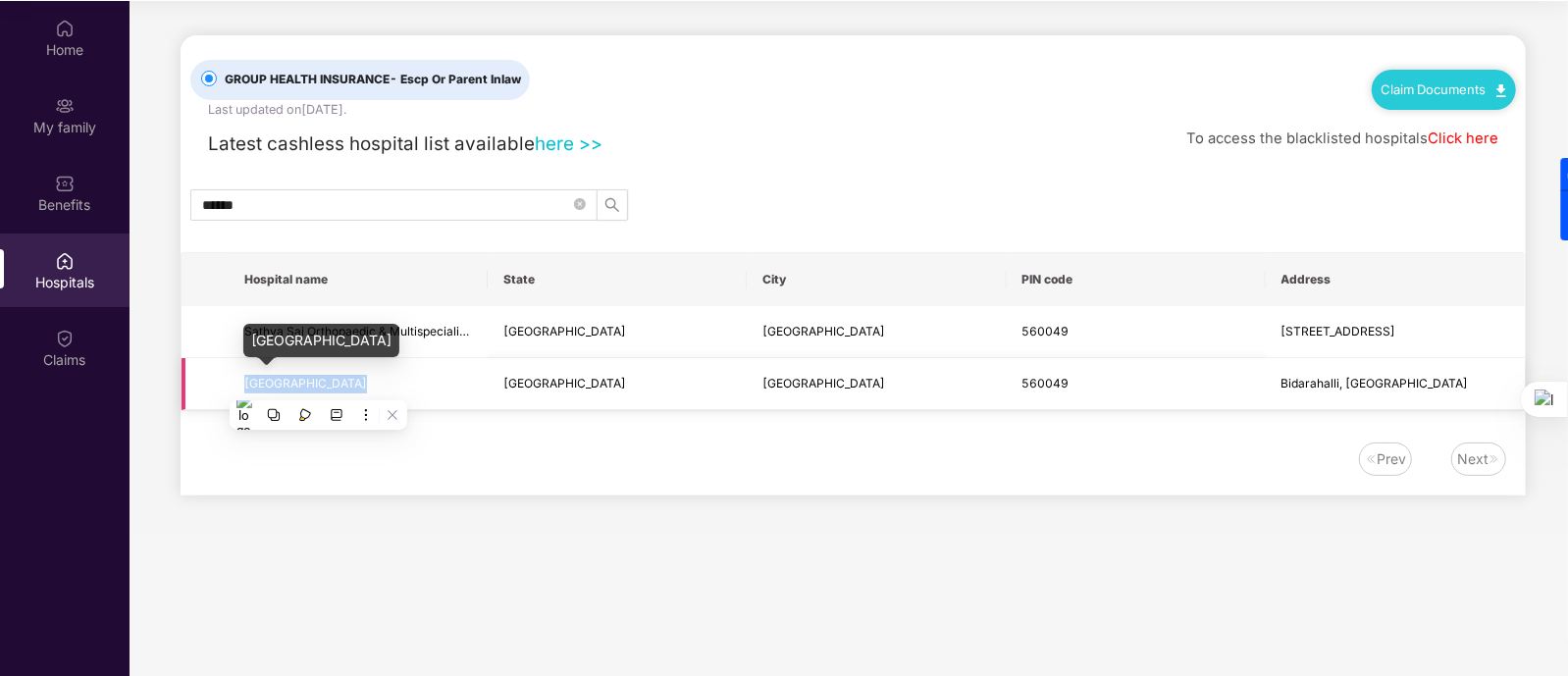 click on "[GEOGRAPHIC_DATA]" at bounding box center (305, 383) 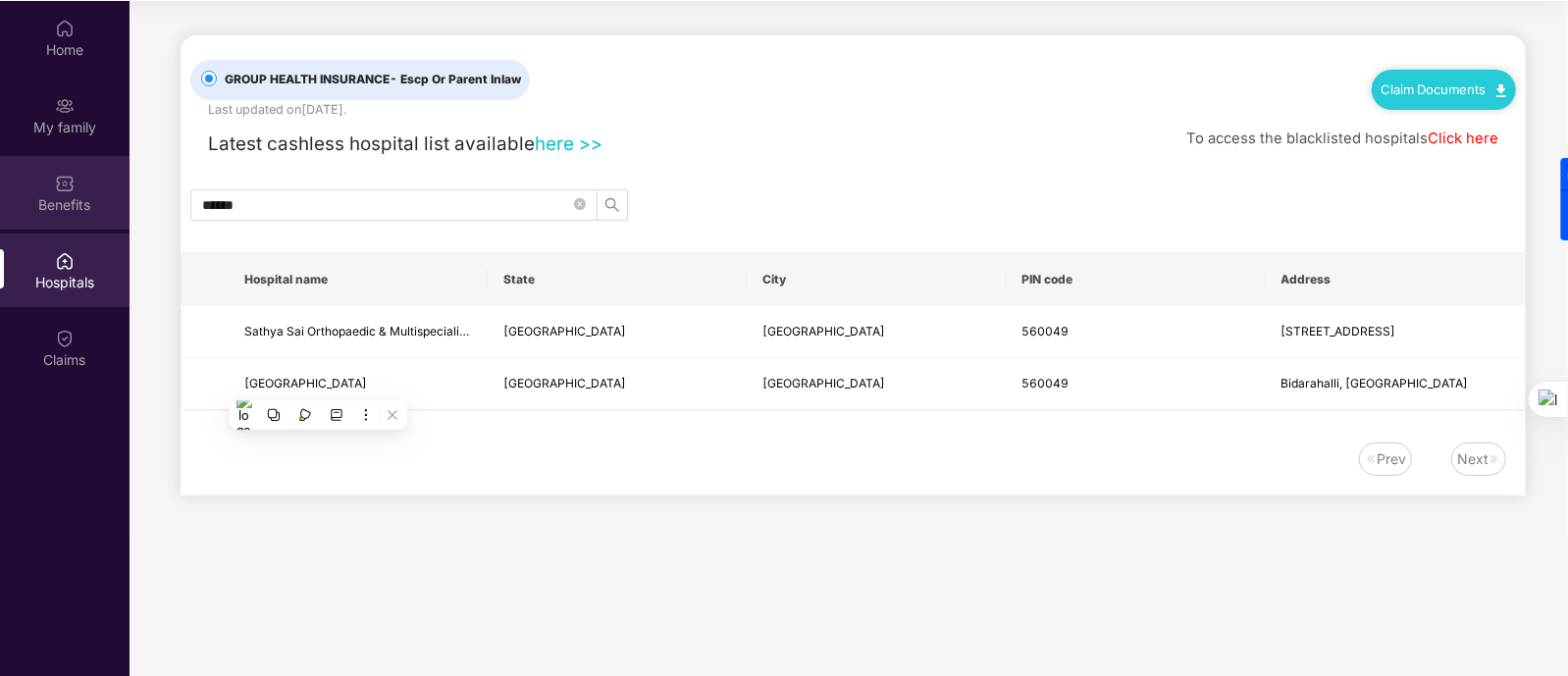click on "Benefits" at bounding box center [65, 192] 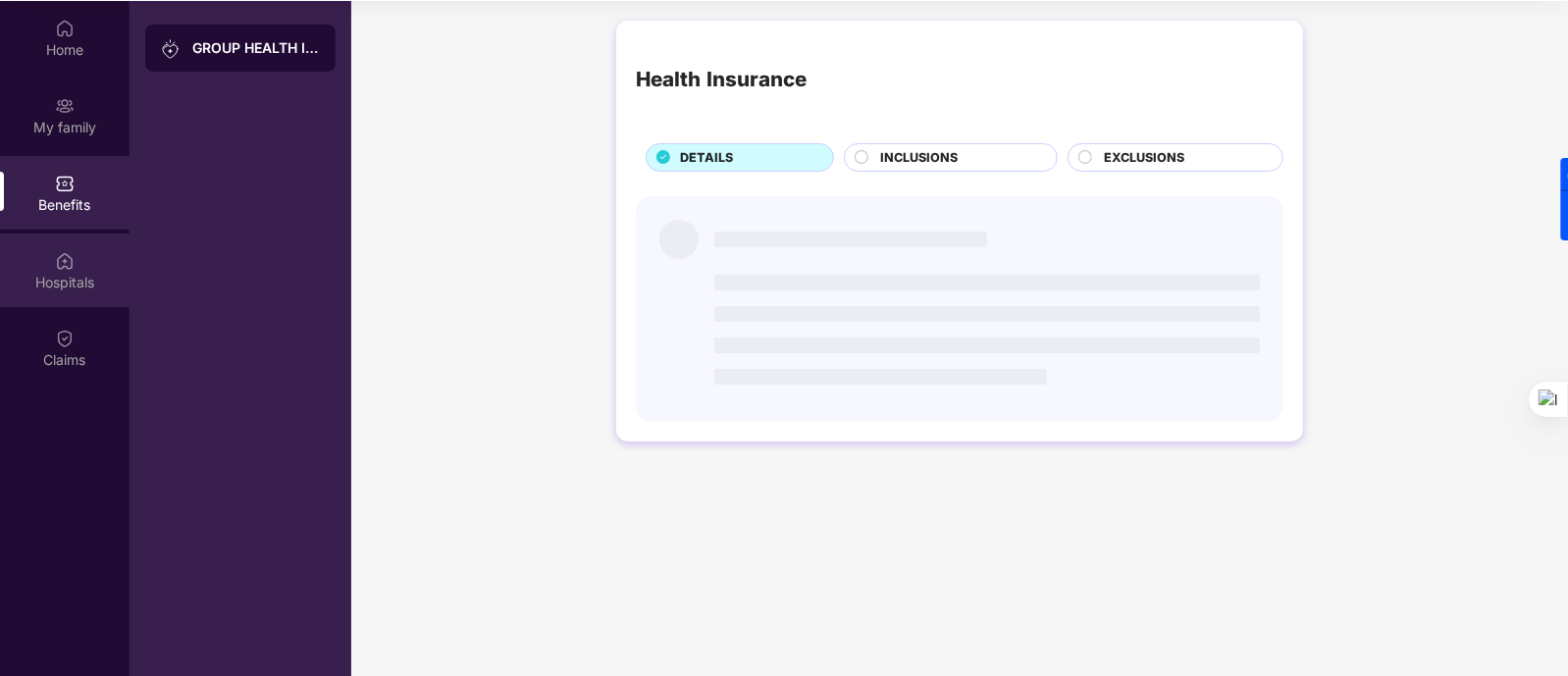 click on "Hospitals" at bounding box center [65, 283] 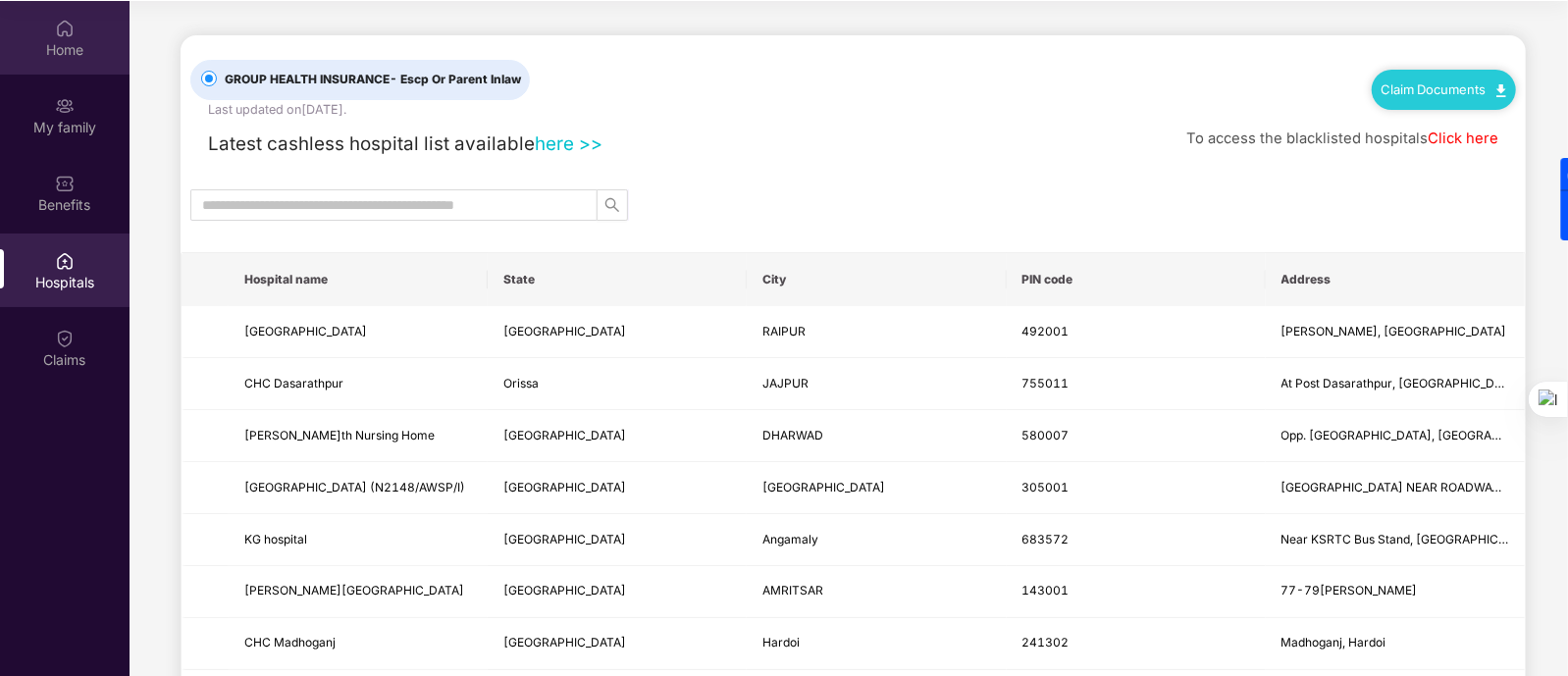 click on "Home" at bounding box center (65, 50) 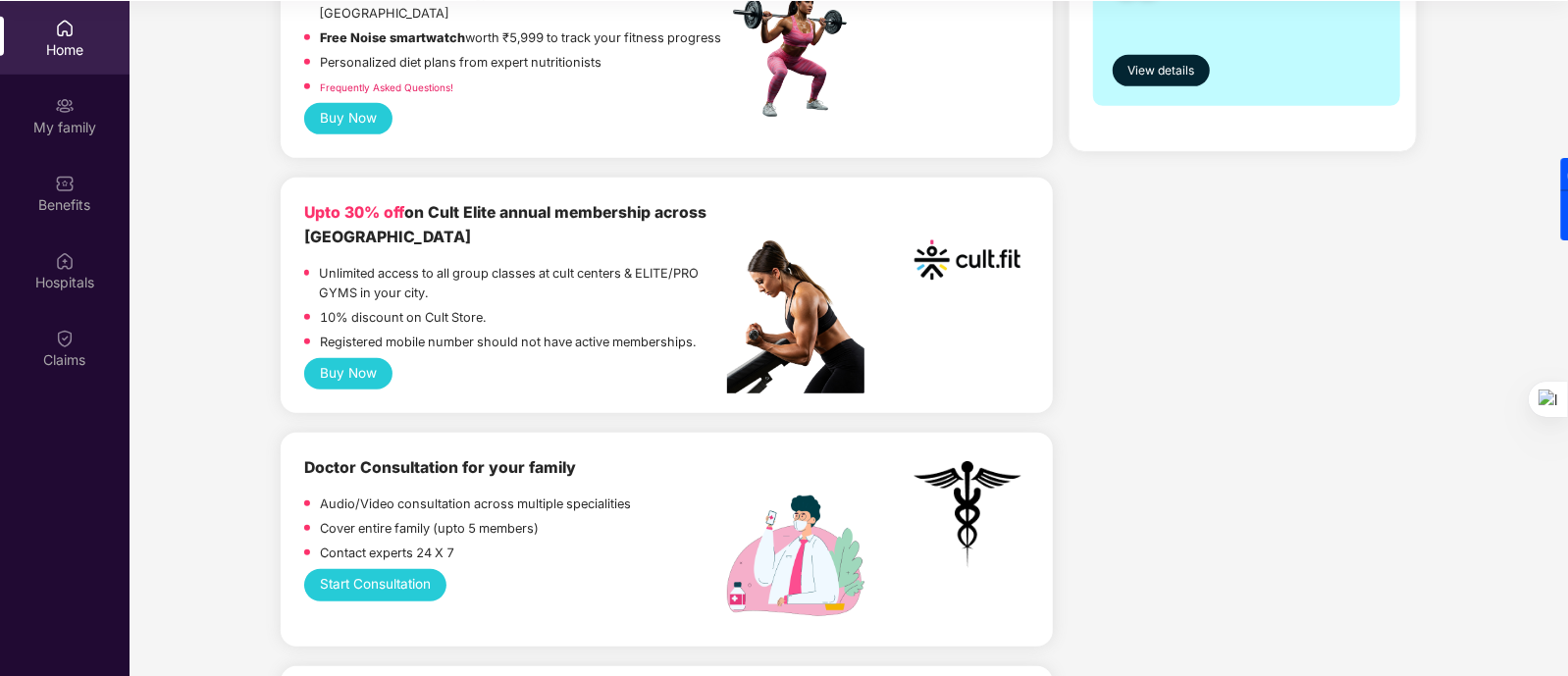 scroll, scrollTop: 736, scrollLeft: 0, axis: vertical 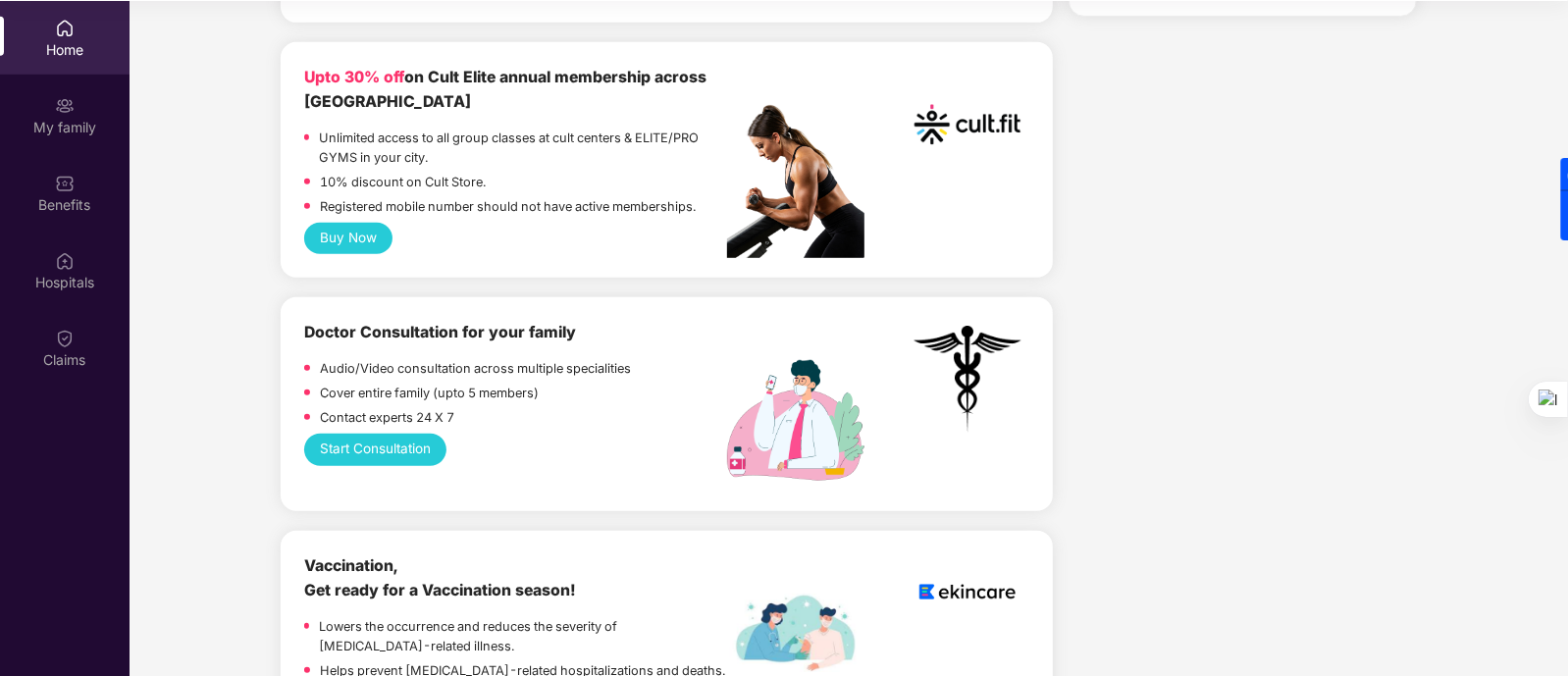 click on "Start Consultation" at bounding box center [375, 449] 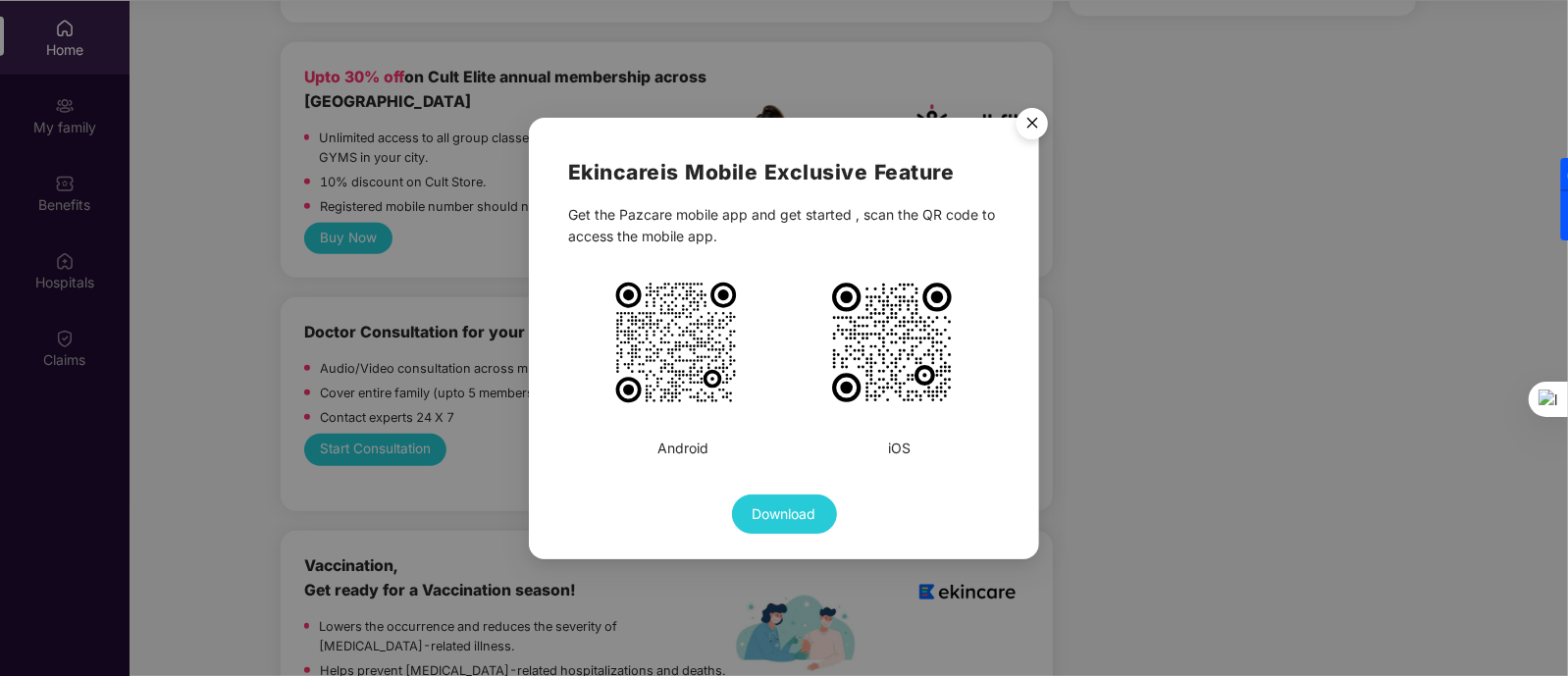 click at bounding box center [1032, 127] 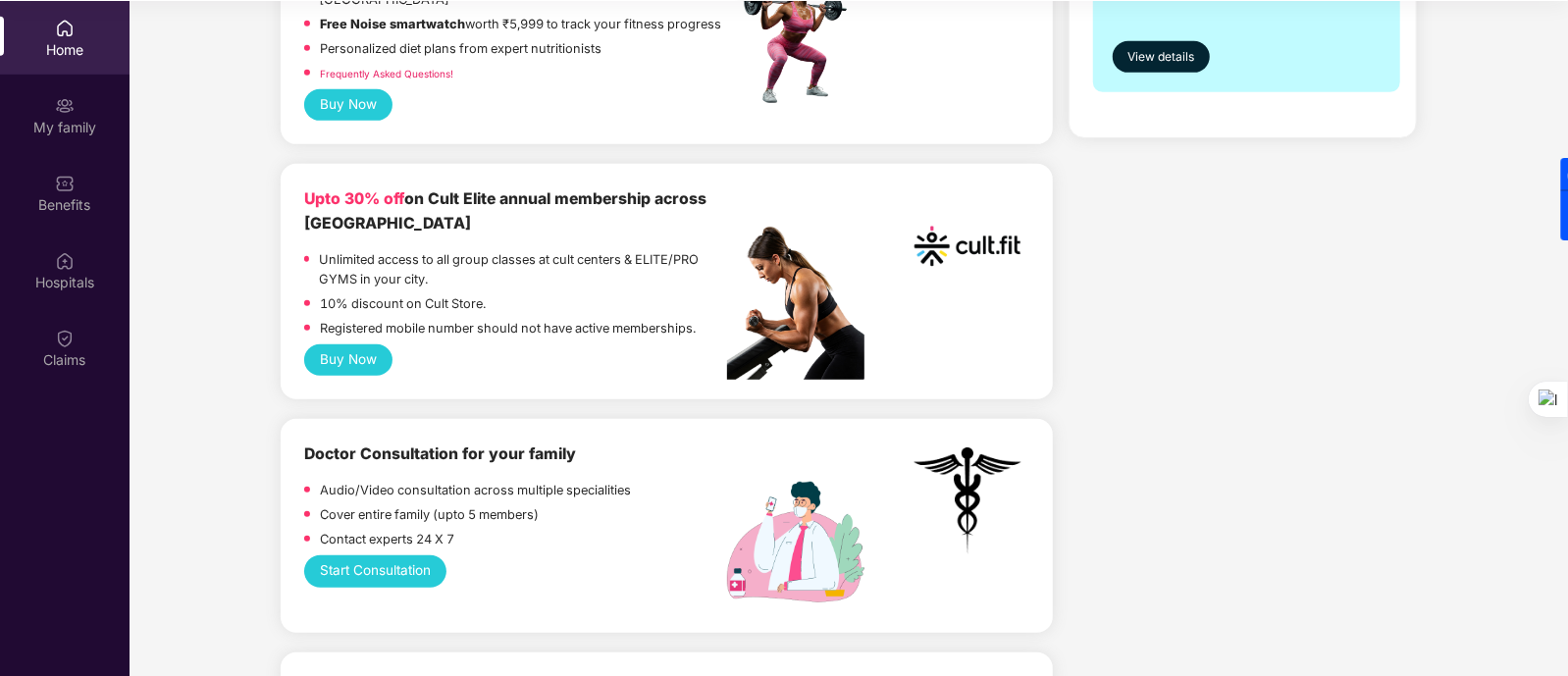 scroll, scrollTop: 613, scrollLeft: 0, axis: vertical 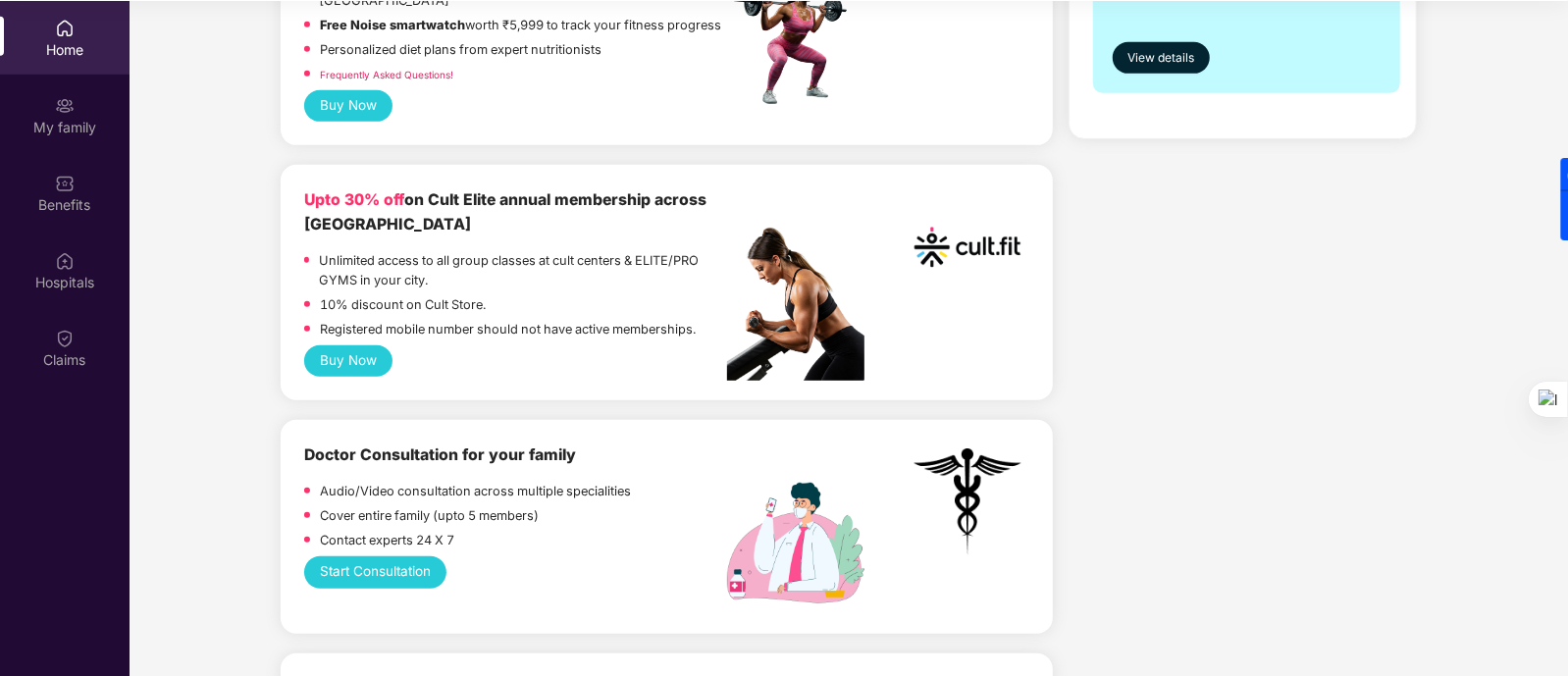 click on "Buy Now" at bounding box center [347, 361] 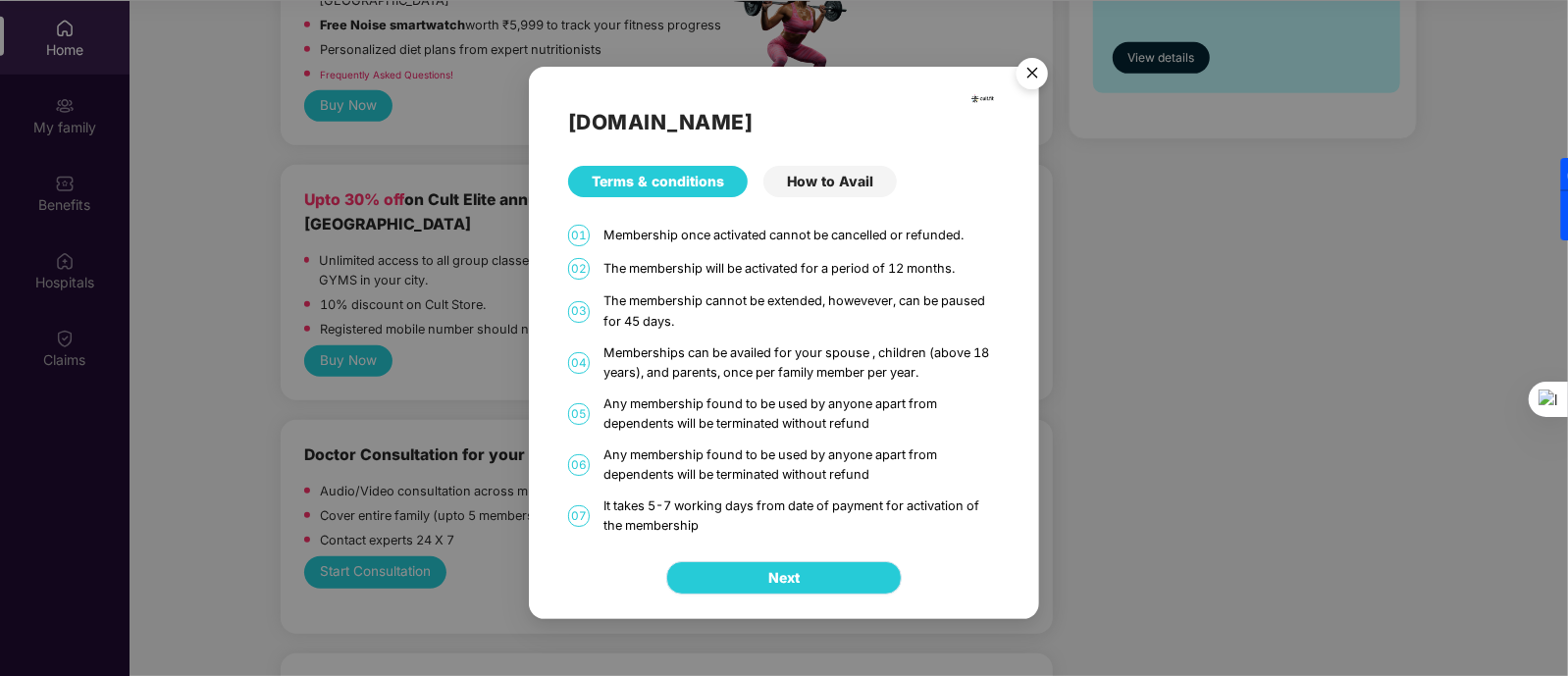 click on "Next" at bounding box center (784, 578) 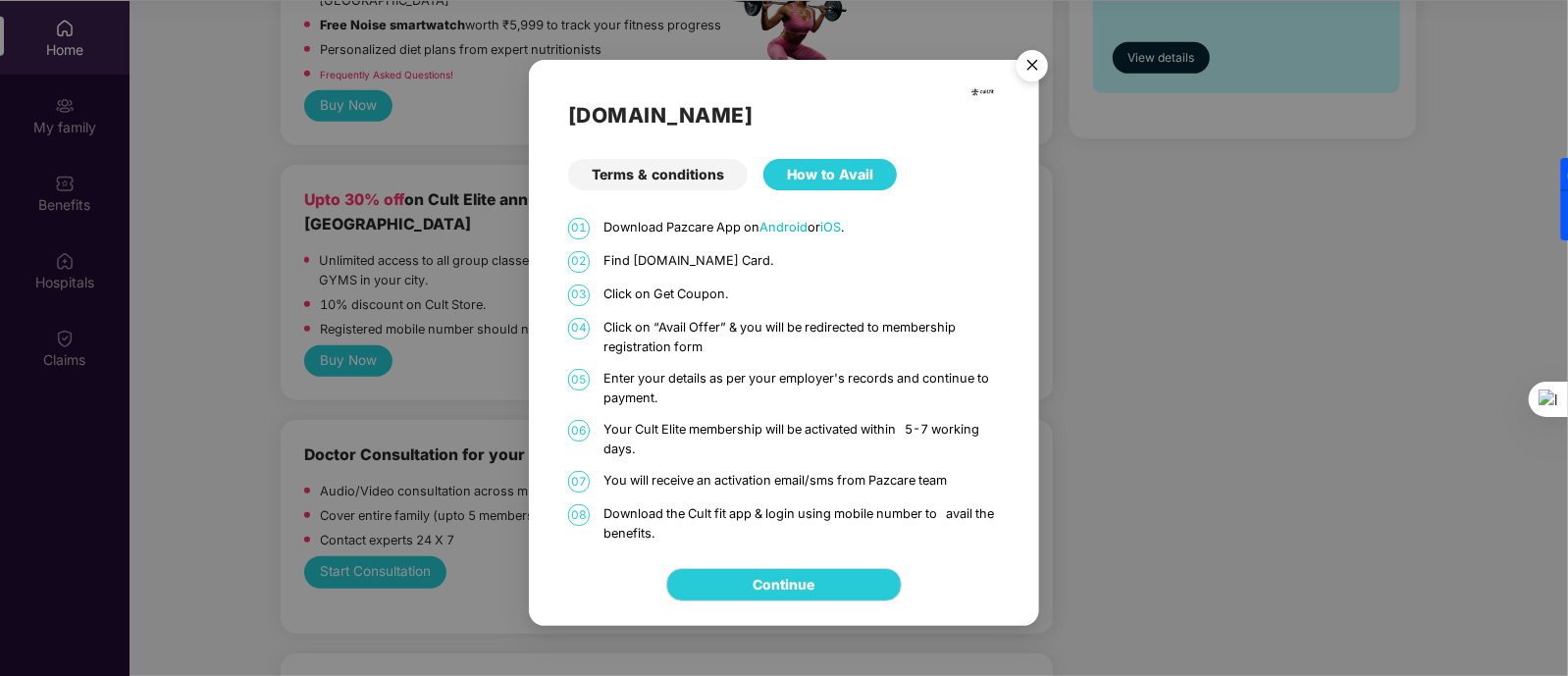 click on "Continue" at bounding box center (784, 585) 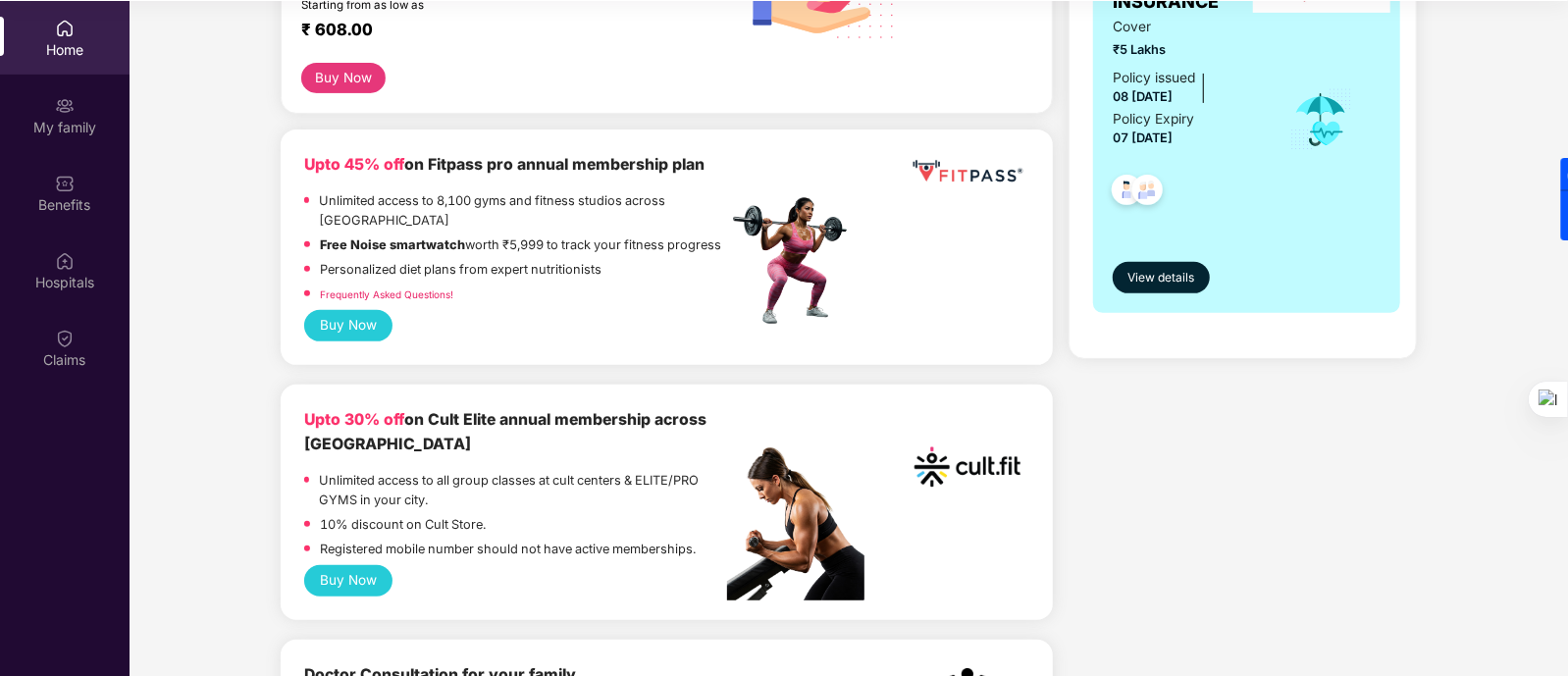 scroll, scrollTop: 0, scrollLeft: 0, axis: both 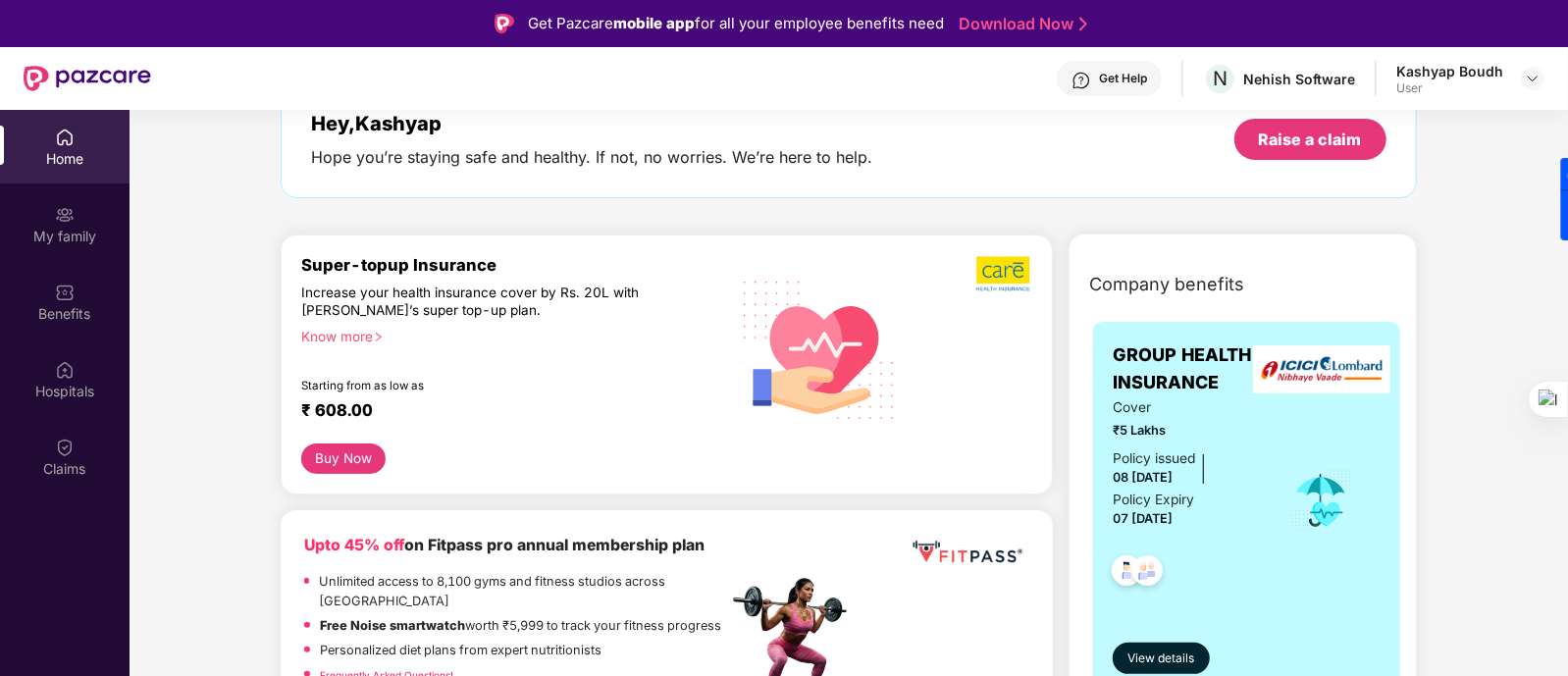 click on "Buy Now" at bounding box center [342, 458] 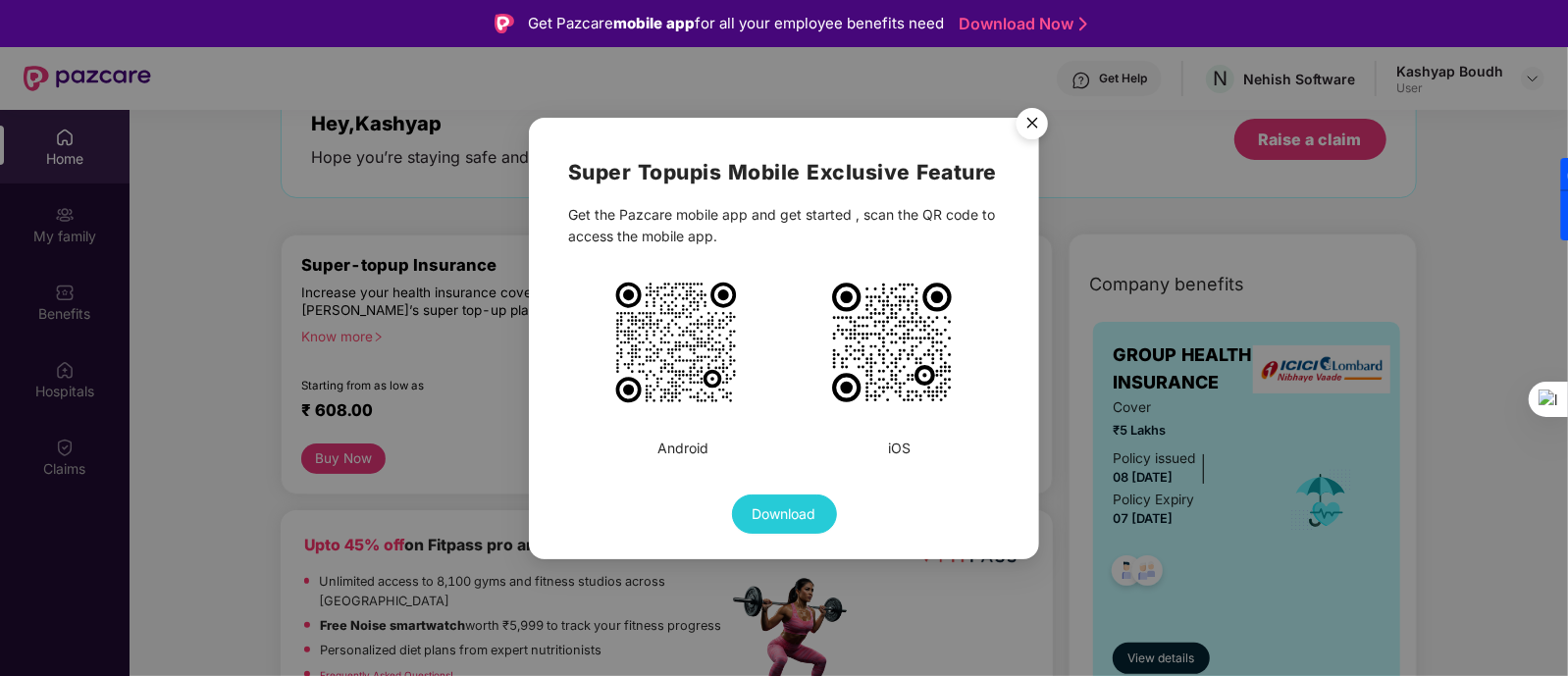 click at bounding box center [1032, 127] 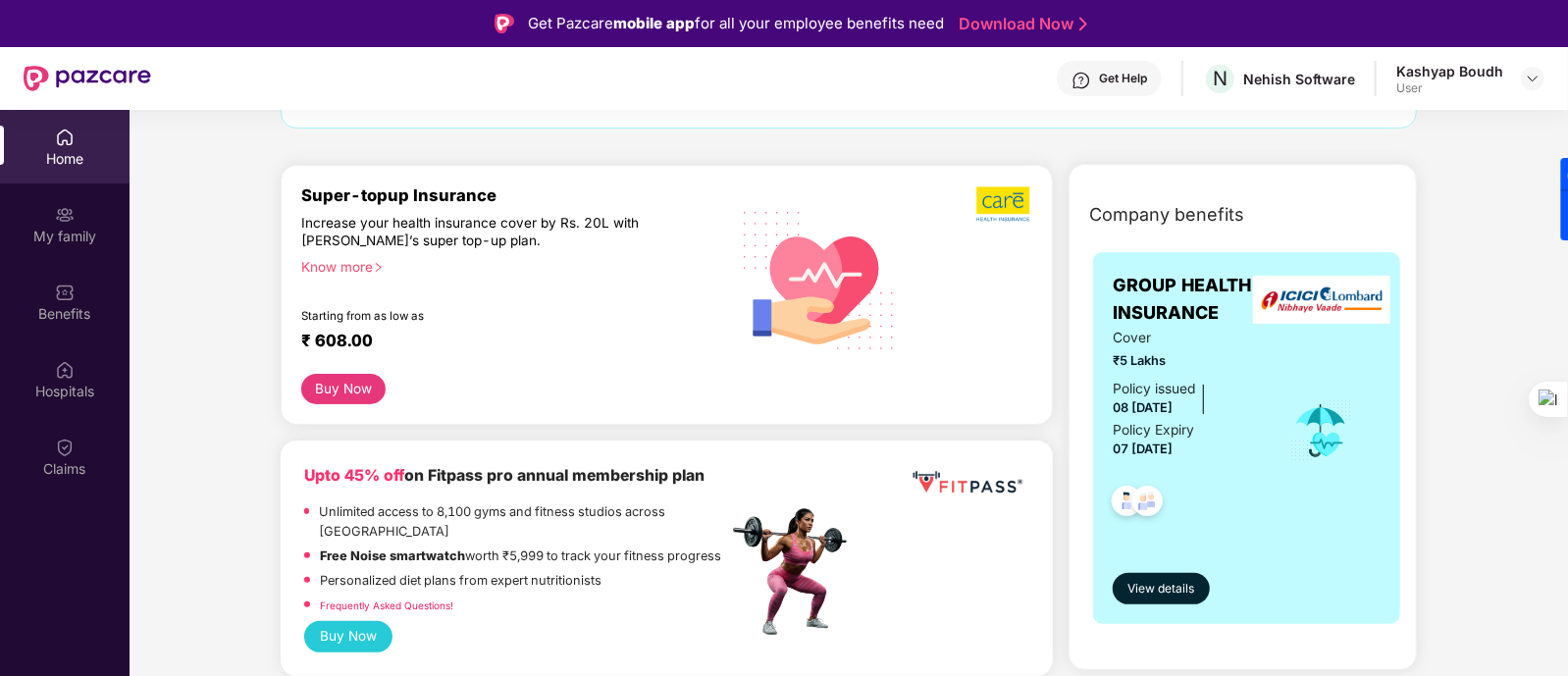 scroll, scrollTop: 244, scrollLeft: 0, axis: vertical 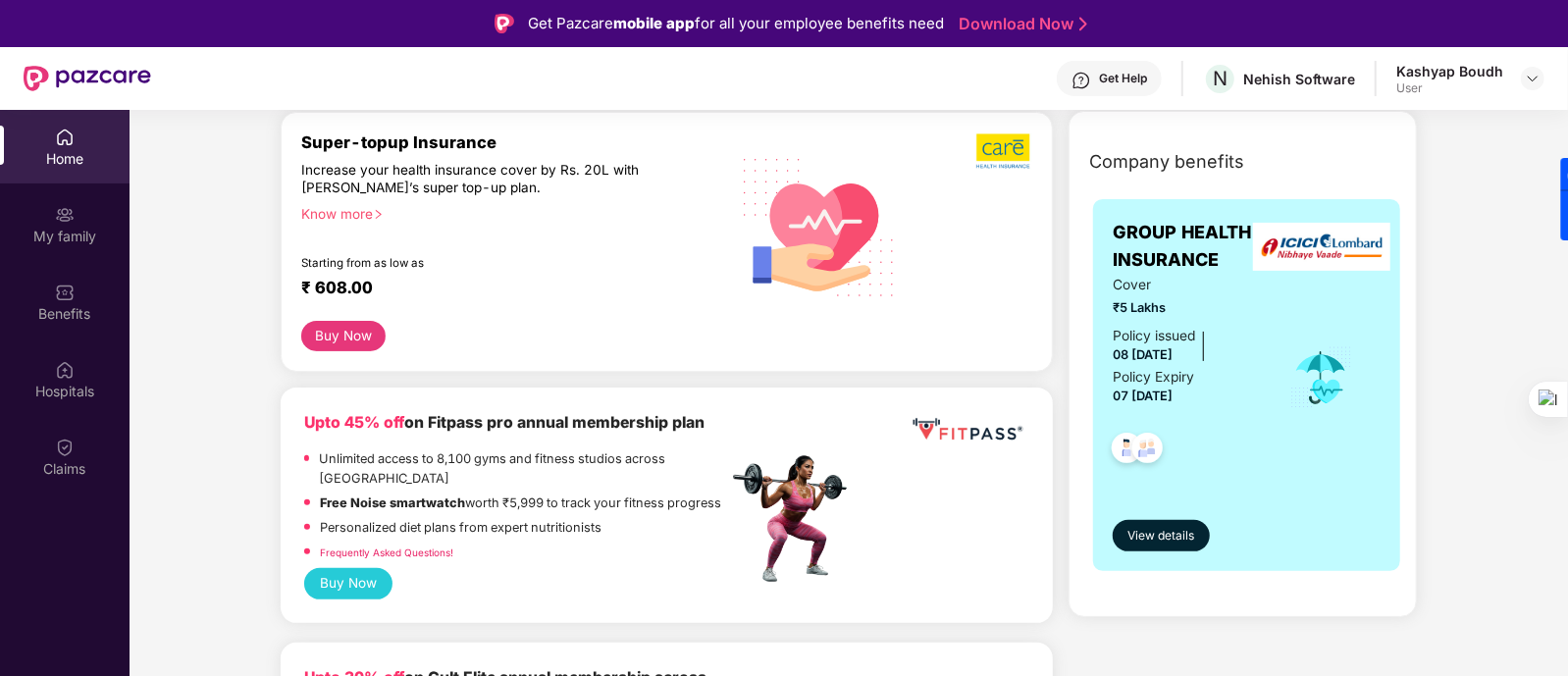 click on "Buy Now" at bounding box center (342, 336) 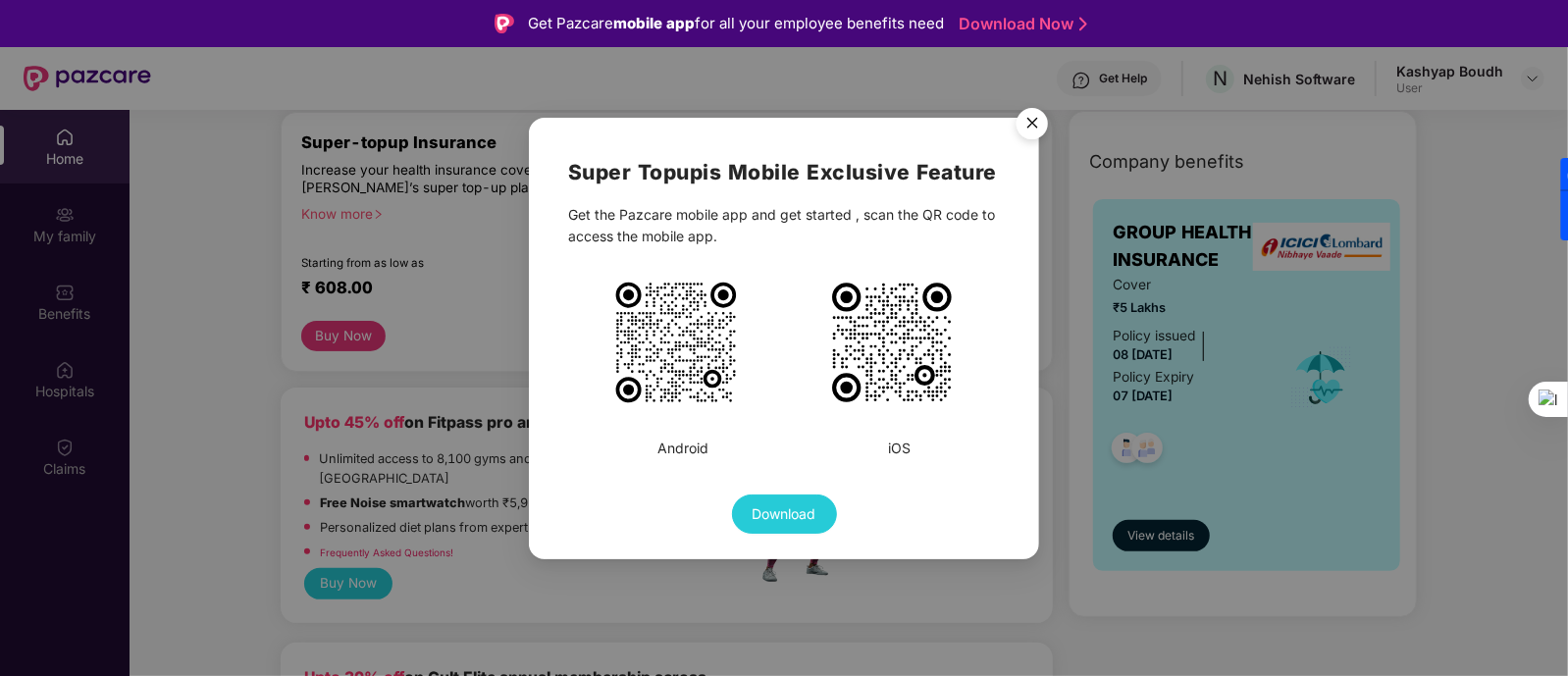 click on "Super Topup  is Mobile Exclusive Feature Get the Pazcare mobile app and get started , scan the QR code to access the mobile app. Android iOS Download" at bounding box center (784, 338) 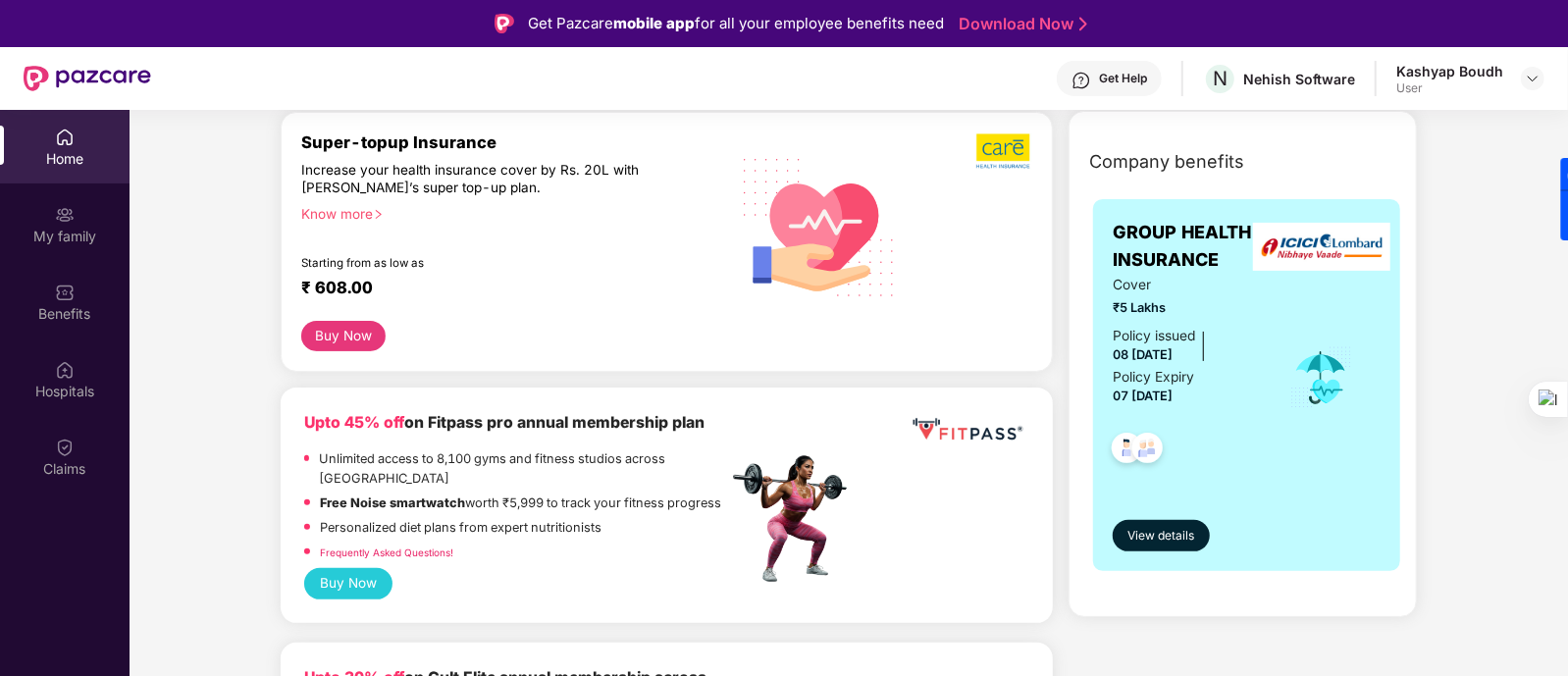 scroll, scrollTop: 368, scrollLeft: 0, axis: vertical 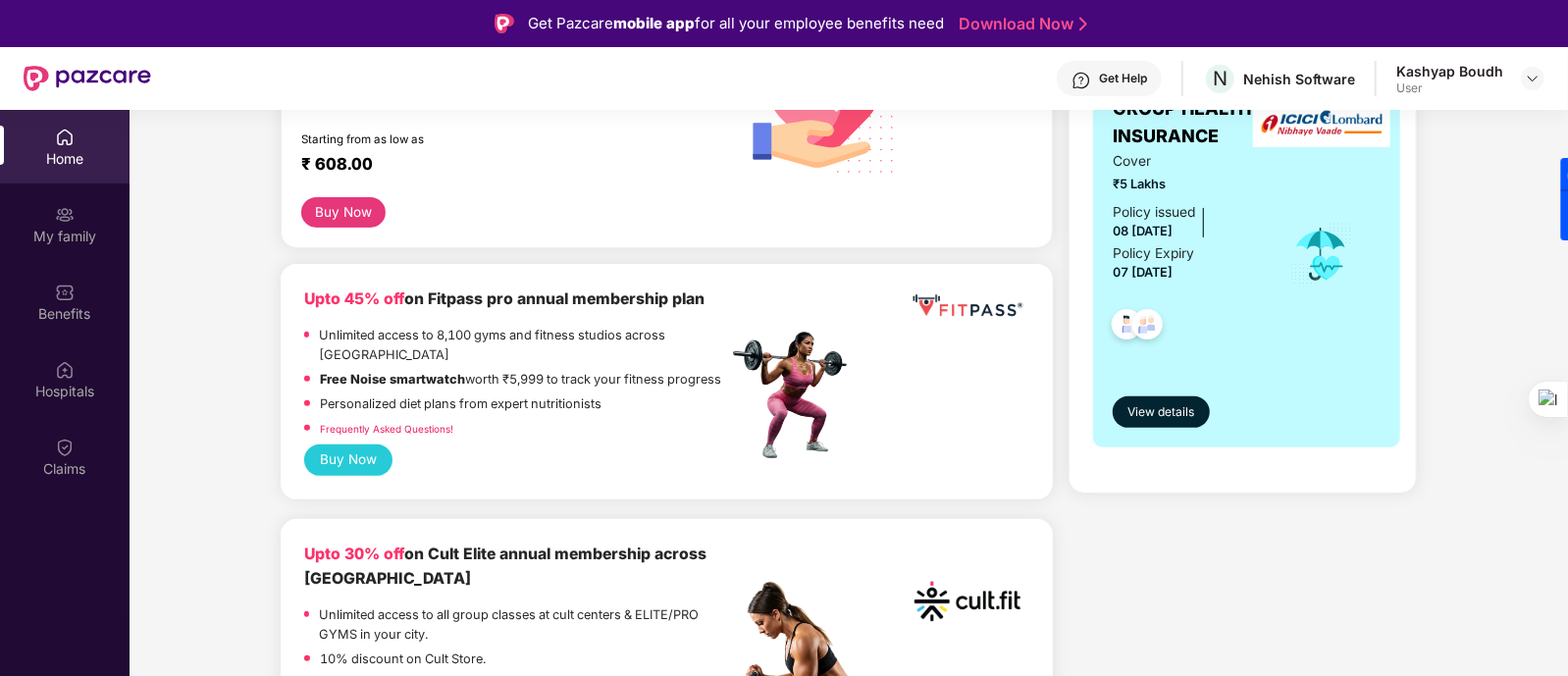 click on "Buy Now" at bounding box center [347, 460] 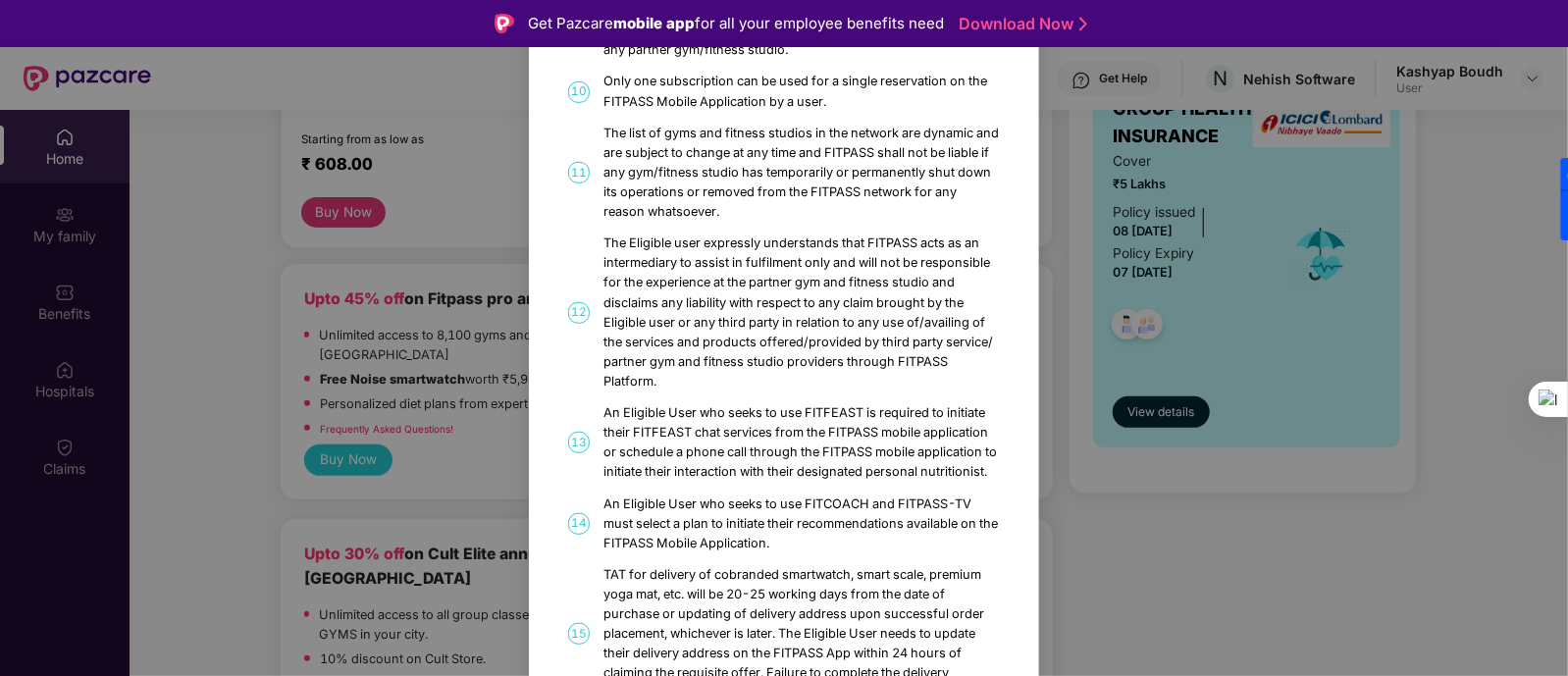 scroll, scrollTop: 1222, scrollLeft: 0, axis: vertical 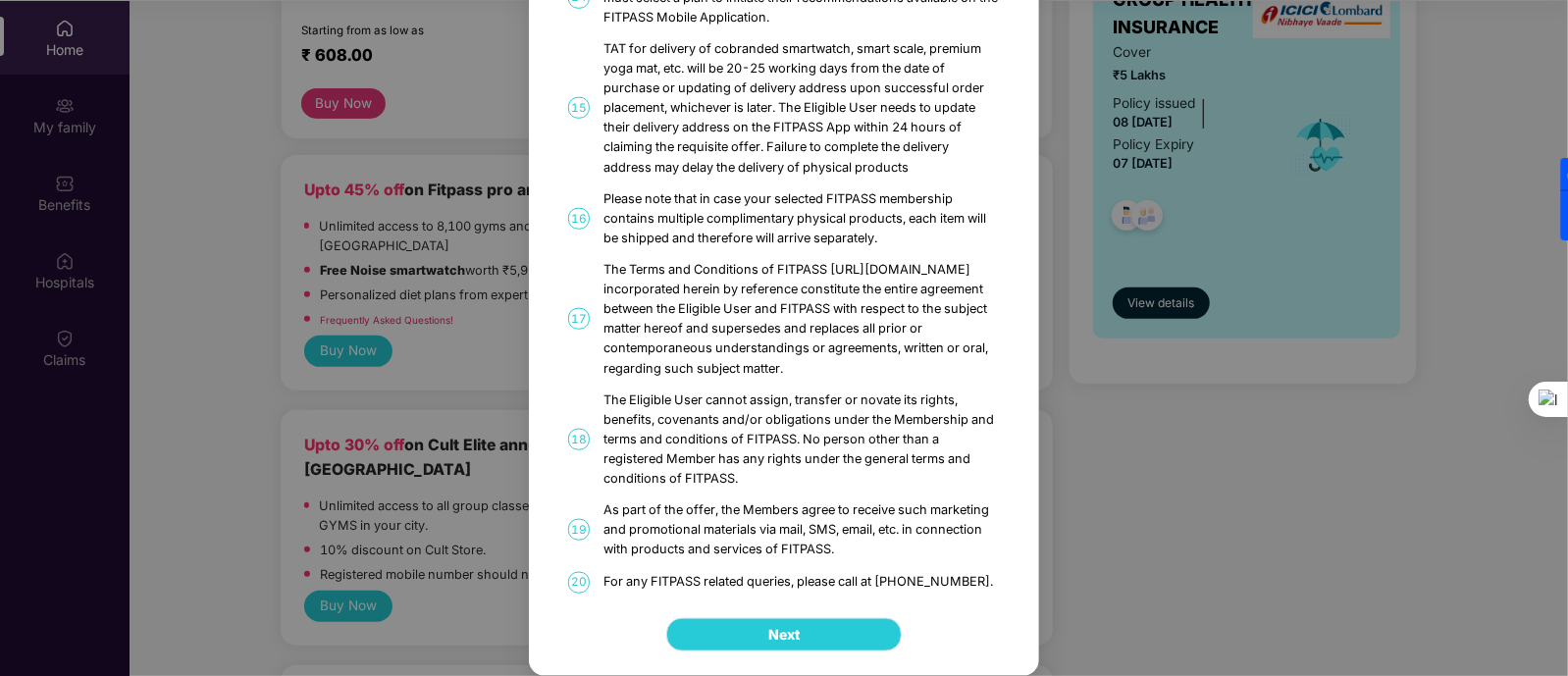 click on "Next" at bounding box center [784, 635] 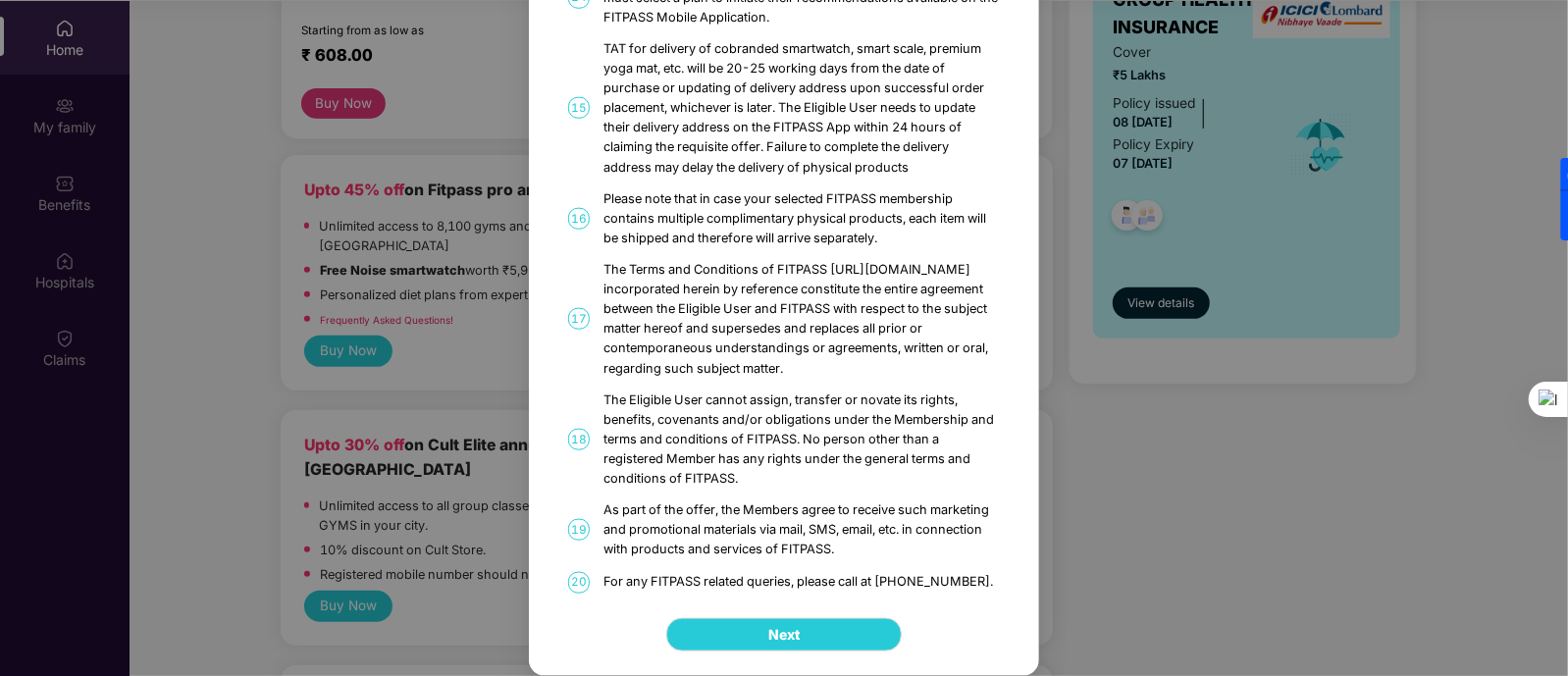 scroll, scrollTop: 0, scrollLeft: 0, axis: both 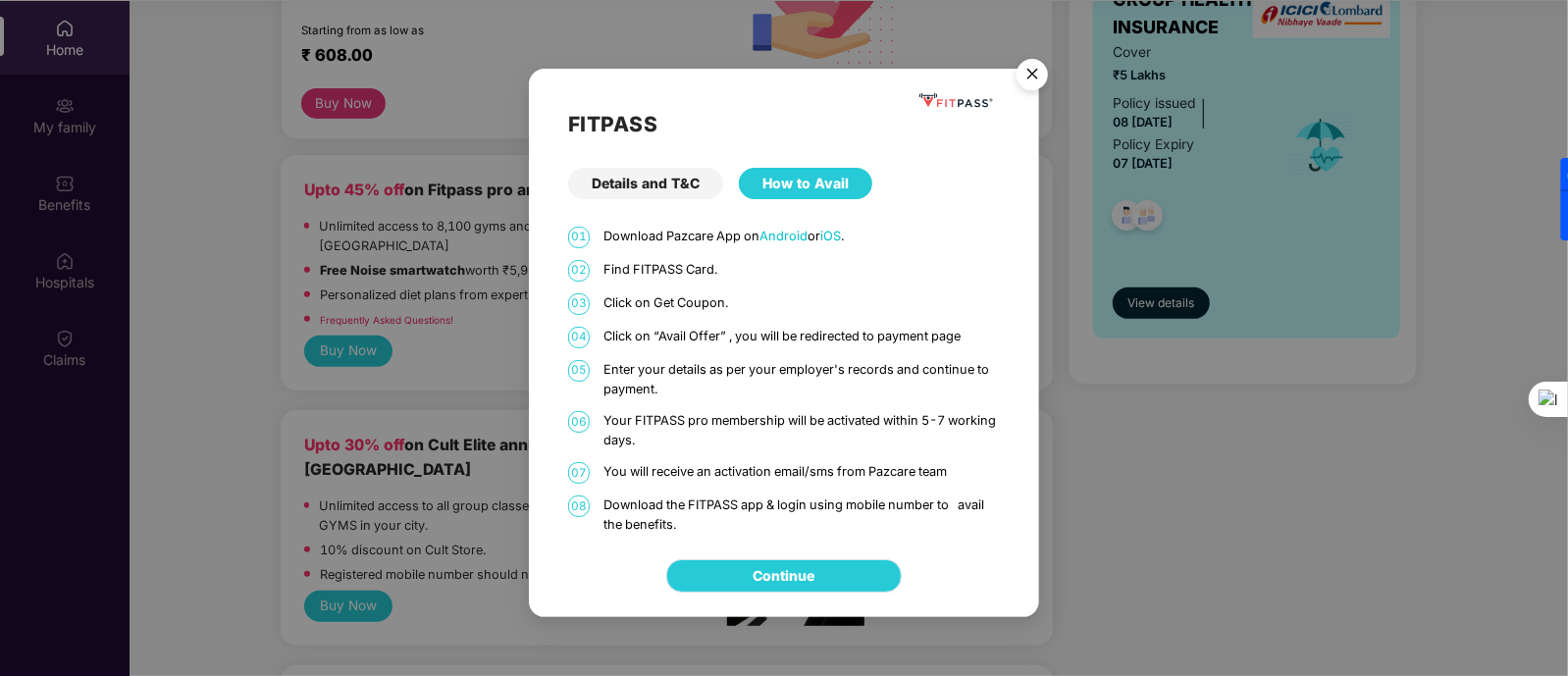 click on "Continue" at bounding box center (784, 576) 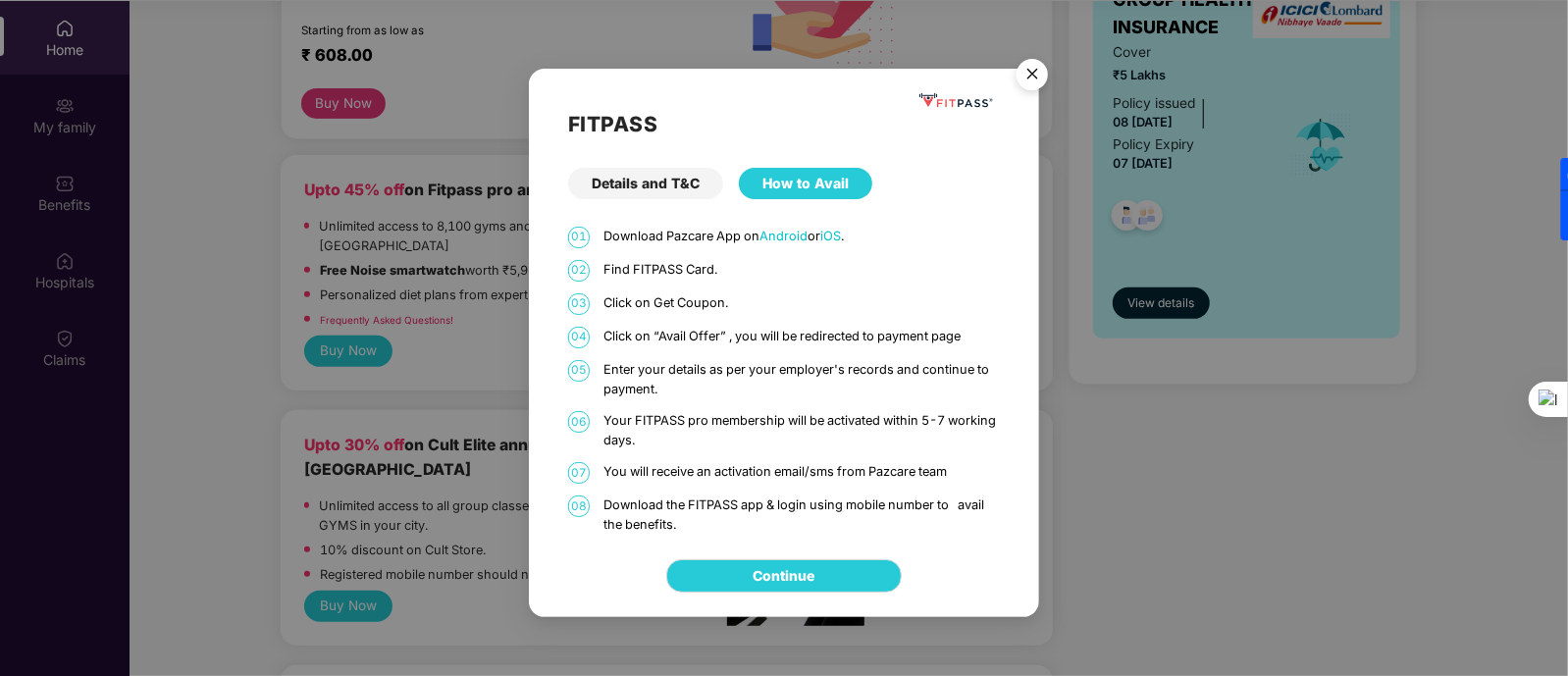 click at bounding box center (1032, 78) 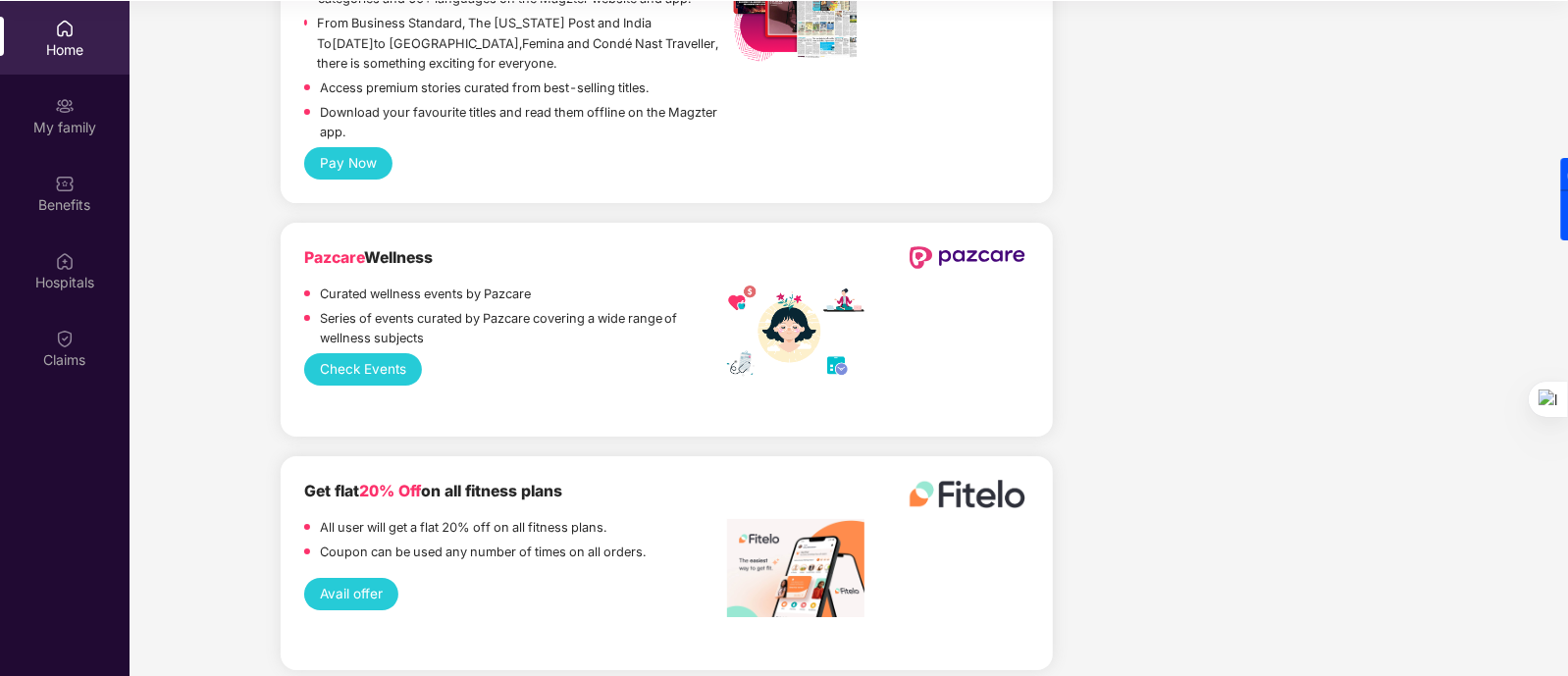 scroll, scrollTop: 4163, scrollLeft: 0, axis: vertical 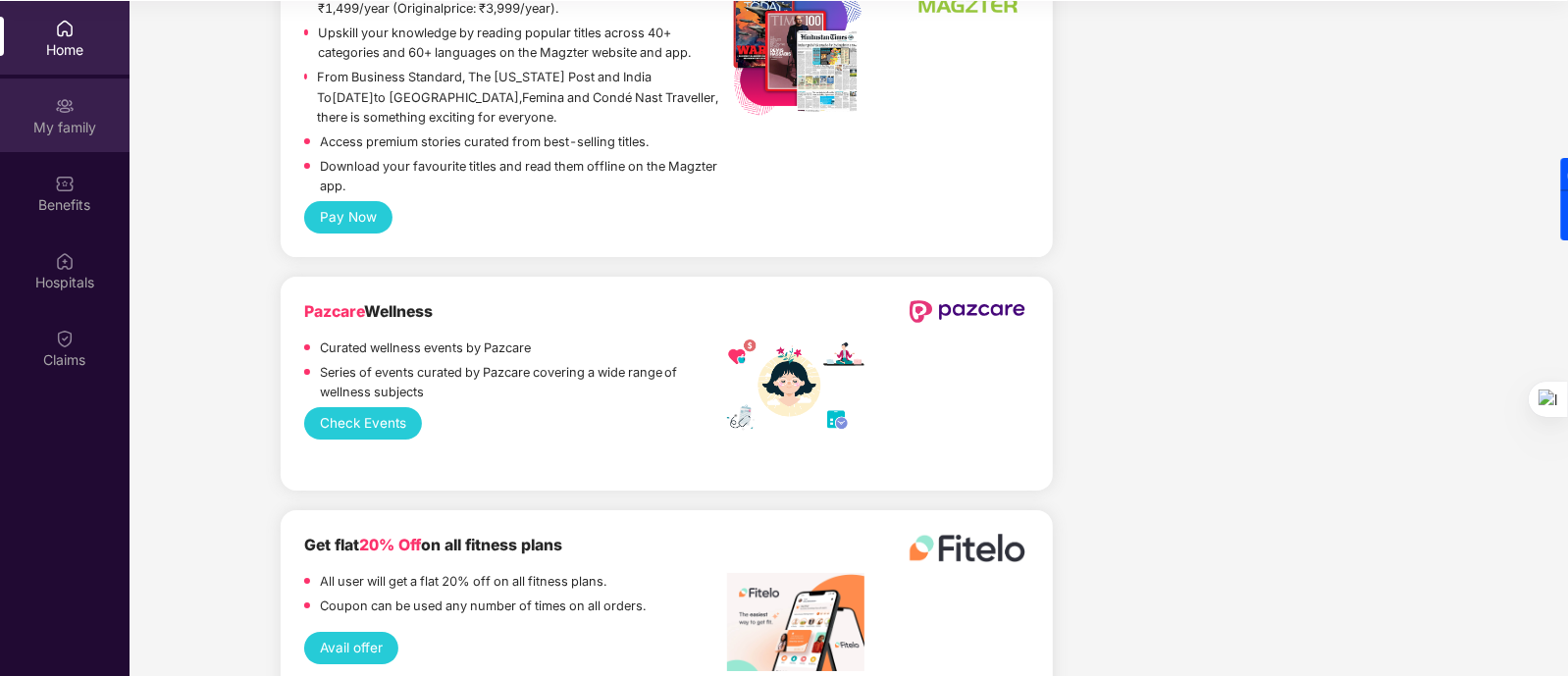 click on "My family" at bounding box center [65, 115] 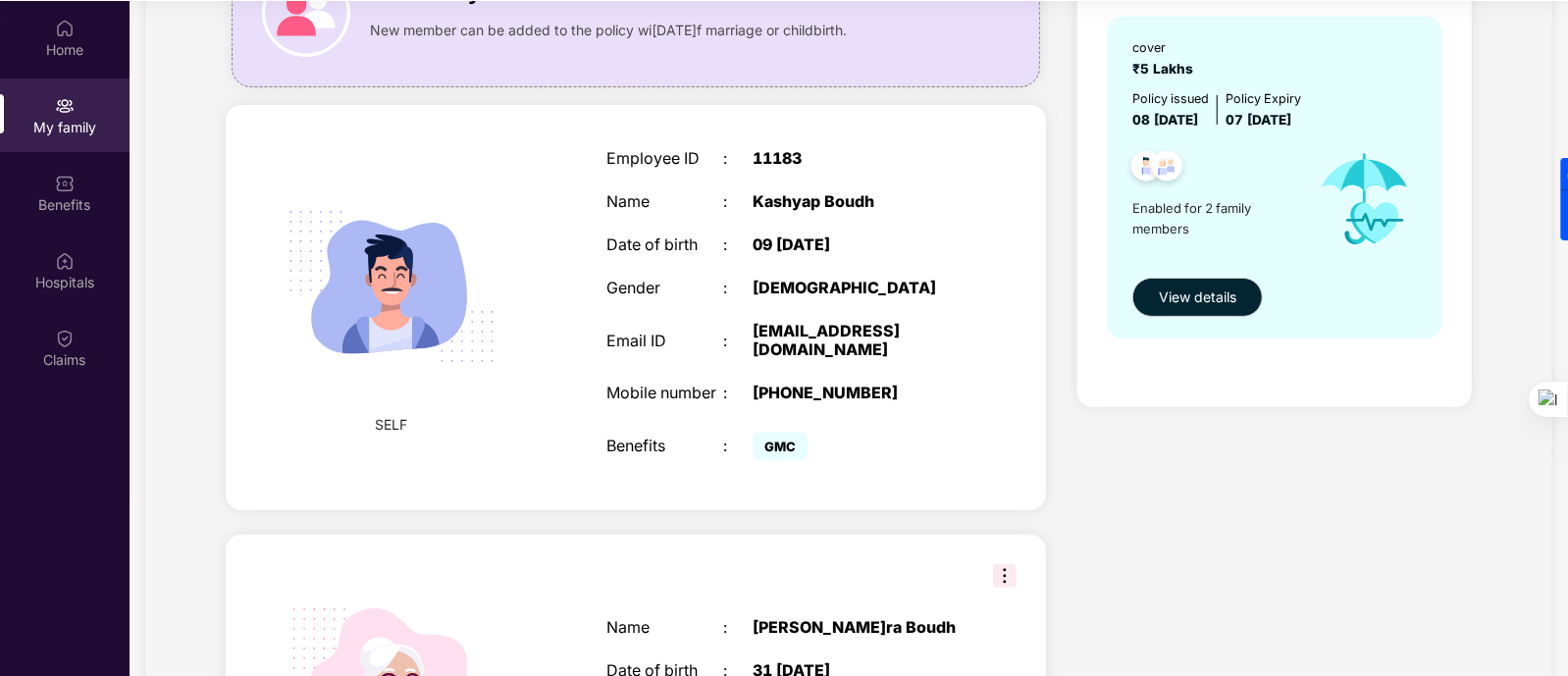 scroll, scrollTop: 200, scrollLeft: 0, axis: vertical 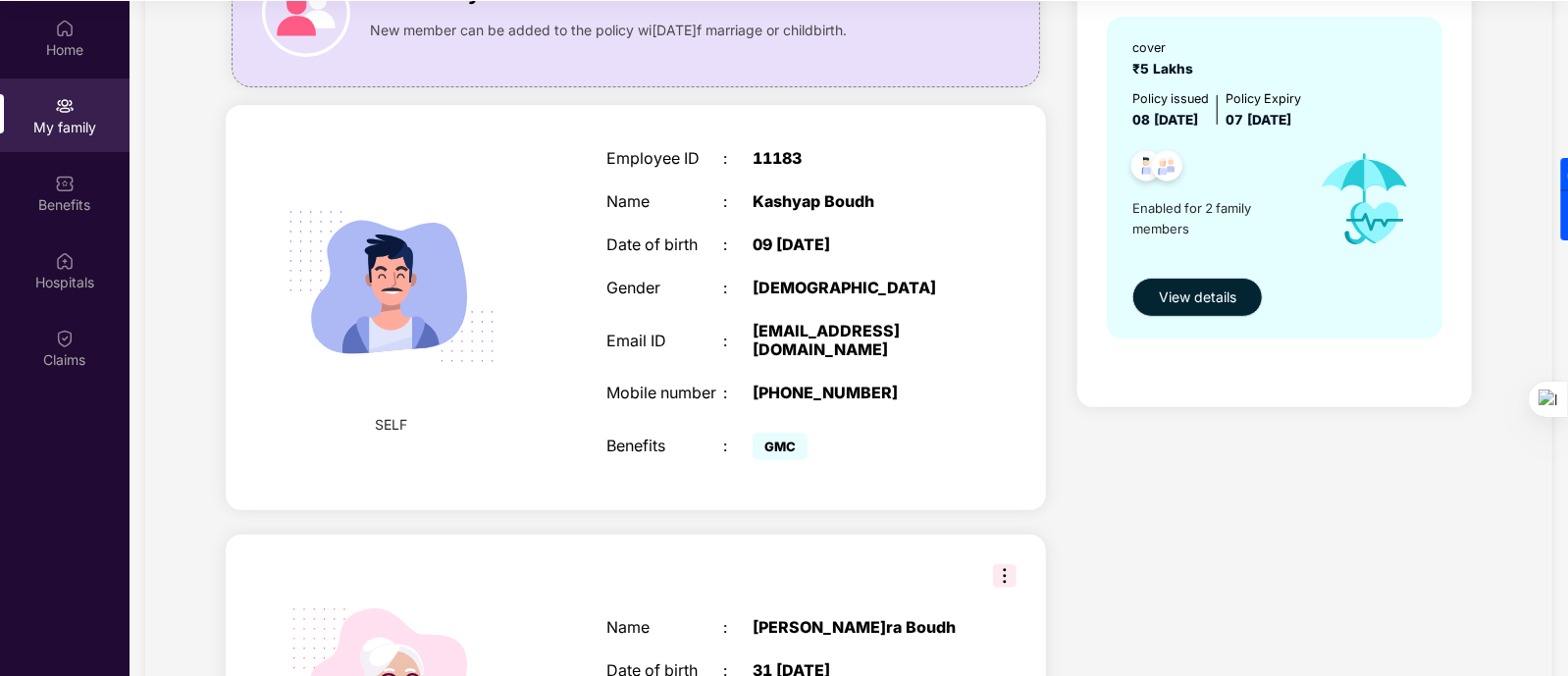 click on "View details" at bounding box center (1197, 297) 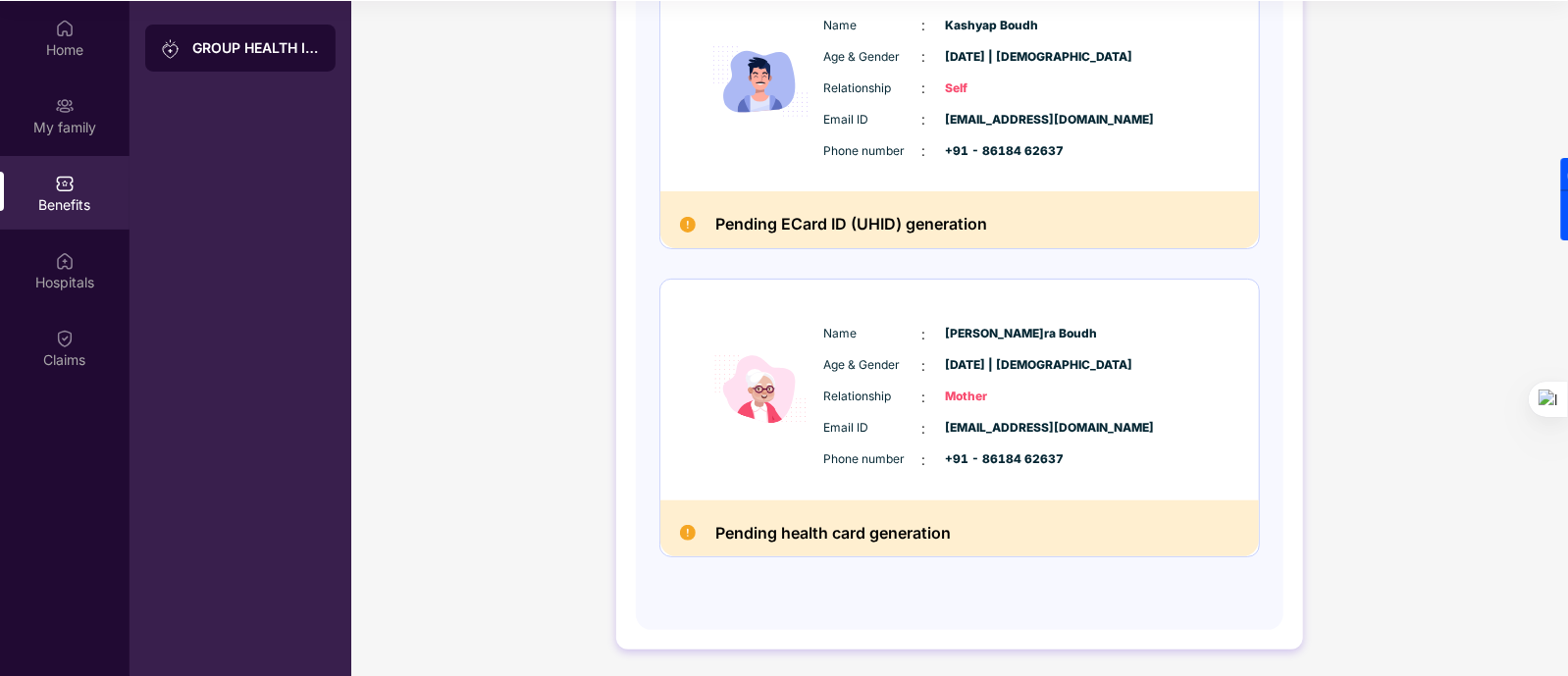 scroll, scrollTop: 0, scrollLeft: 0, axis: both 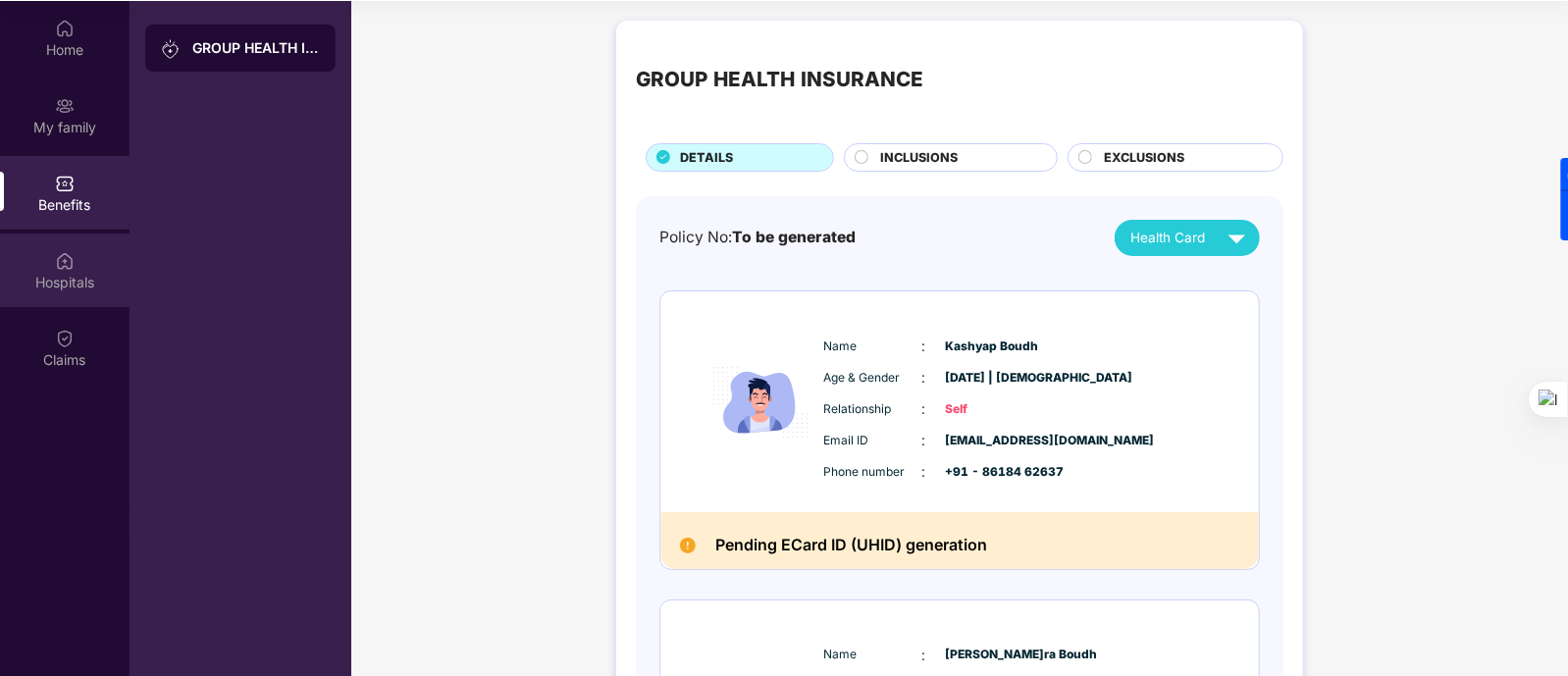 click on "Hospitals" at bounding box center (65, 283) 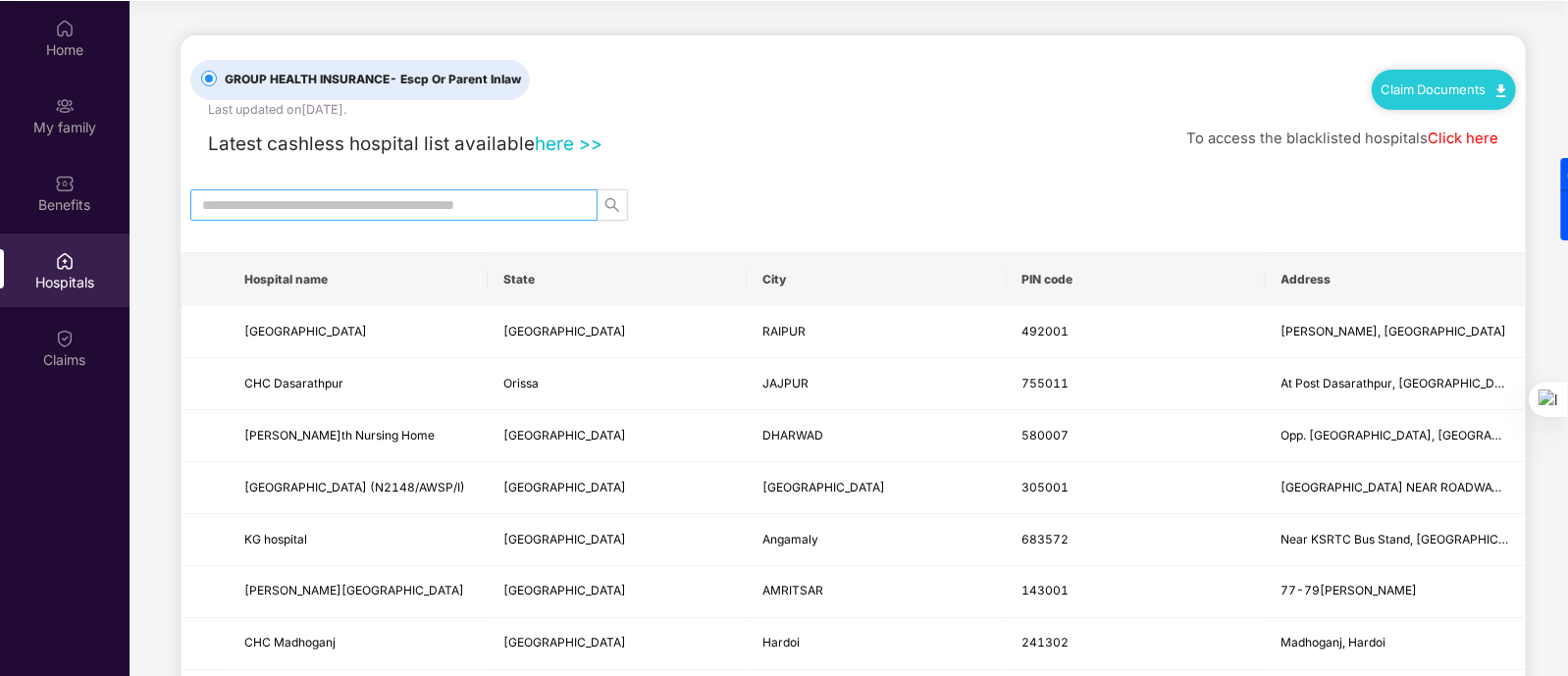 click at bounding box center [393, 205] 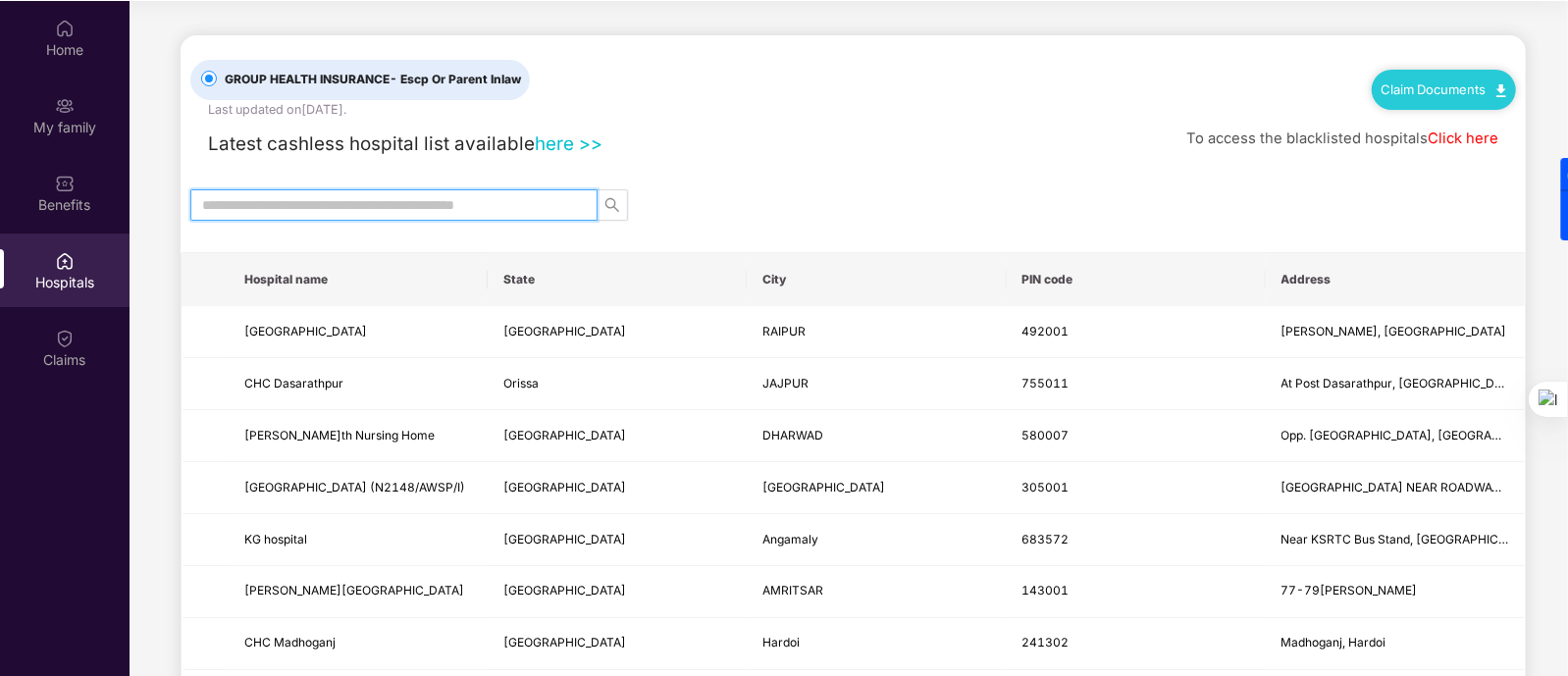click at bounding box center [386, 205] 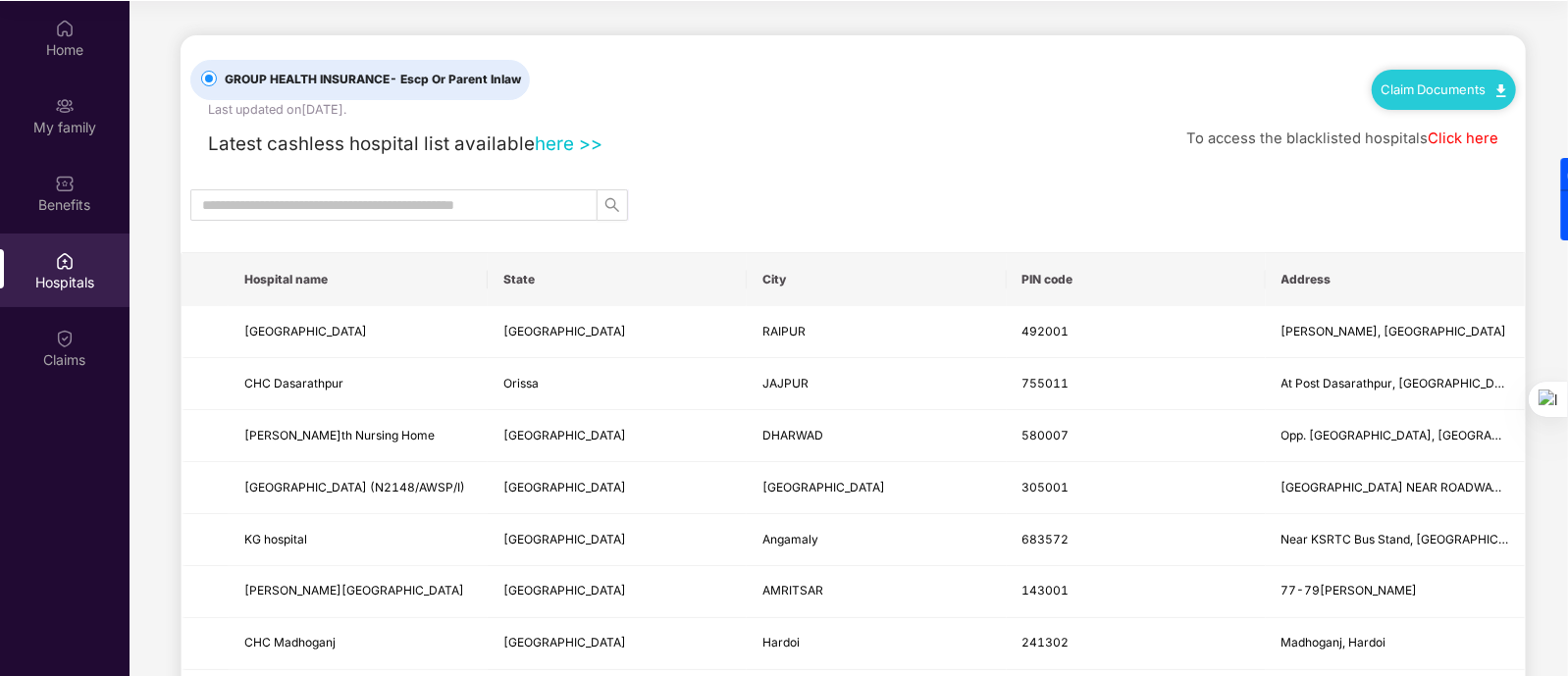 click on "here >>" at bounding box center (568, 143) 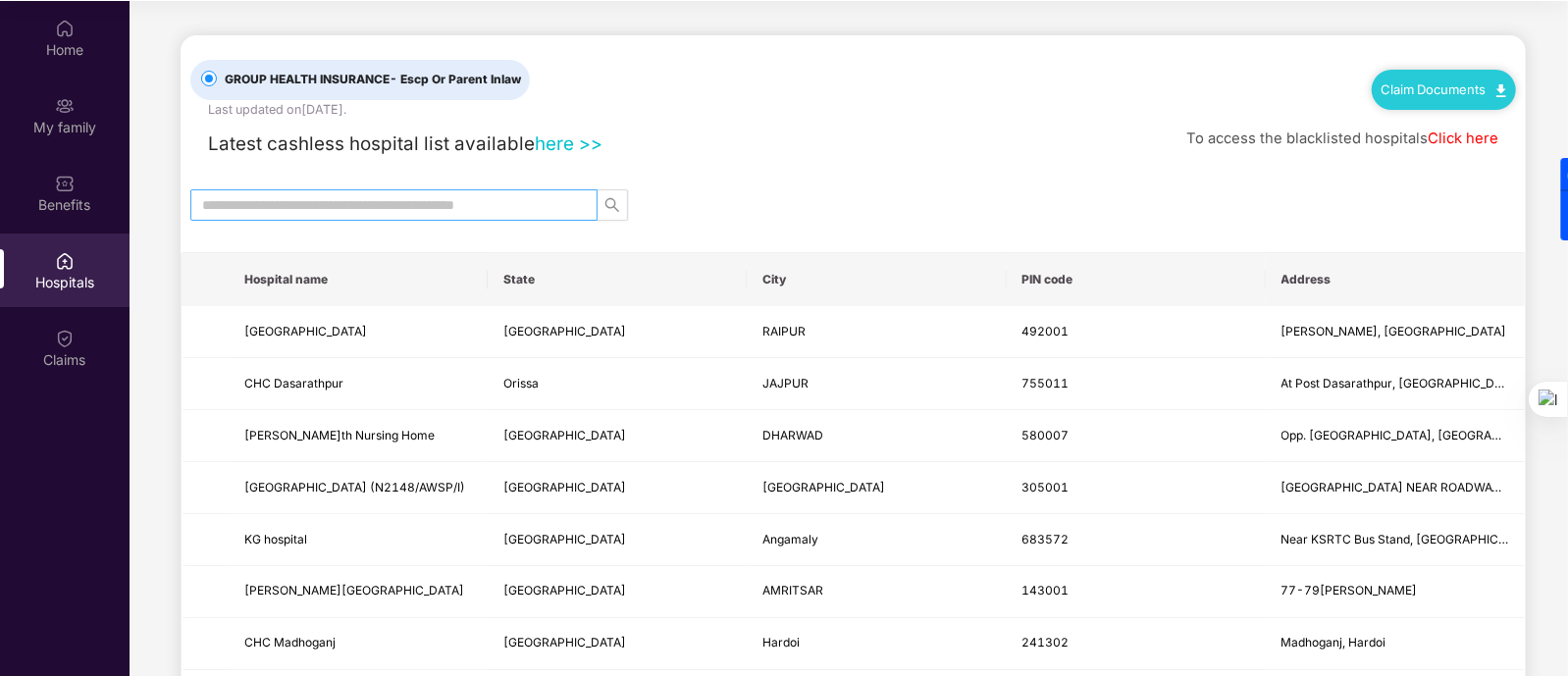 click at bounding box center (393, 205) 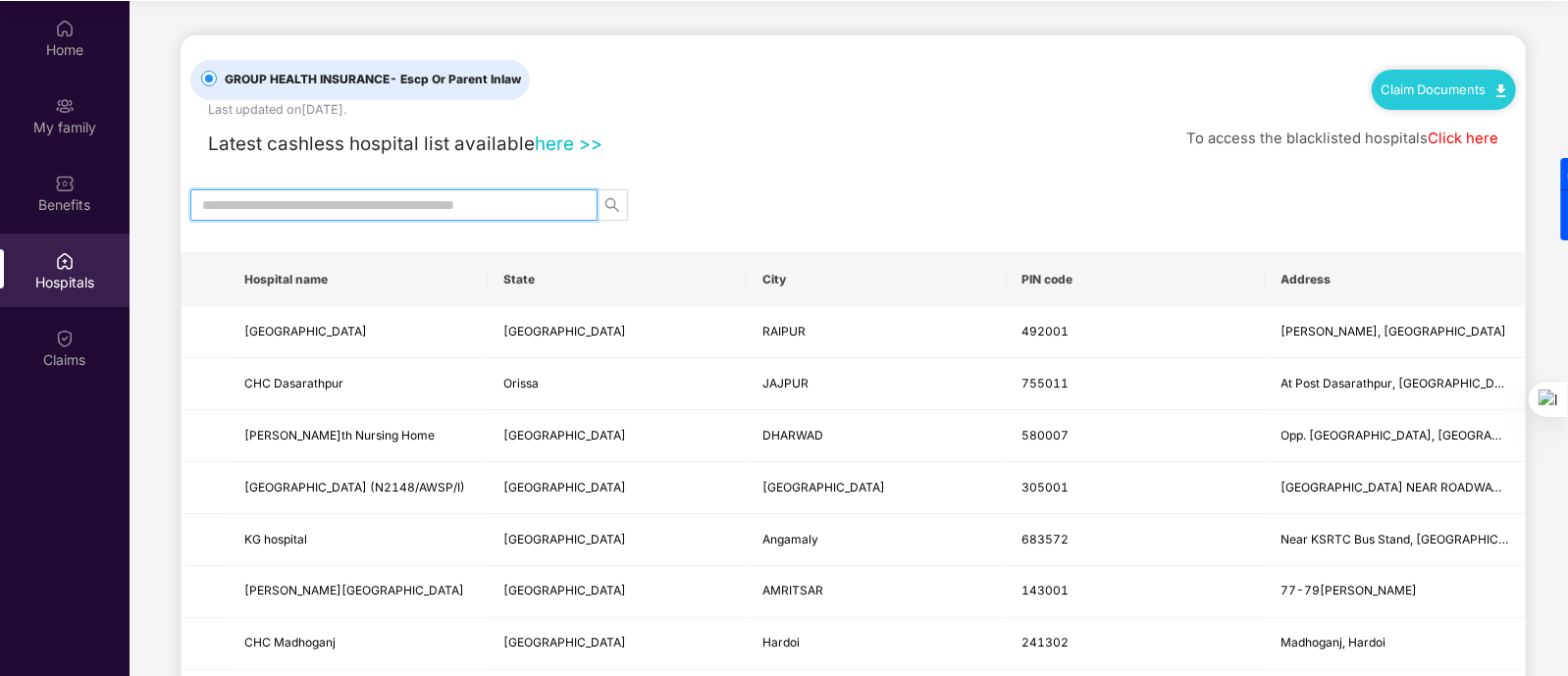 click at bounding box center [393, 205] 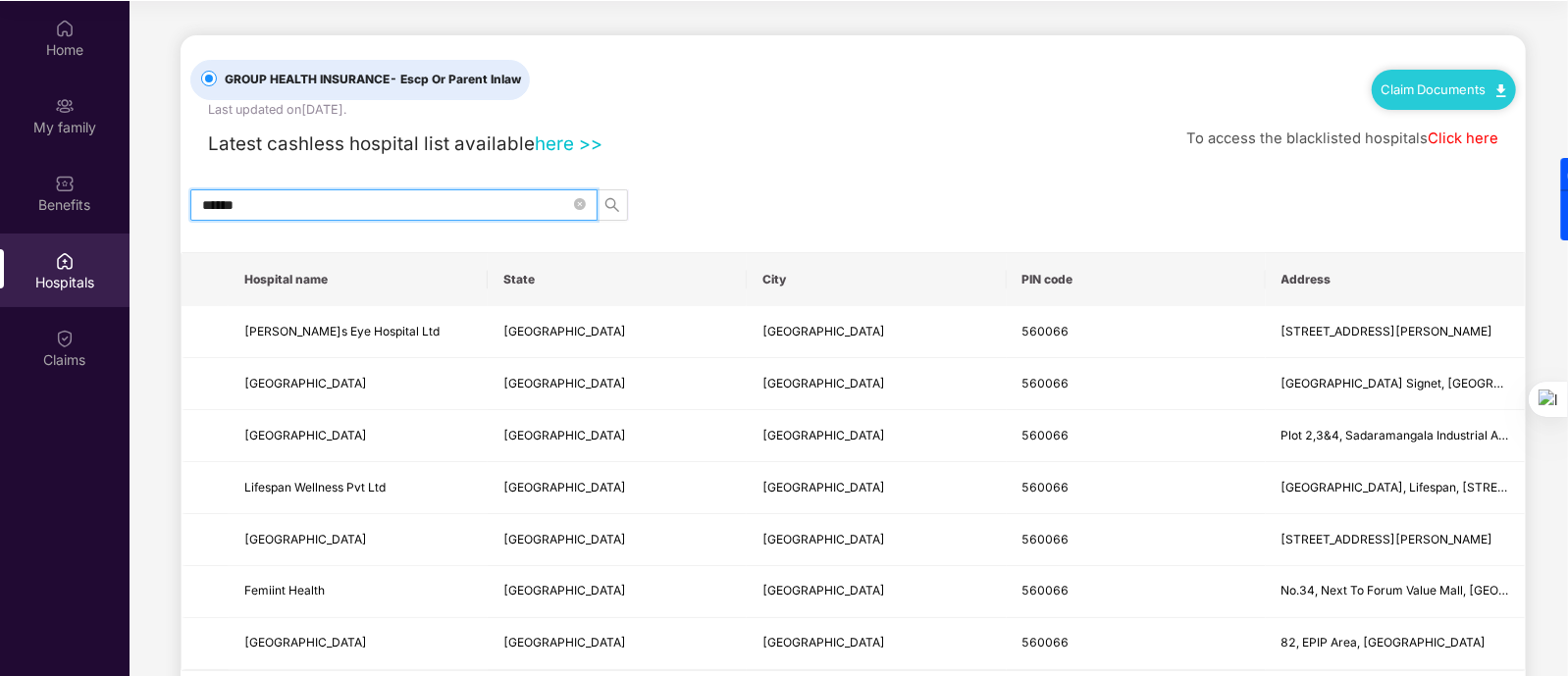 drag, startPoint x: 433, startPoint y: 205, endPoint x: 147, endPoint y: 196, distance: 286.14157 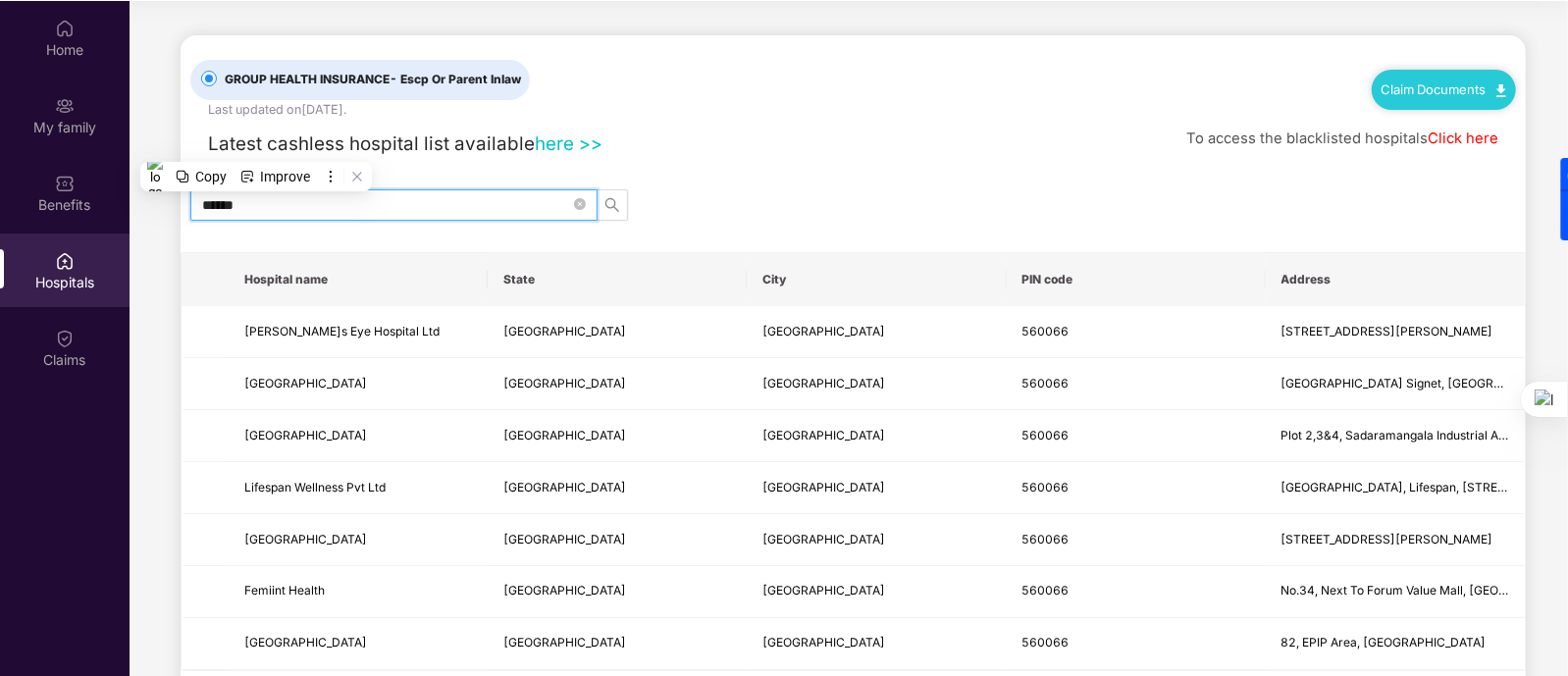 paste 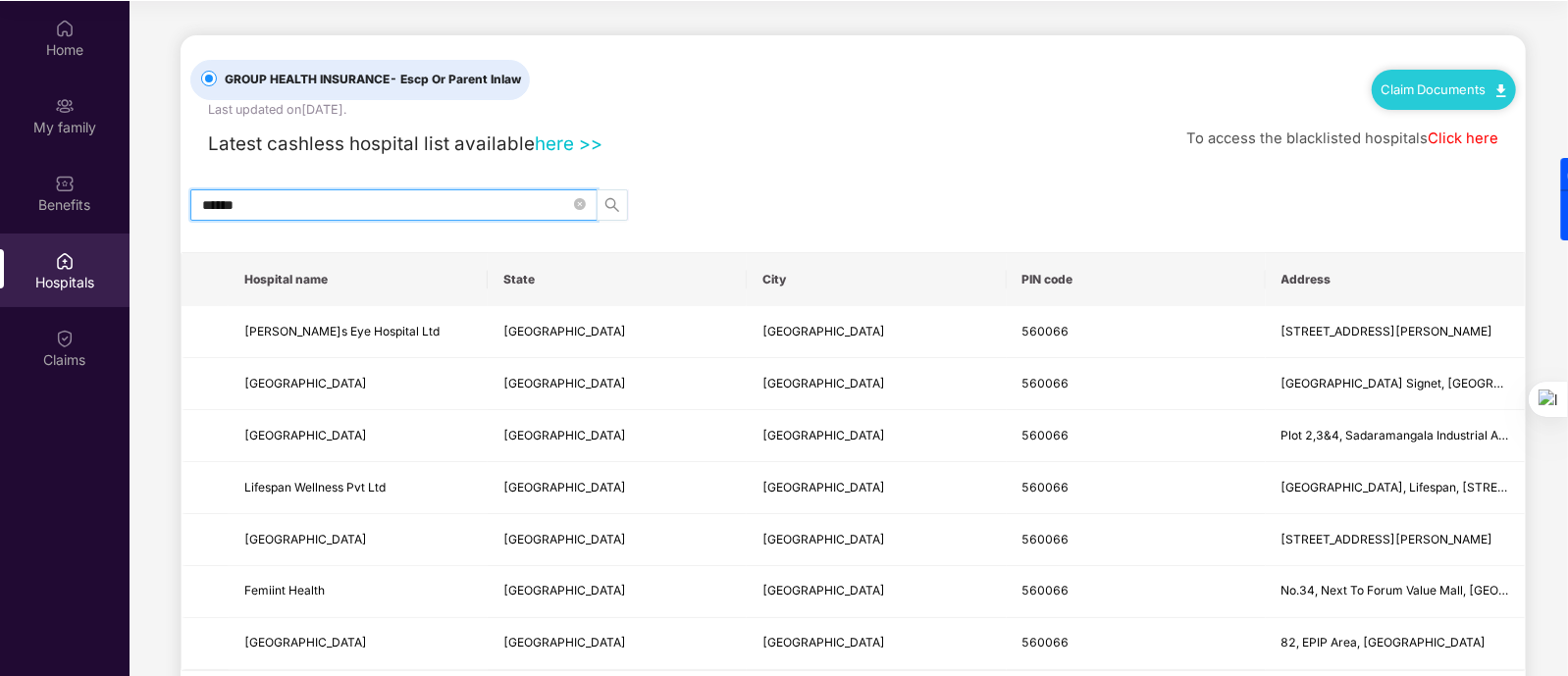 click 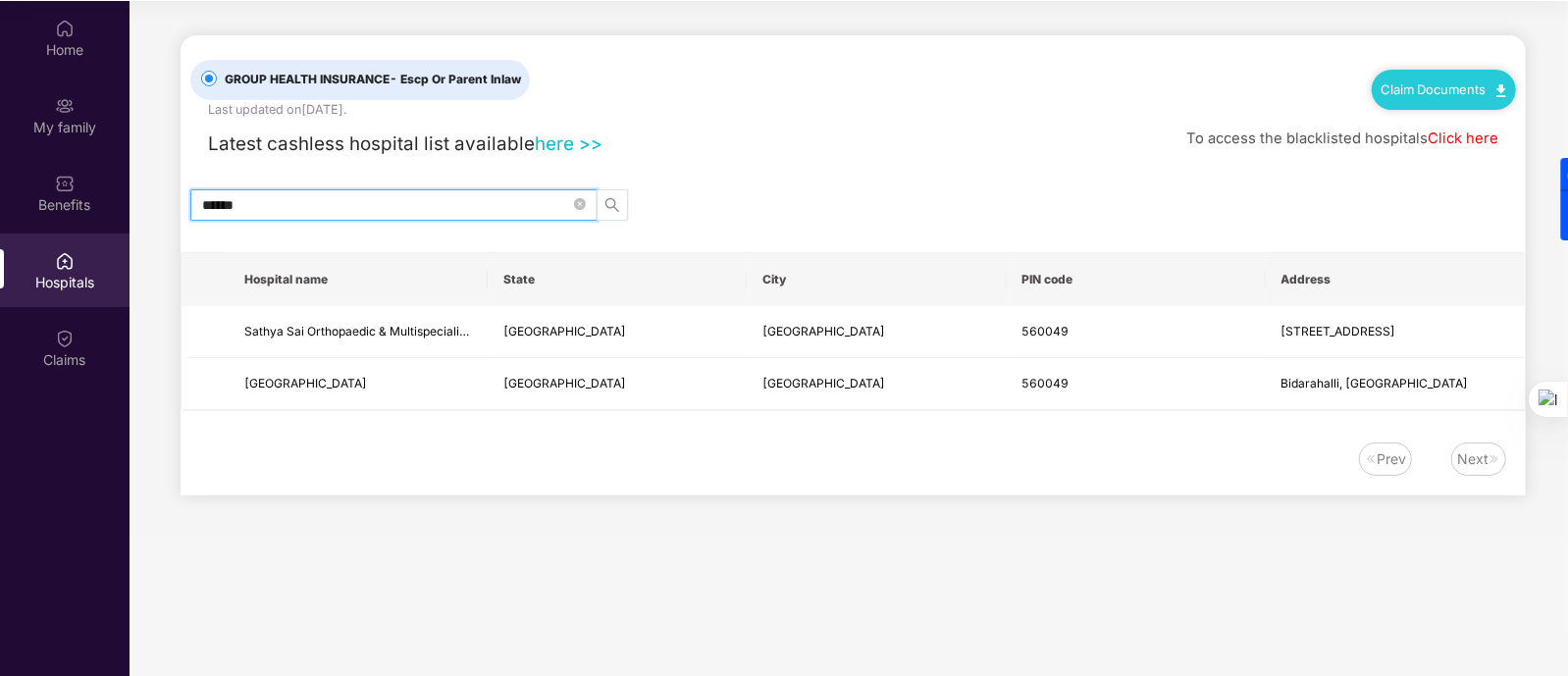 click at bounding box center [612, 205] 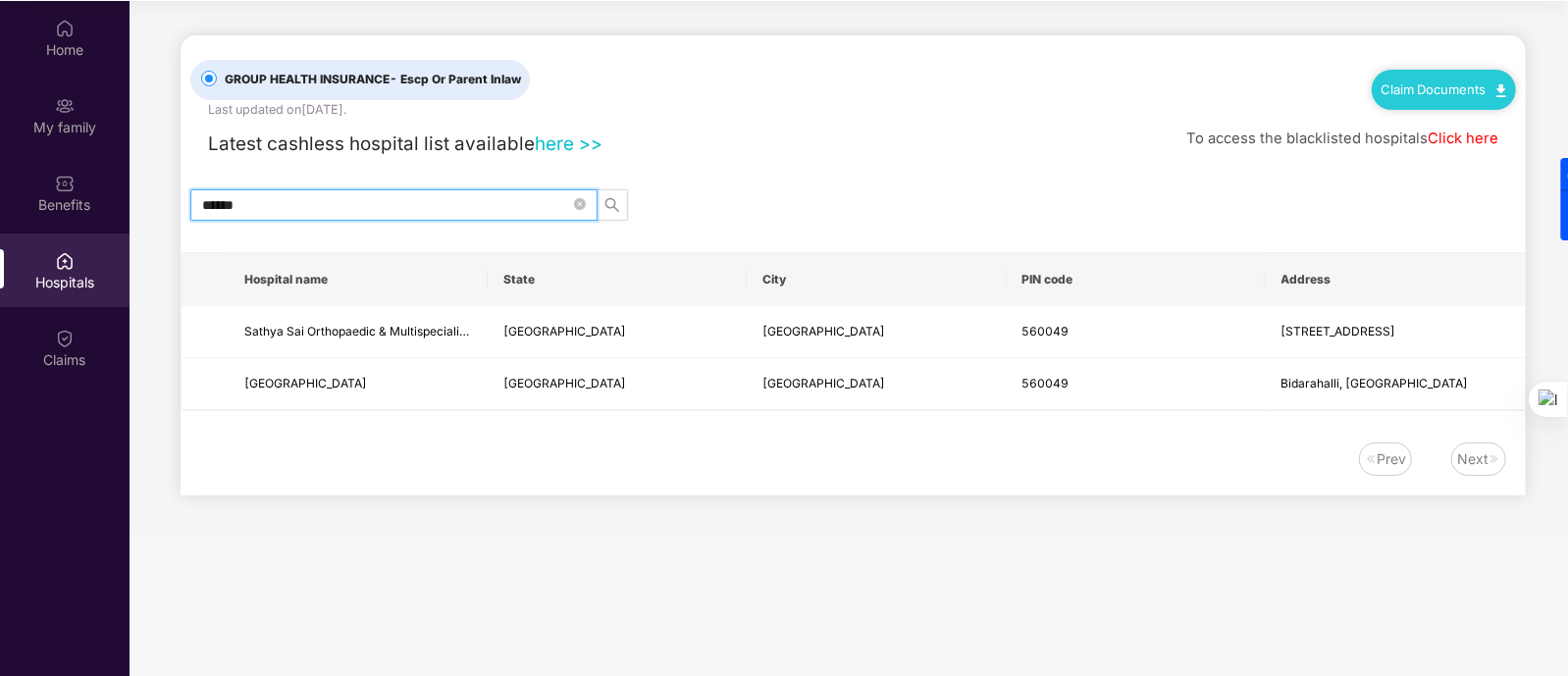 type on "******" 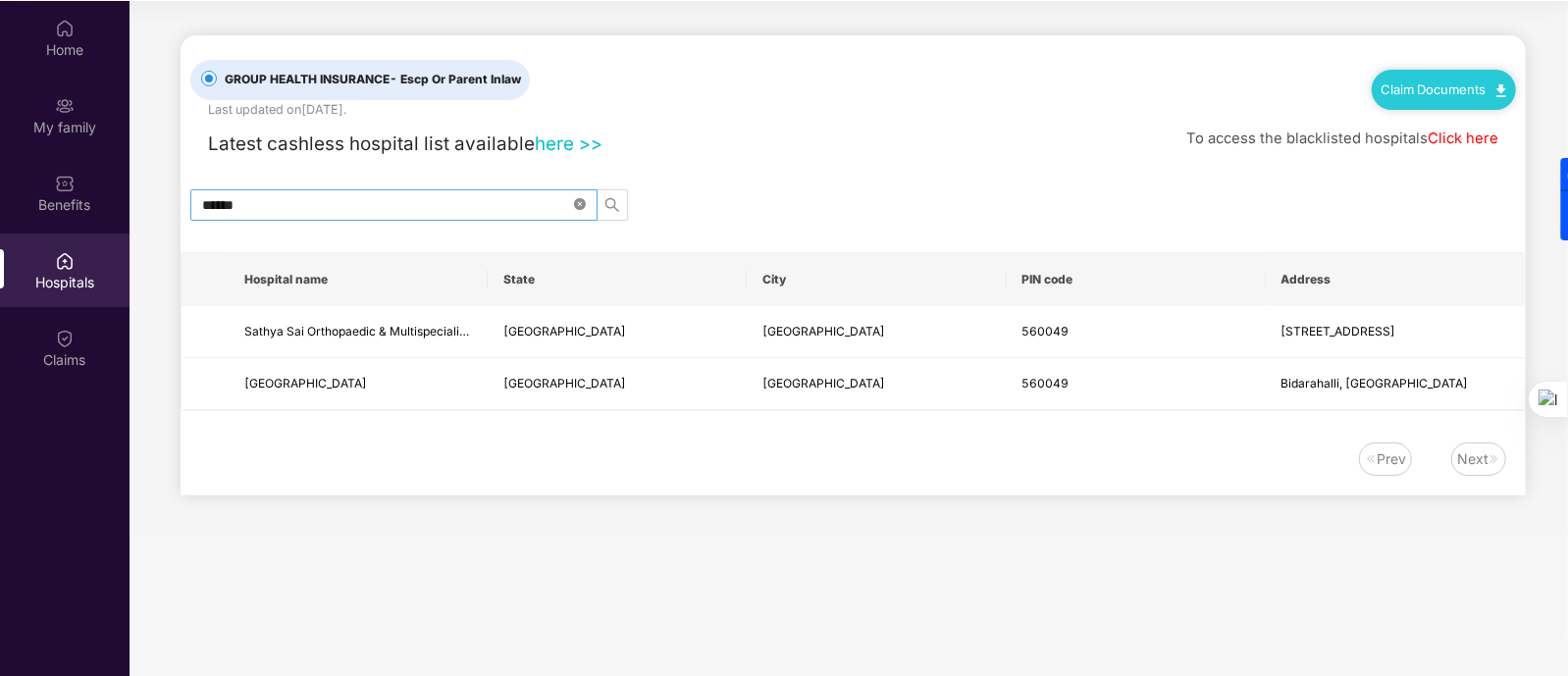 click 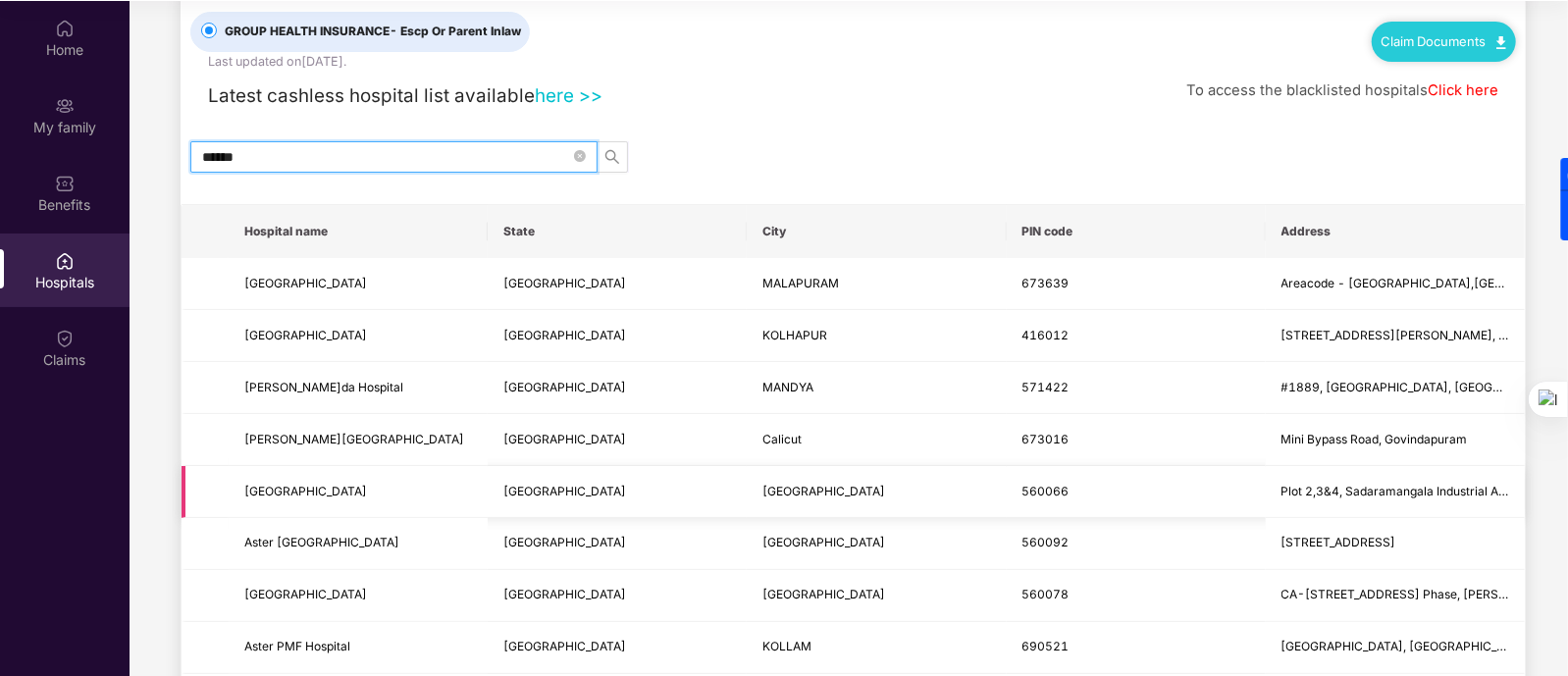 scroll, scrollTop: 53, scrollLeft: 0, axis: vertical 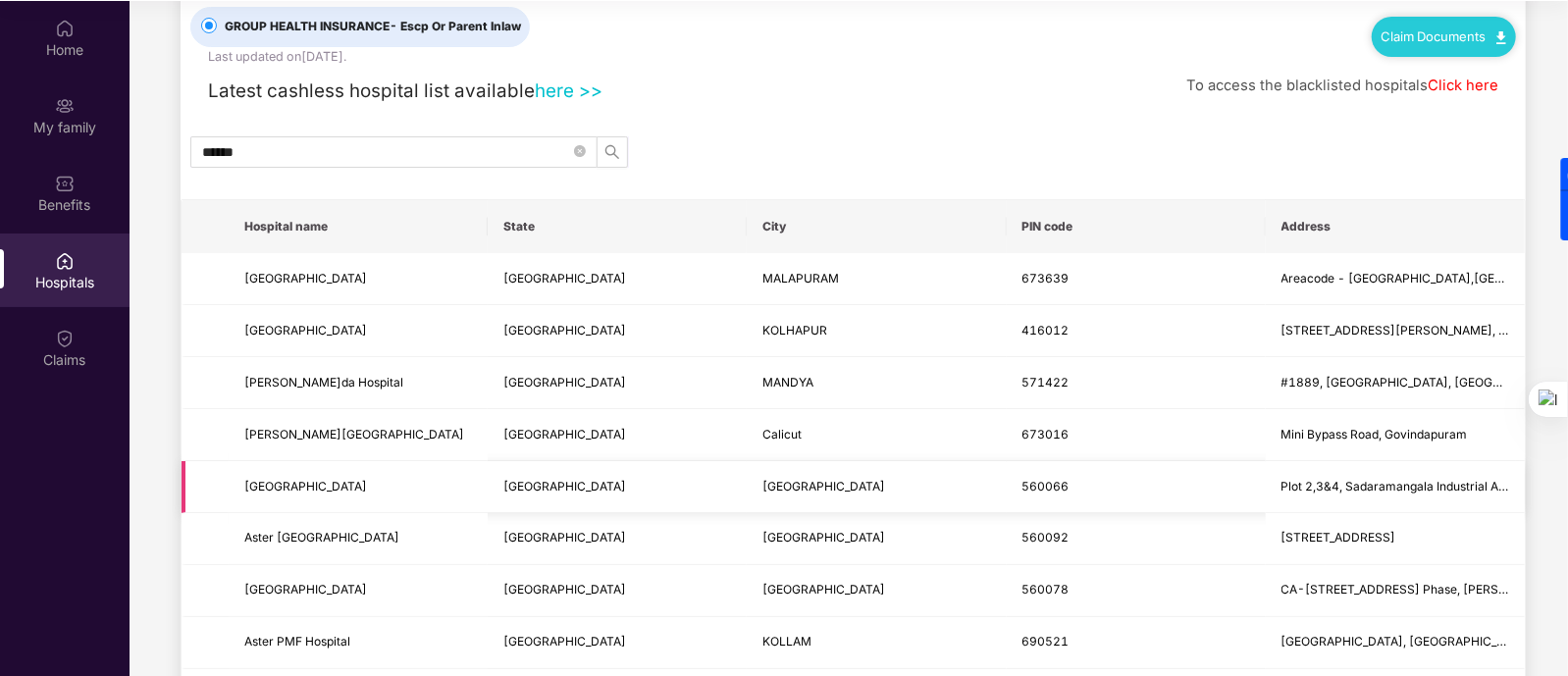 click on "[GEOGRAPHIC_DATA]" at bounding box center (358, 487) 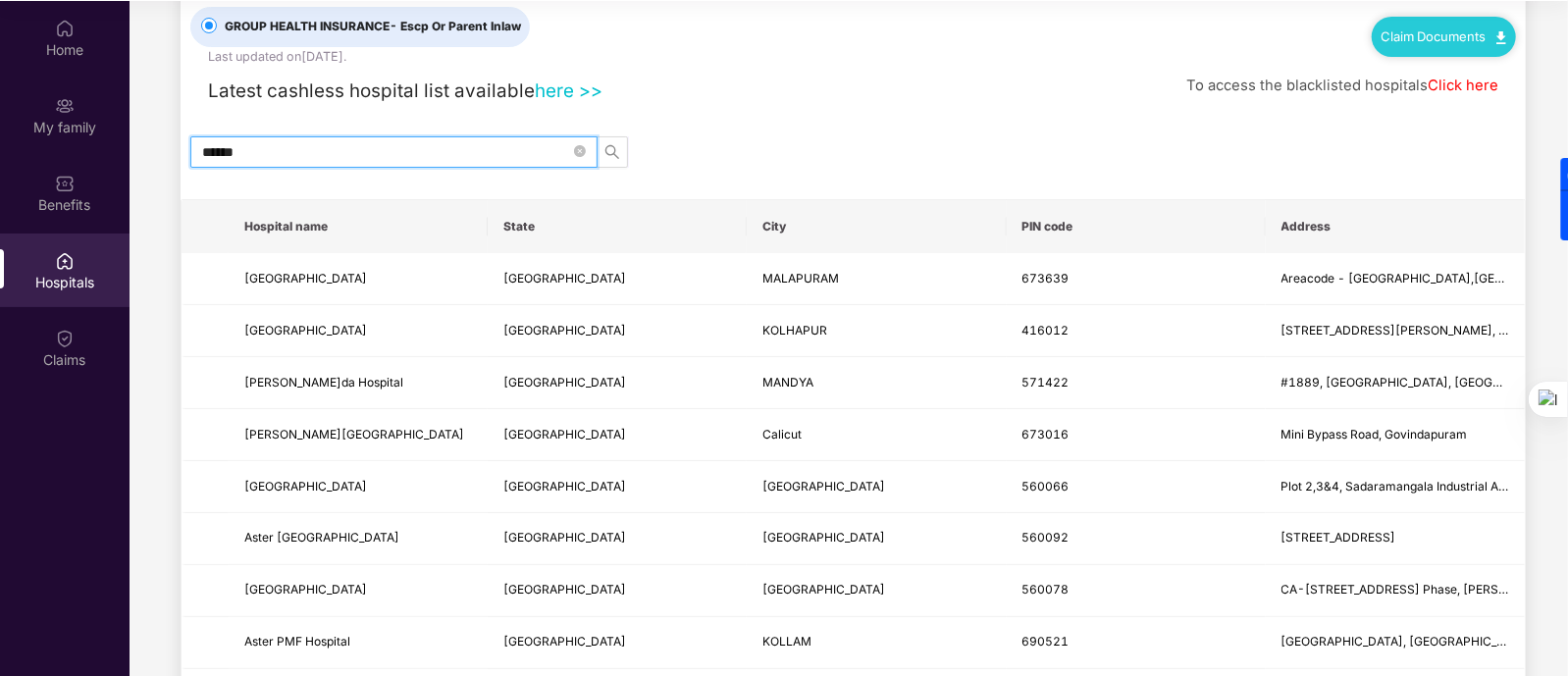 click on "*****" at bounding box center (386, 152) 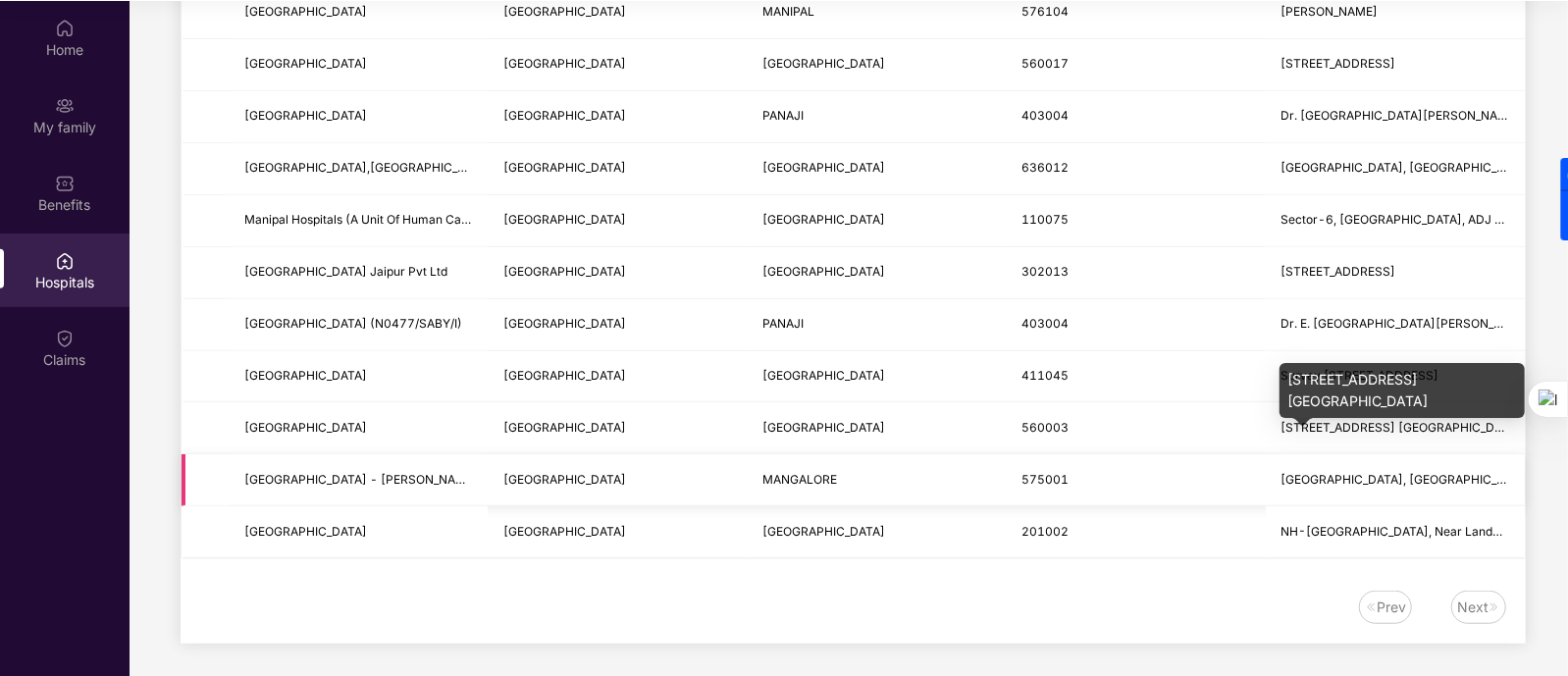 scroll, scrollTop: 687, scrollLeft: 0, axis: vertical 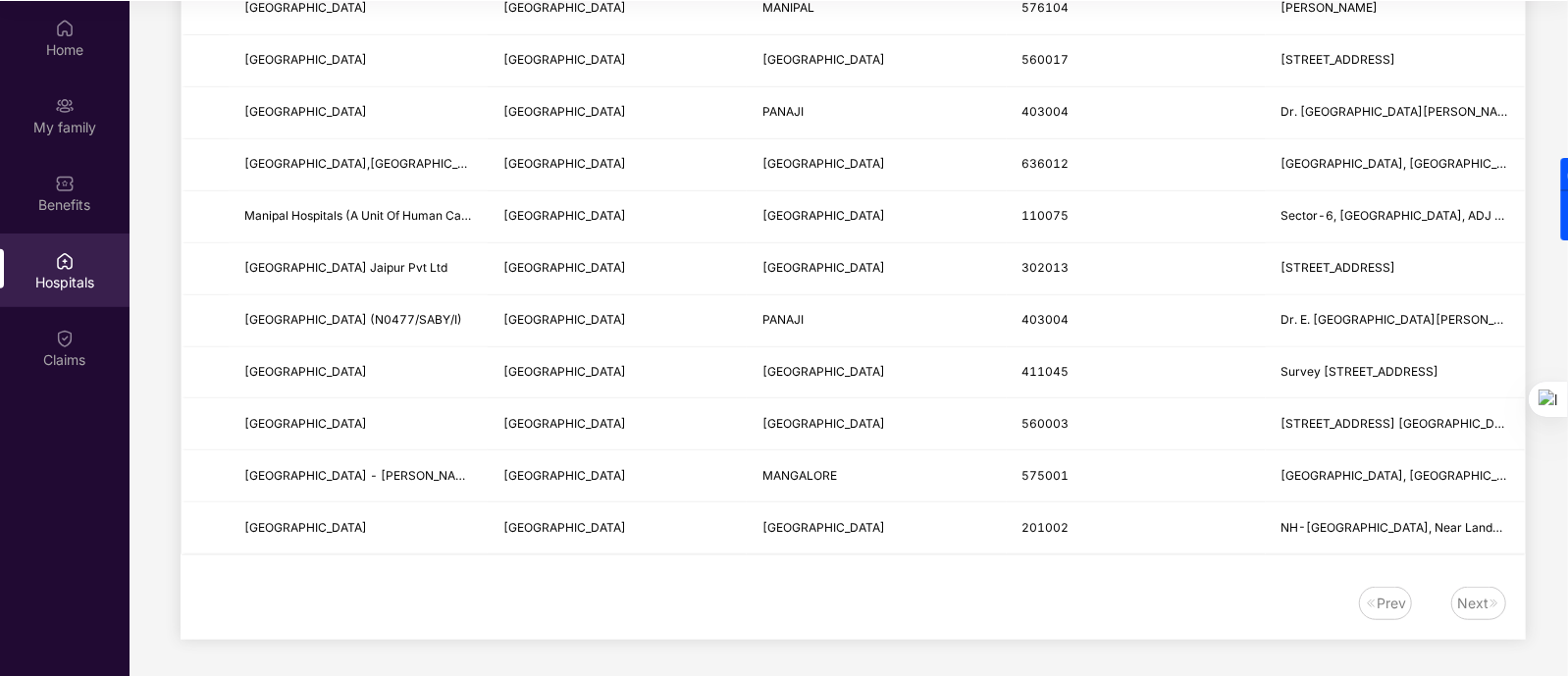 type on "*******" 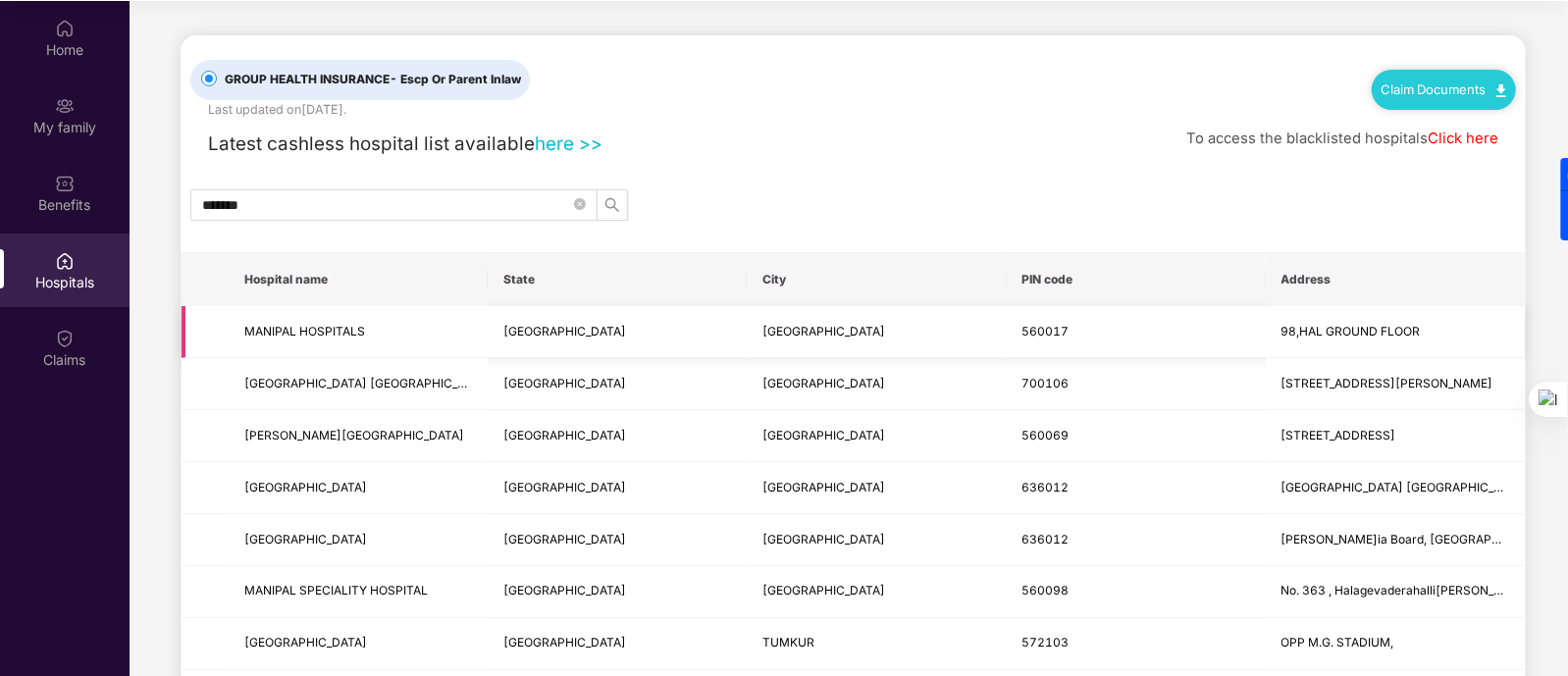 scroll, scrollTop: 122, scrollLeft: 0, axis: vertical 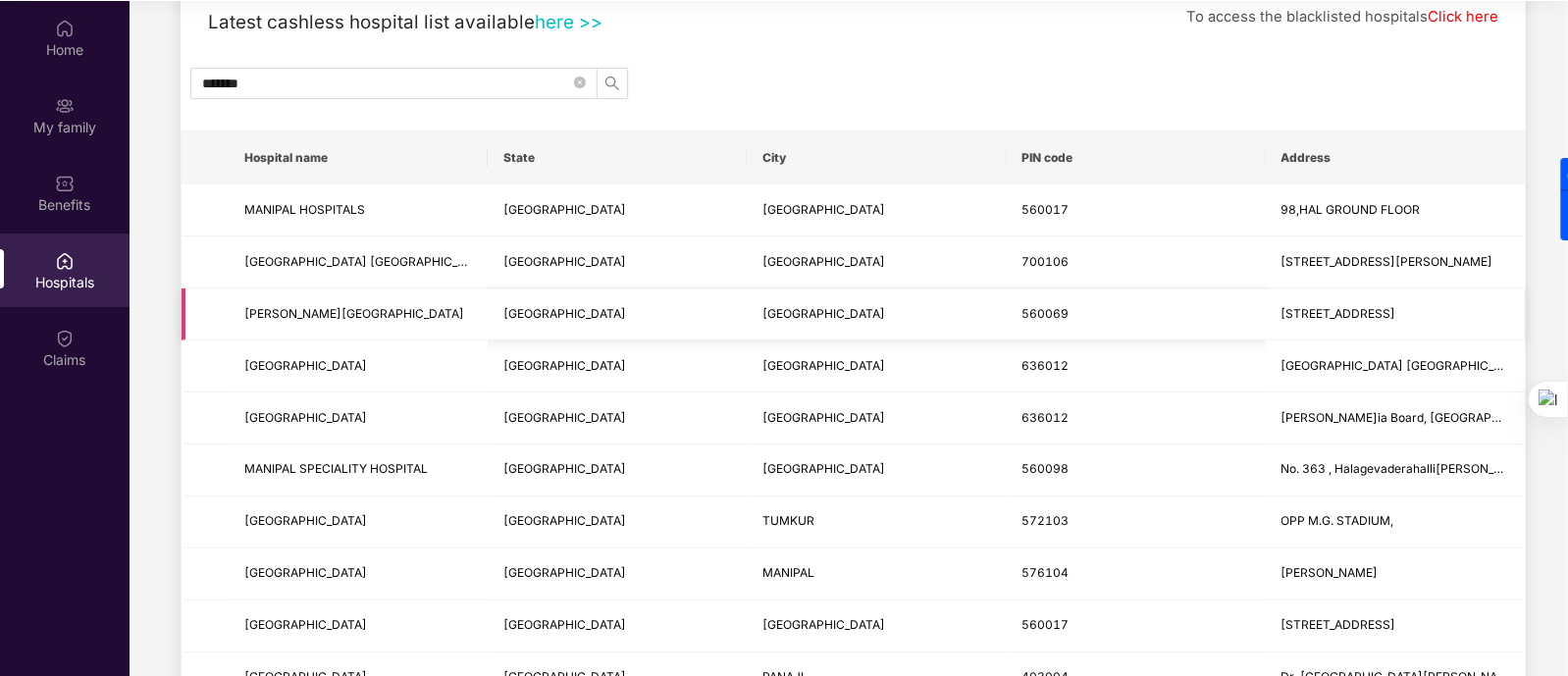 click on "[STREET_ADDRESS]" at bounding box center [1338, 313] 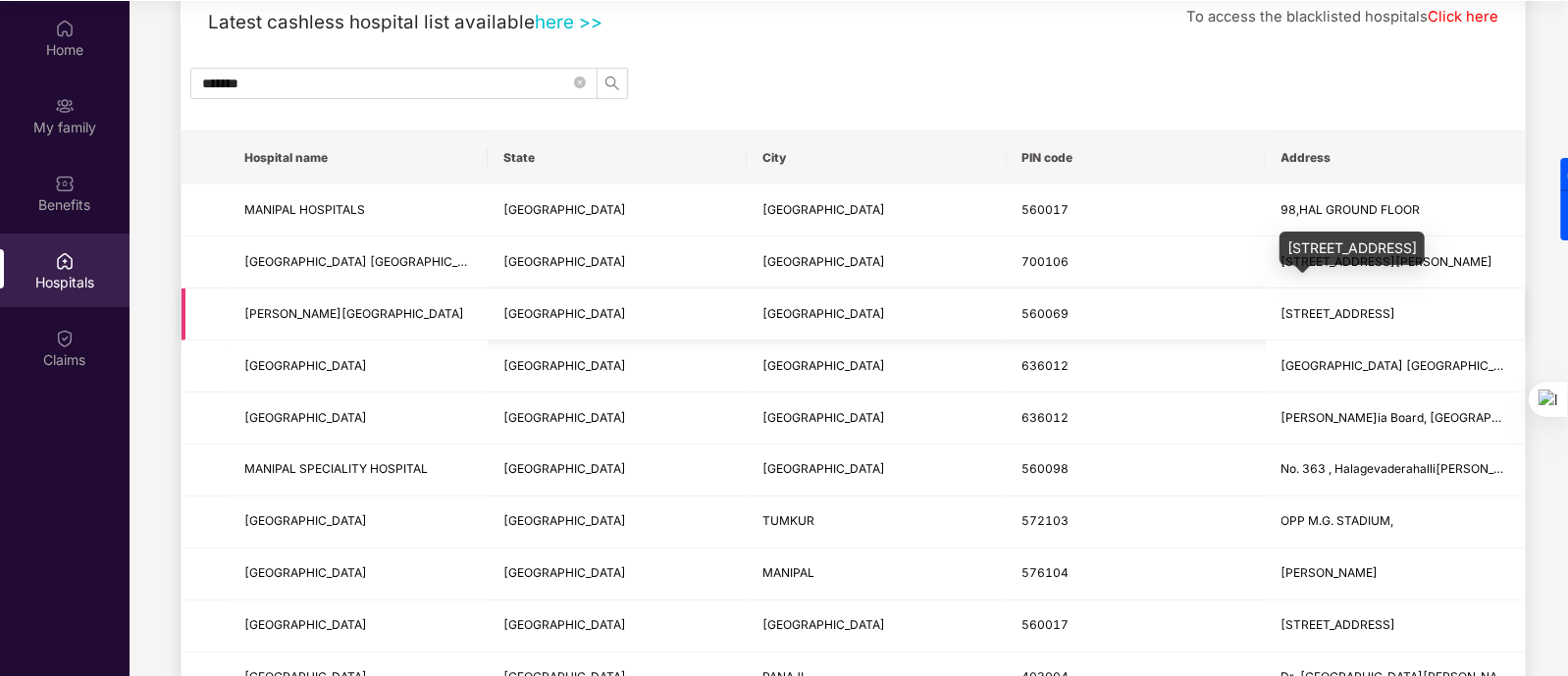 click on "[STREET_ADDRESS]" at bounding box center [1338, 313] 